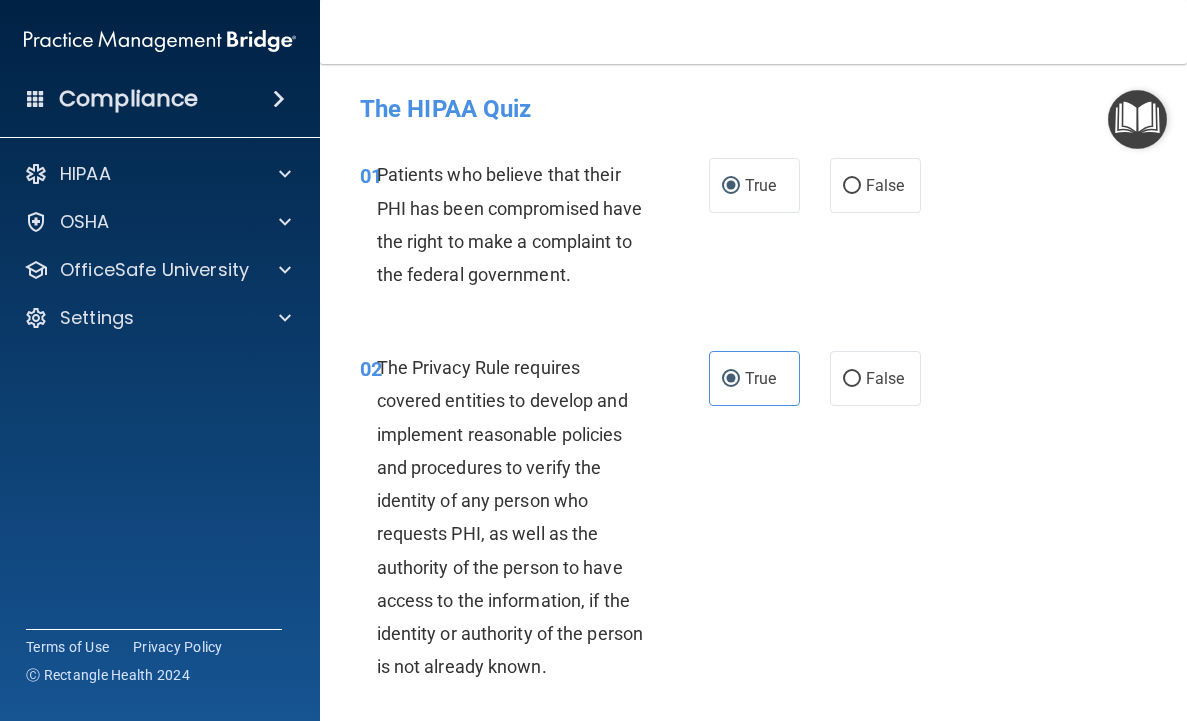 scroll, scrollTop: 0, scrollLeft: 0, axis: both 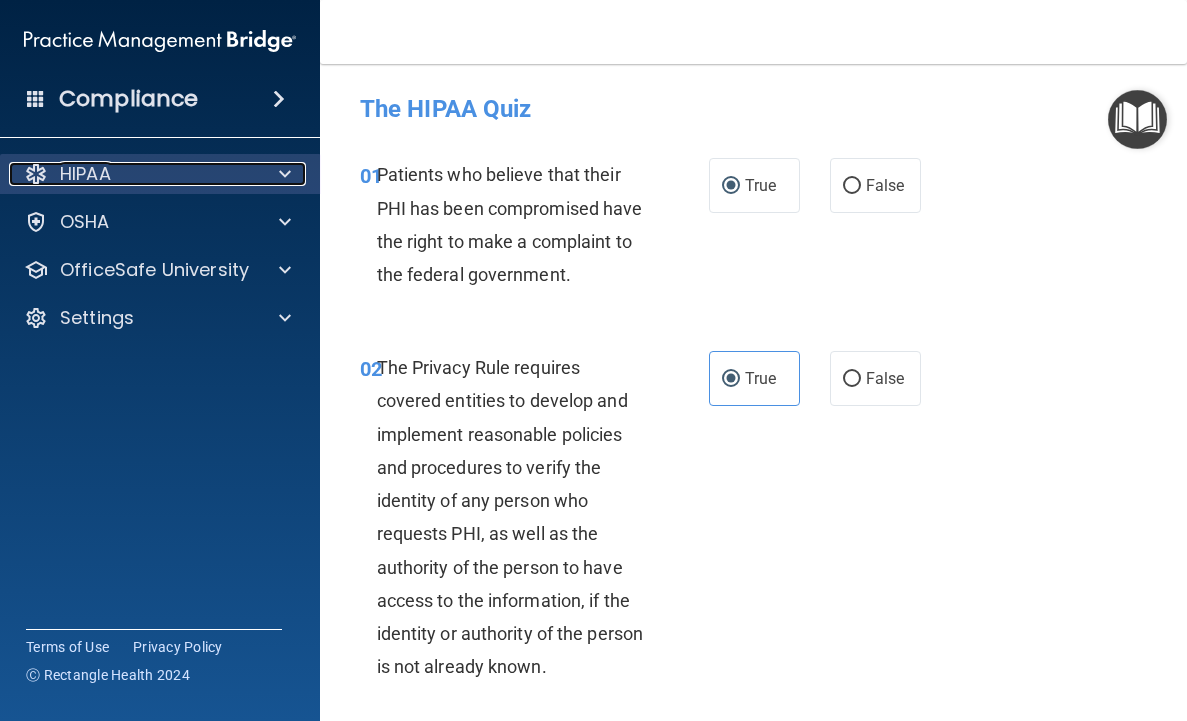 click at bounding box center [282, 174] 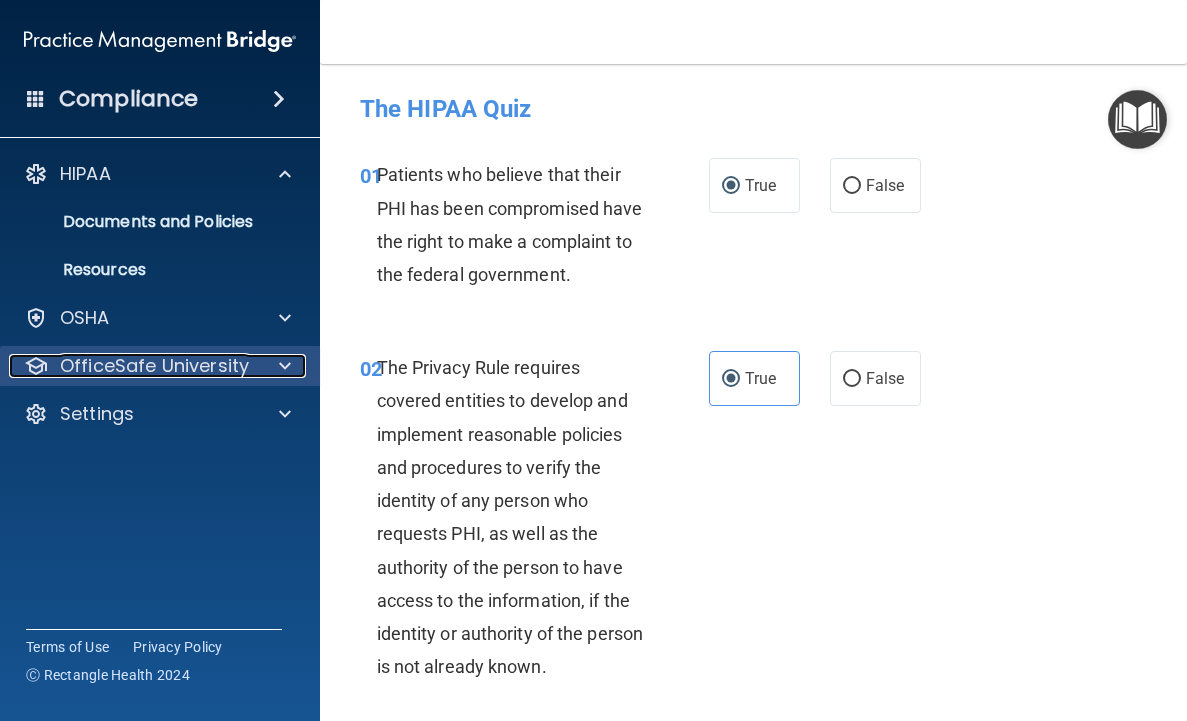 click at bounding box center [285, 366] 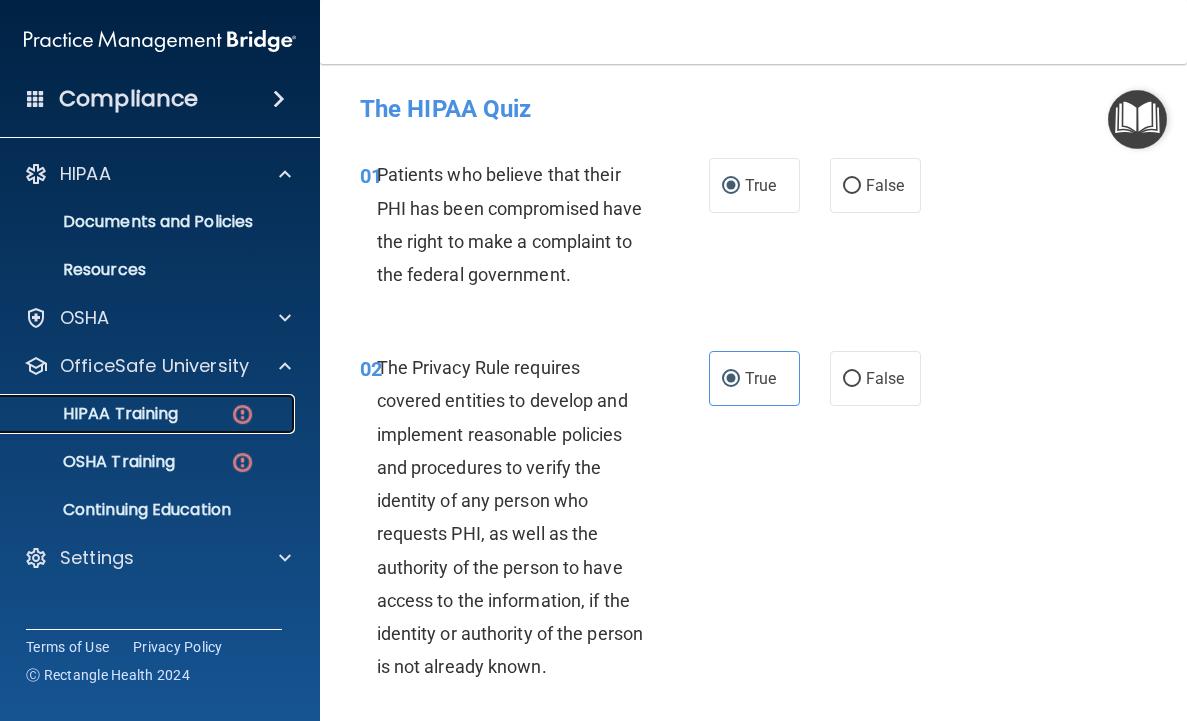 click at bounding box center [242, 414] 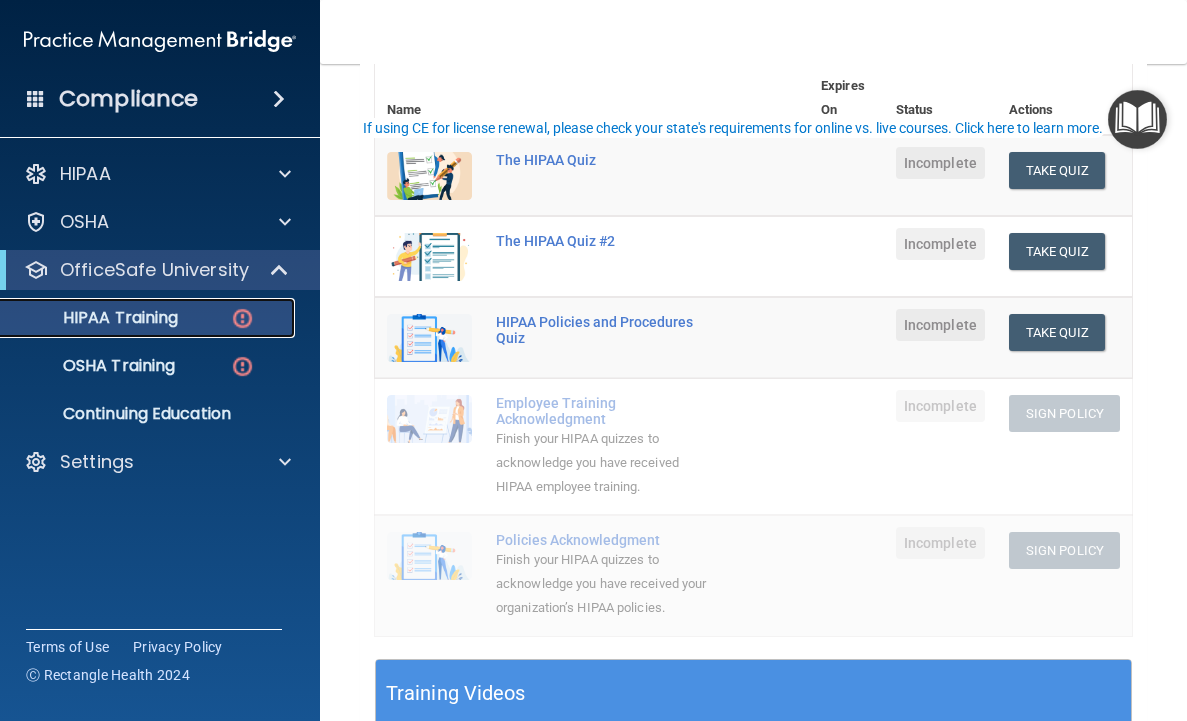 scroll, scrollTop: 75, scrollLeft: 0, axis: vertical 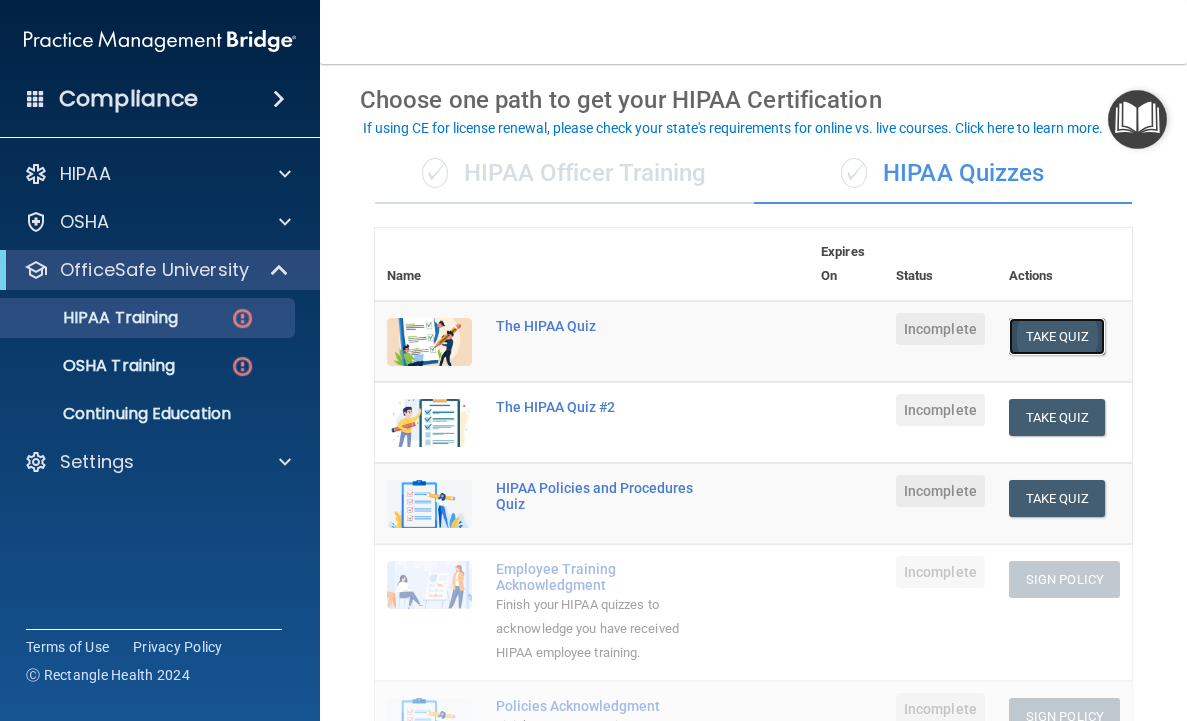 click on "Take Quiz" at bounding box center (1057, 336) 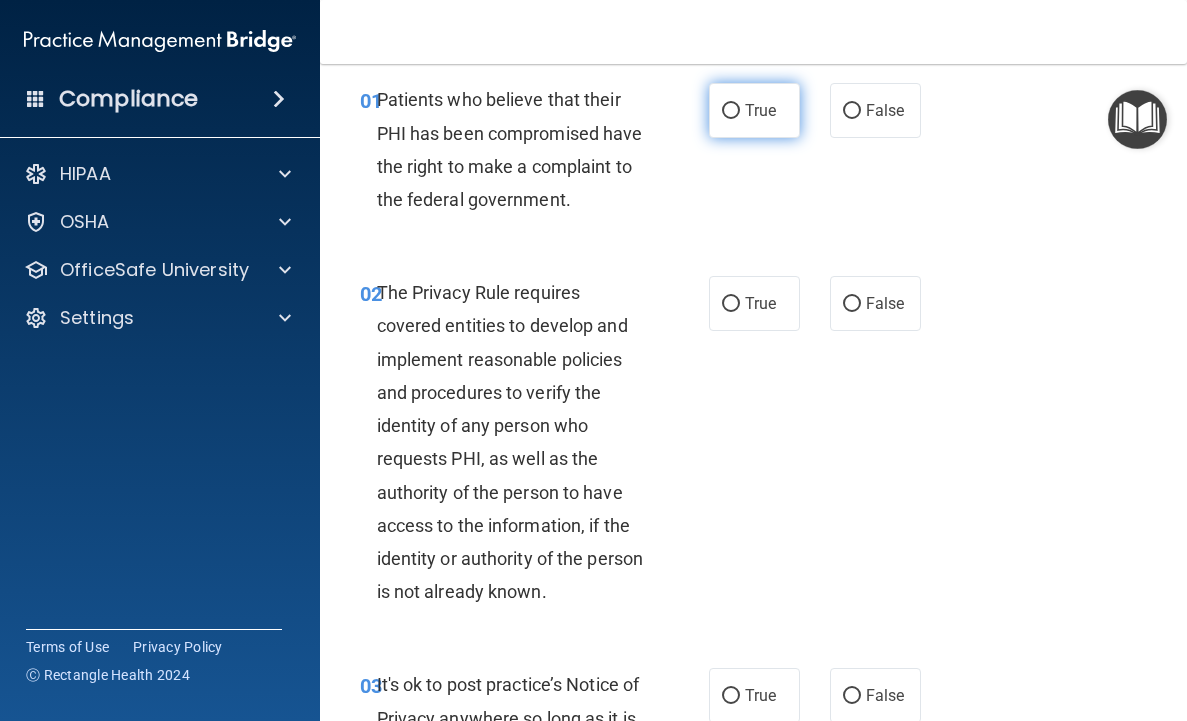 click on "True" at bounding box center [760, 110] 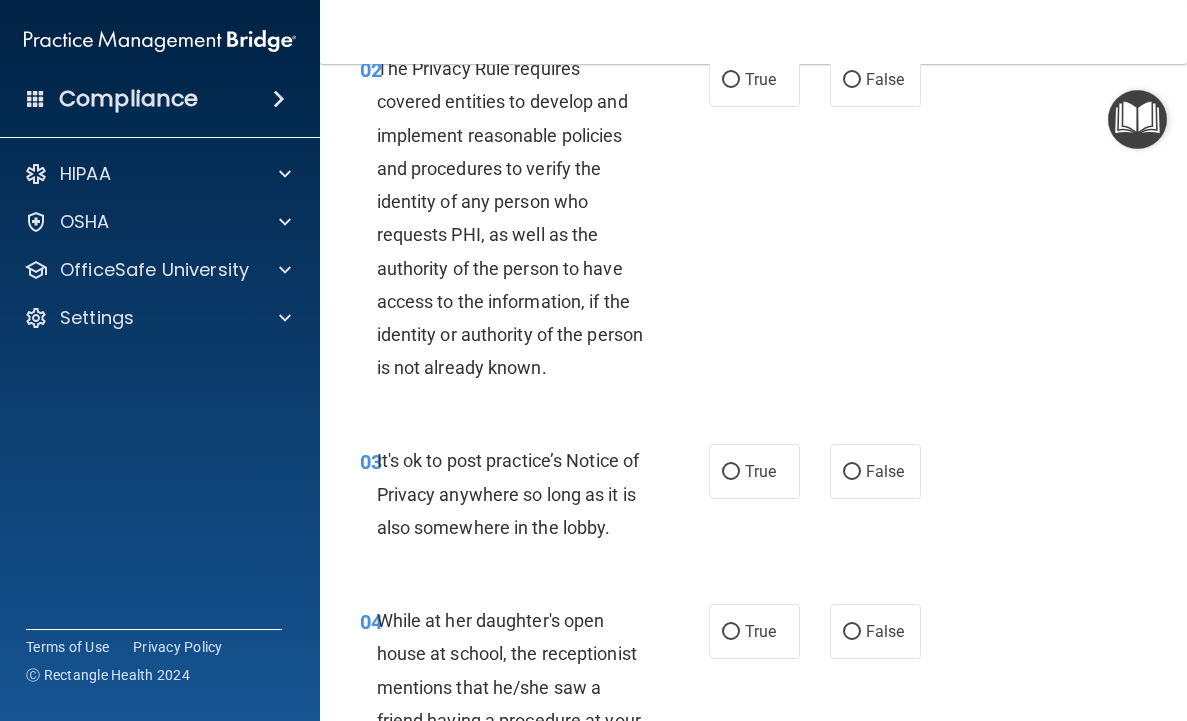 scroll, scrollTop: 286, scrollLeft: 0, axis: vertical 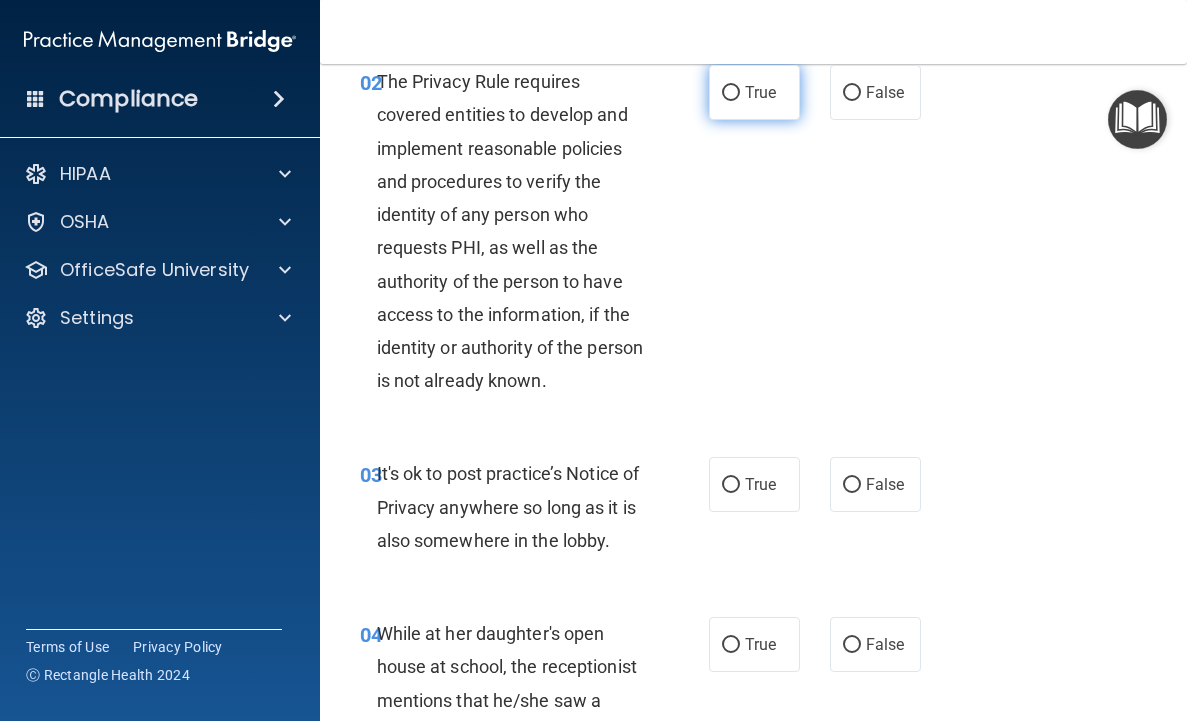 click on "True" at bounding box center [731, 93] 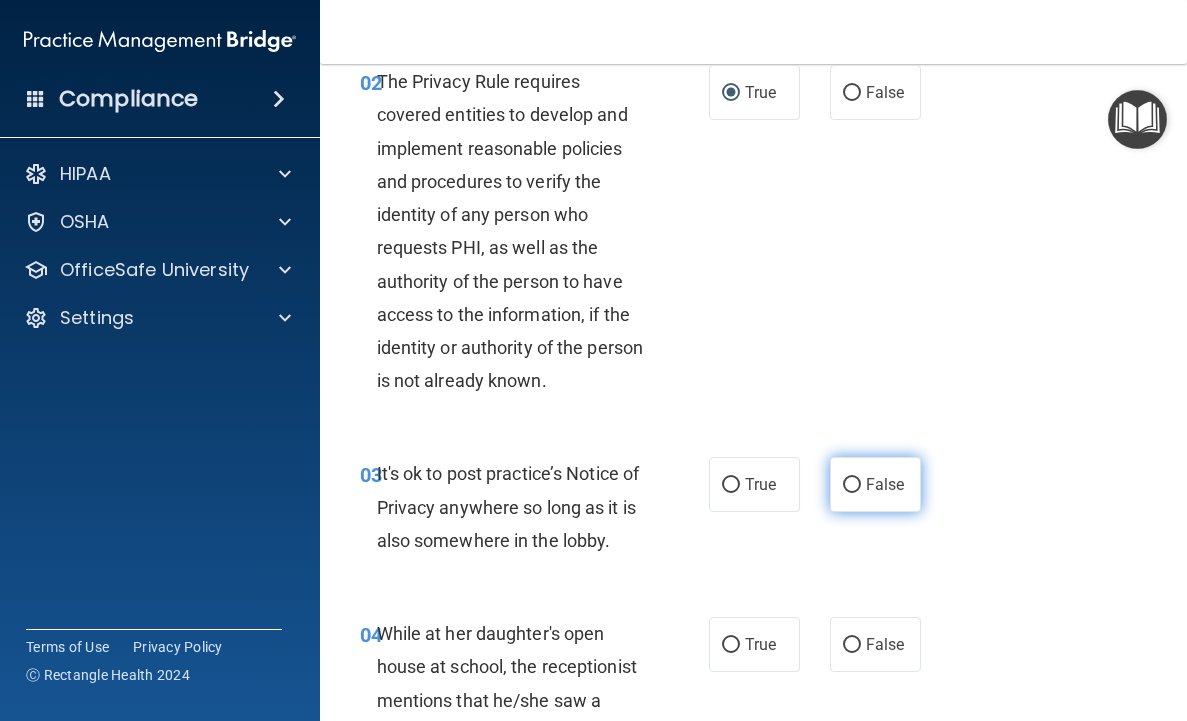 click on "False" at bounding box center (885, 484) 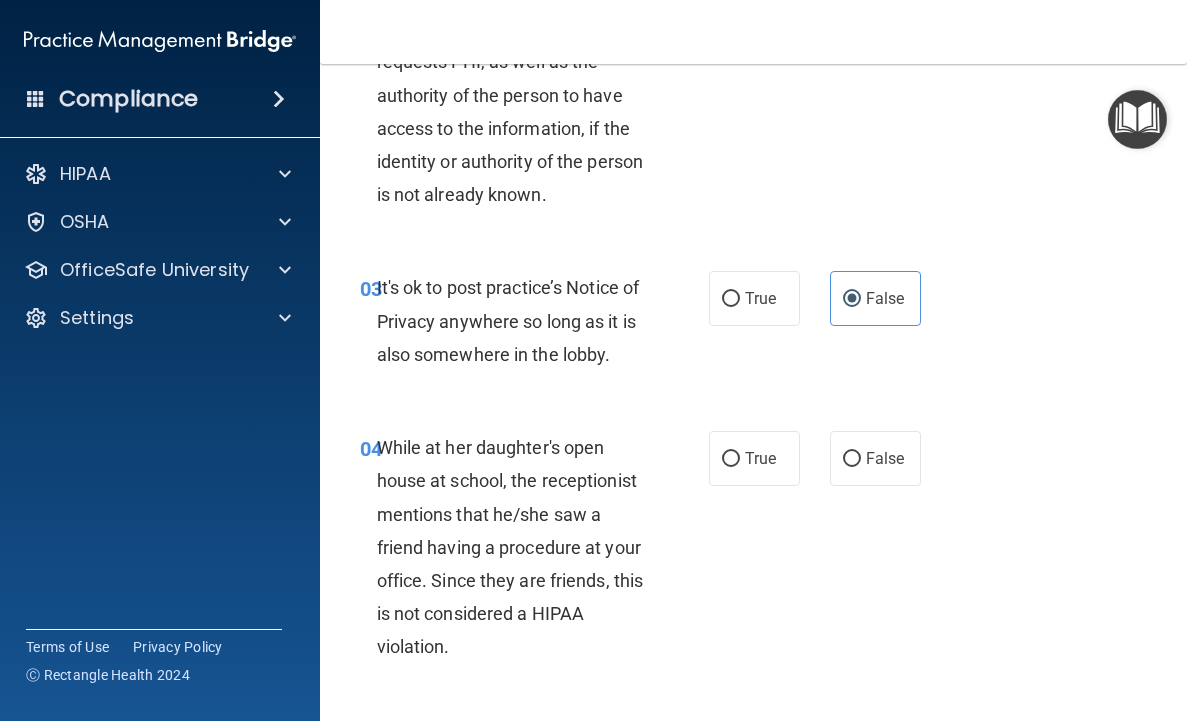 scroll, scrollTop: 476, scrollLeft: 0, axis: vertical 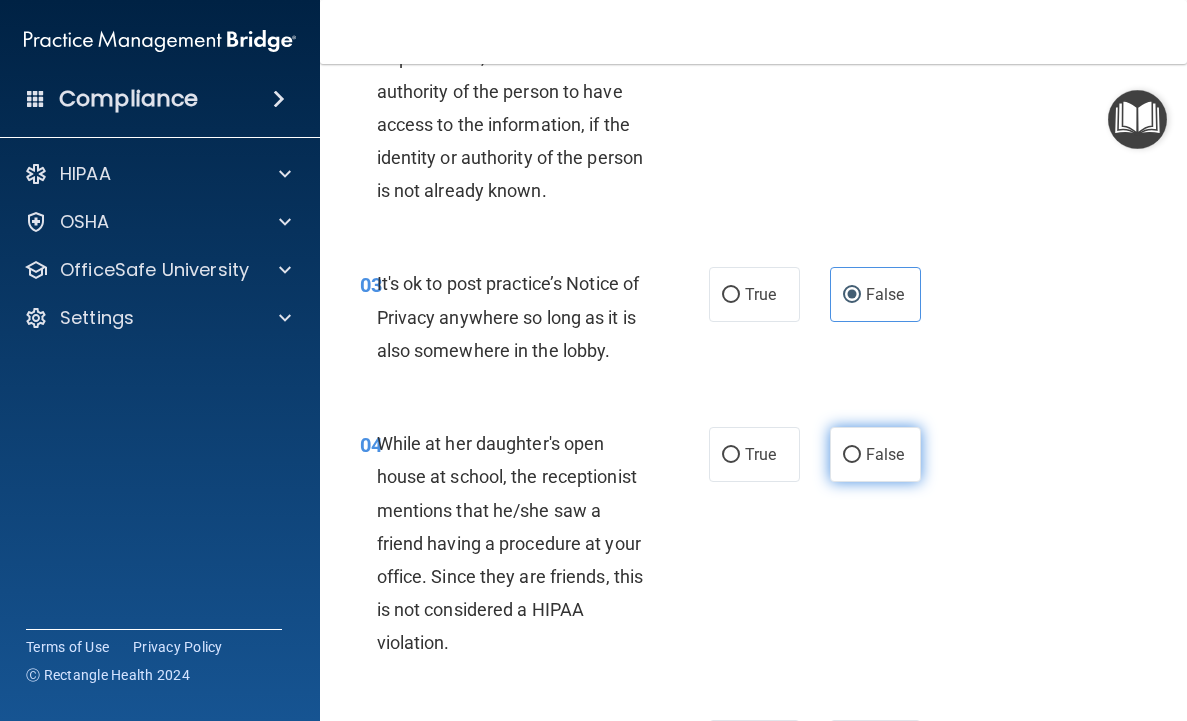 click on "False" at bounding box center (885, 454) 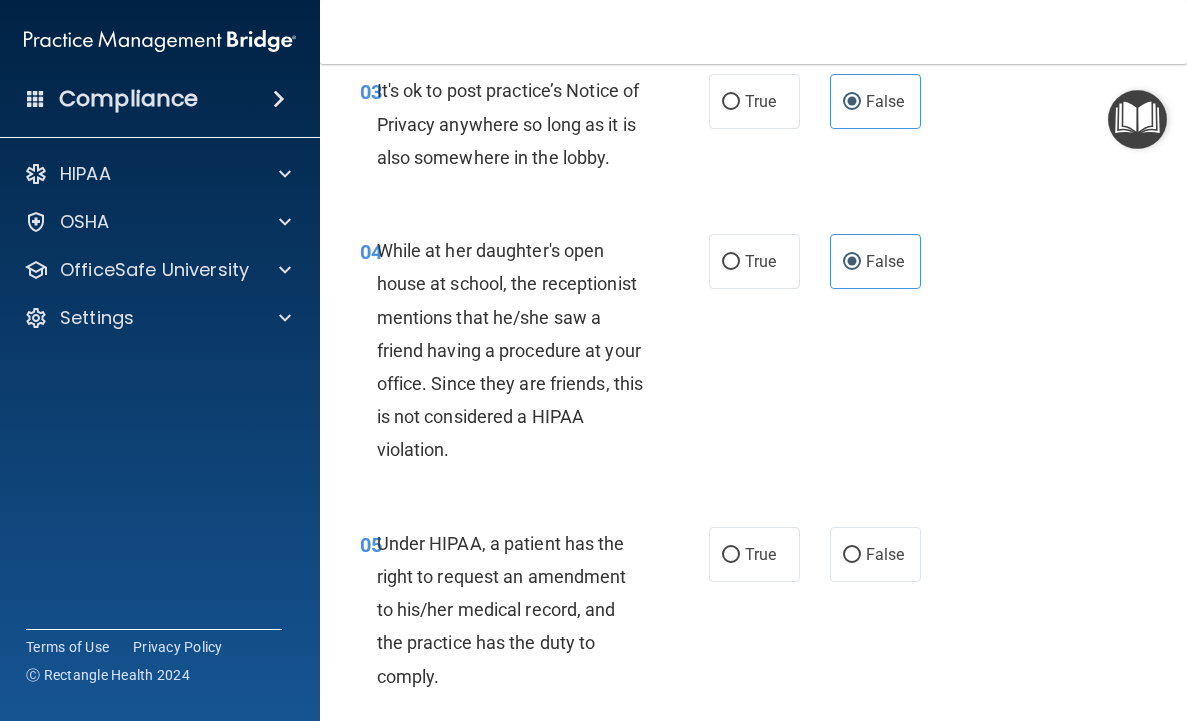 scroll, scrollTop: 679, scrollLeft: 0, axis: vertical 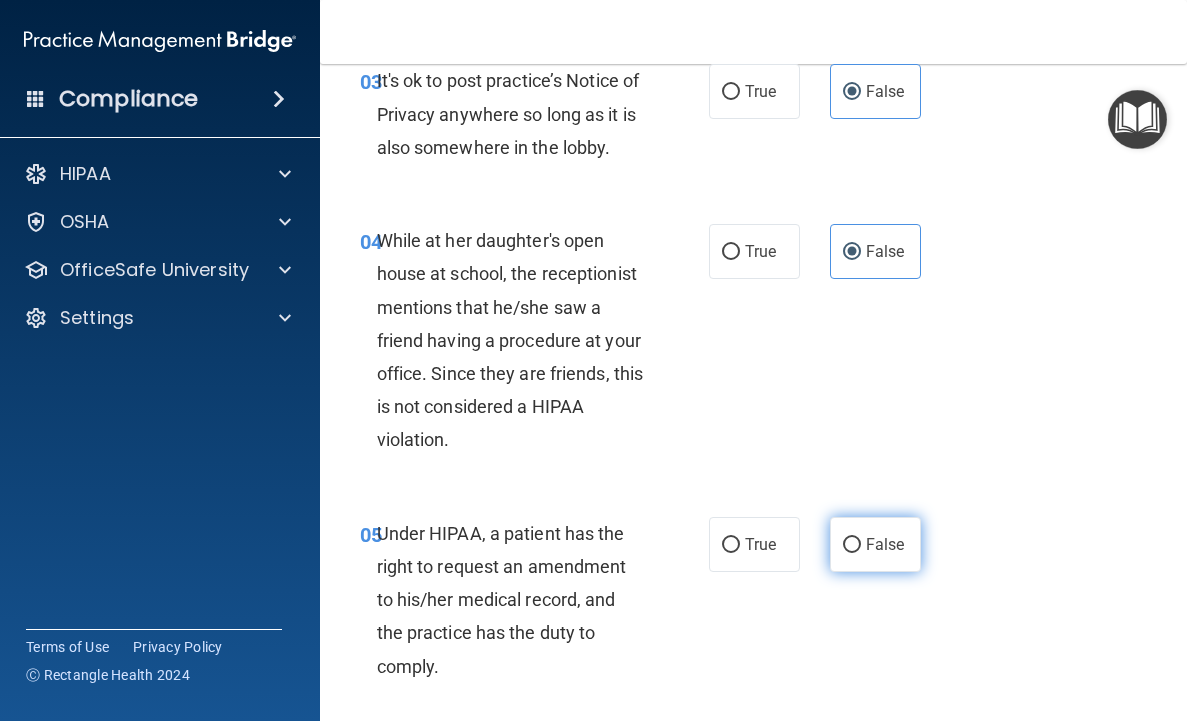 click on "False" at bounding box center (885, 544) 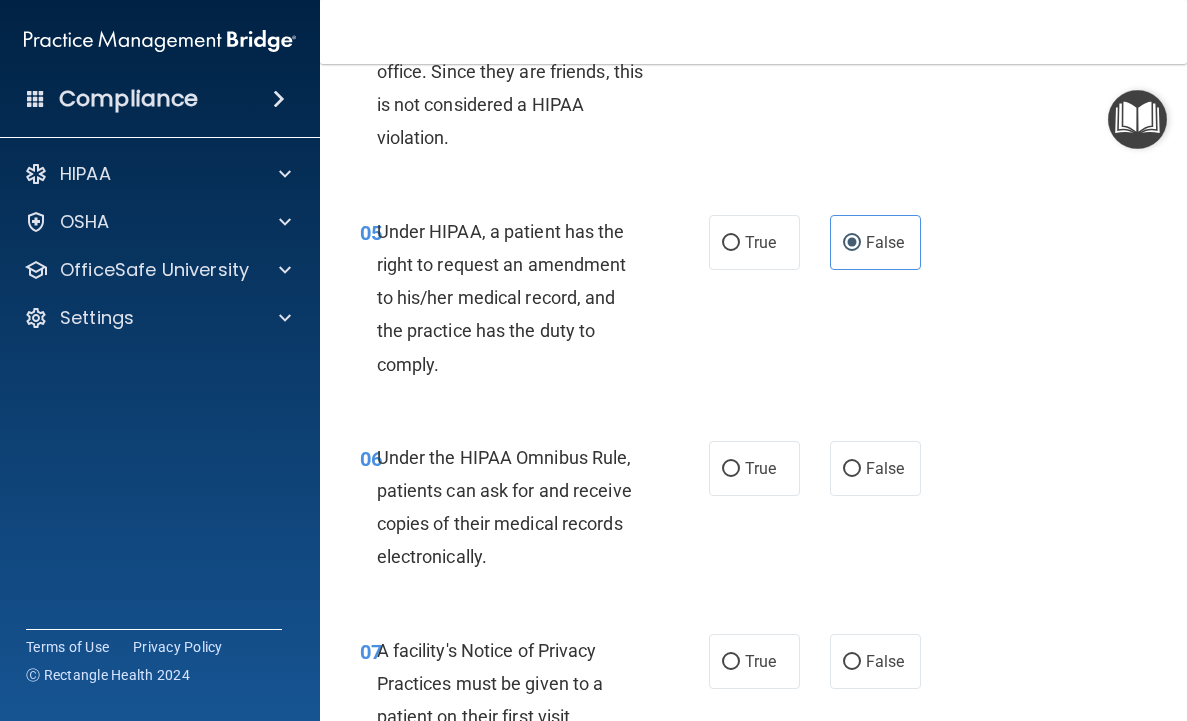 scroll, scrollTop: 985, scrollLeft: 0, axis: vertical 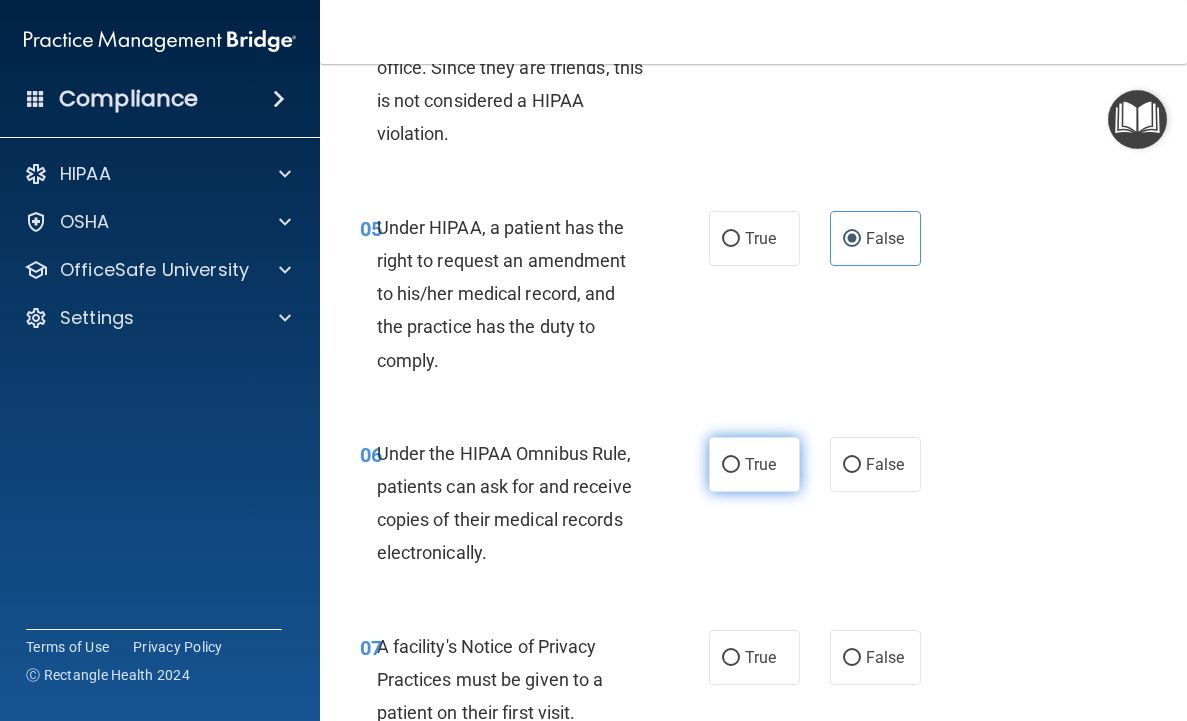 click on "True" at bounding box center [754, 464] 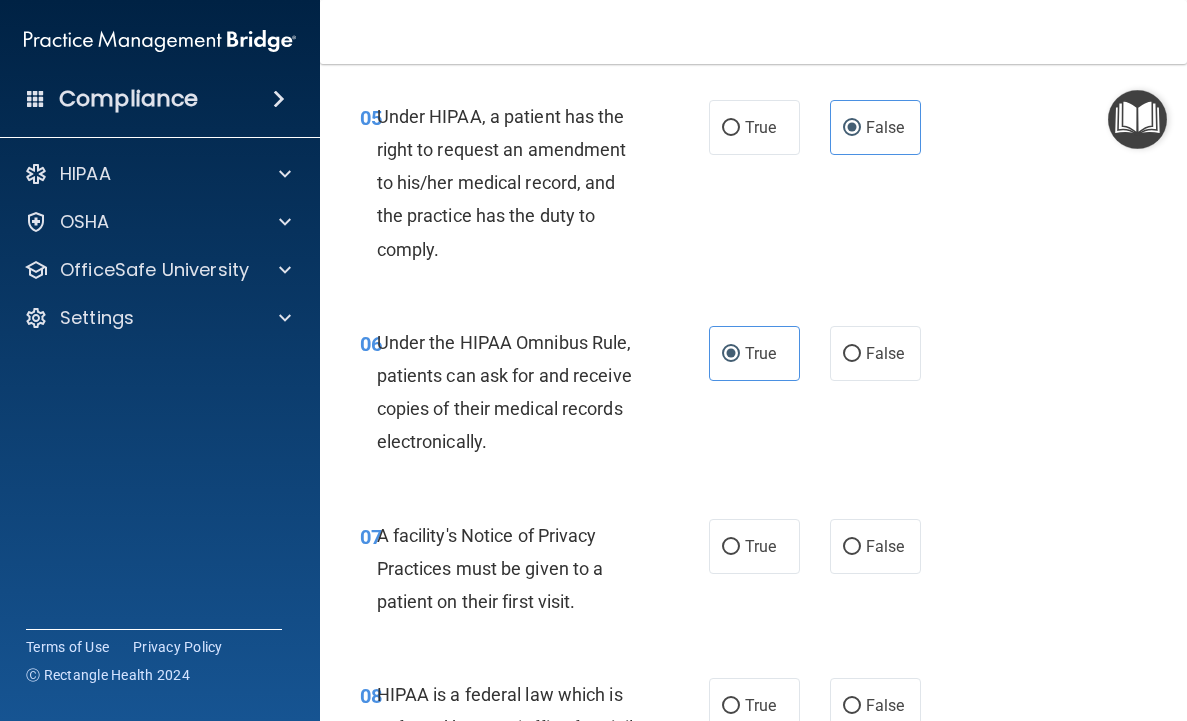 scroll, scrollTop: 1104, scrollLeft: 0, axis: vertical 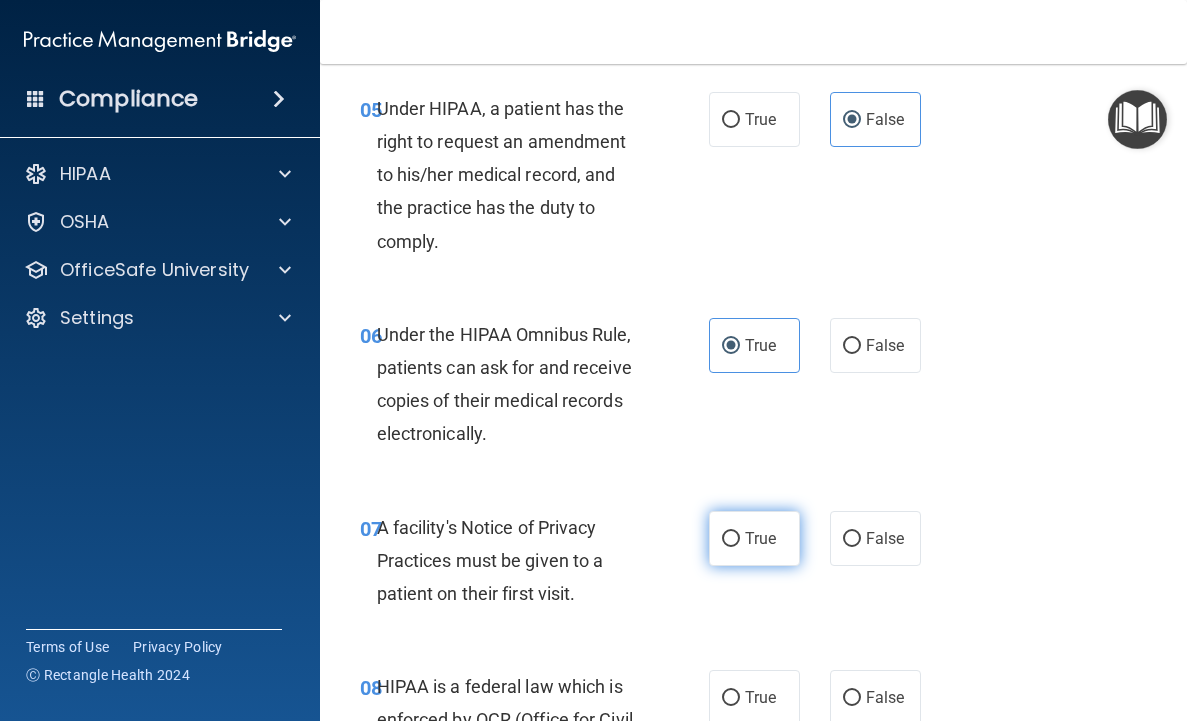 click on "True" at bounding box center [760, 538] 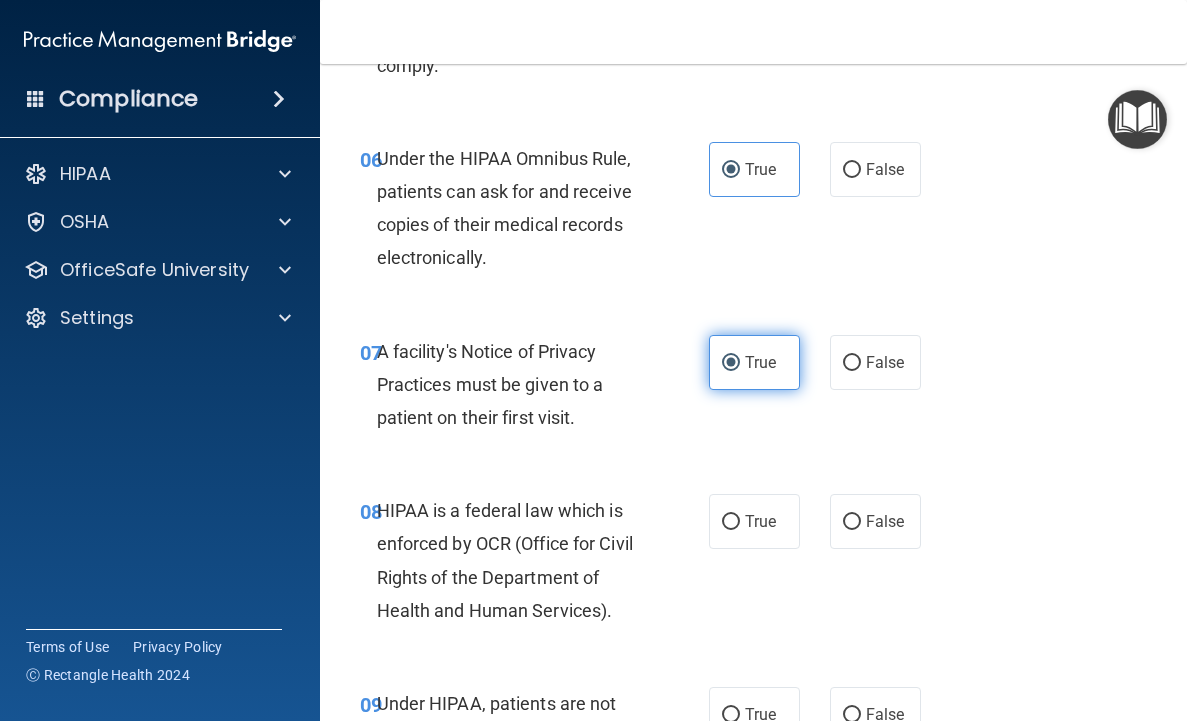 scroll, scrollTop: 1348, scrollLeft: 0, axis: vertical 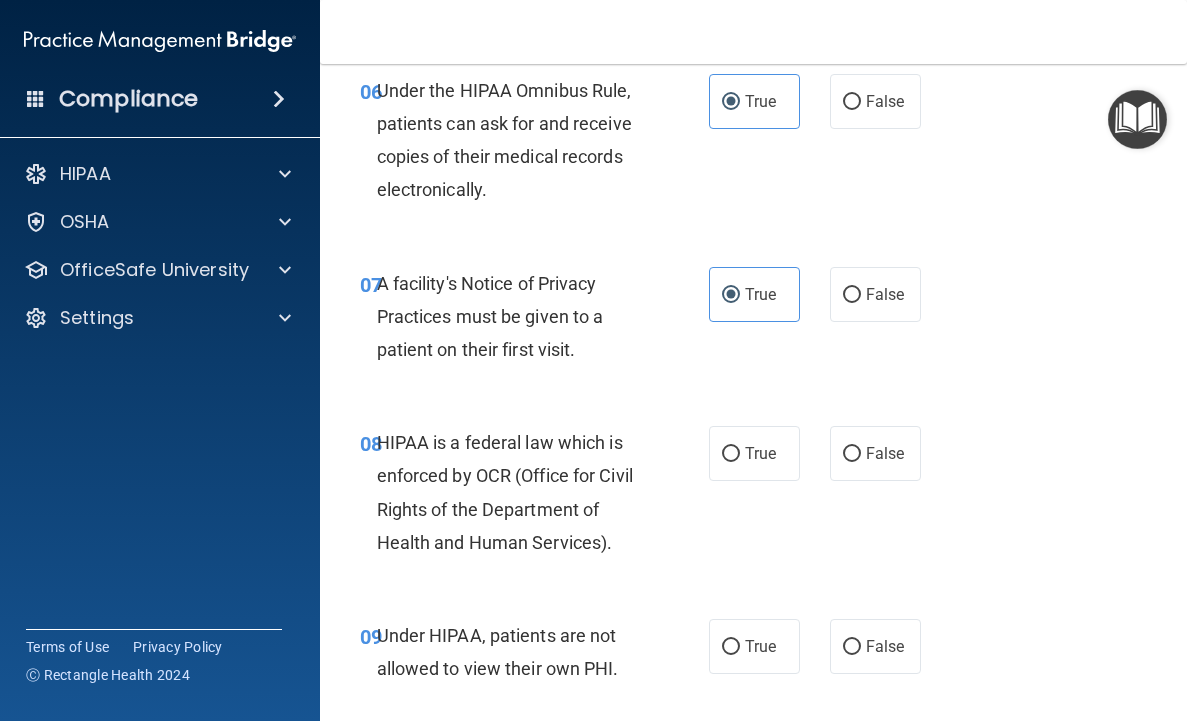 click on "HIPAA is a federal law which is enforced by OCR (Office for Civil Rights of the Department of Health and Human Services)." at bounding box center [519, 492] 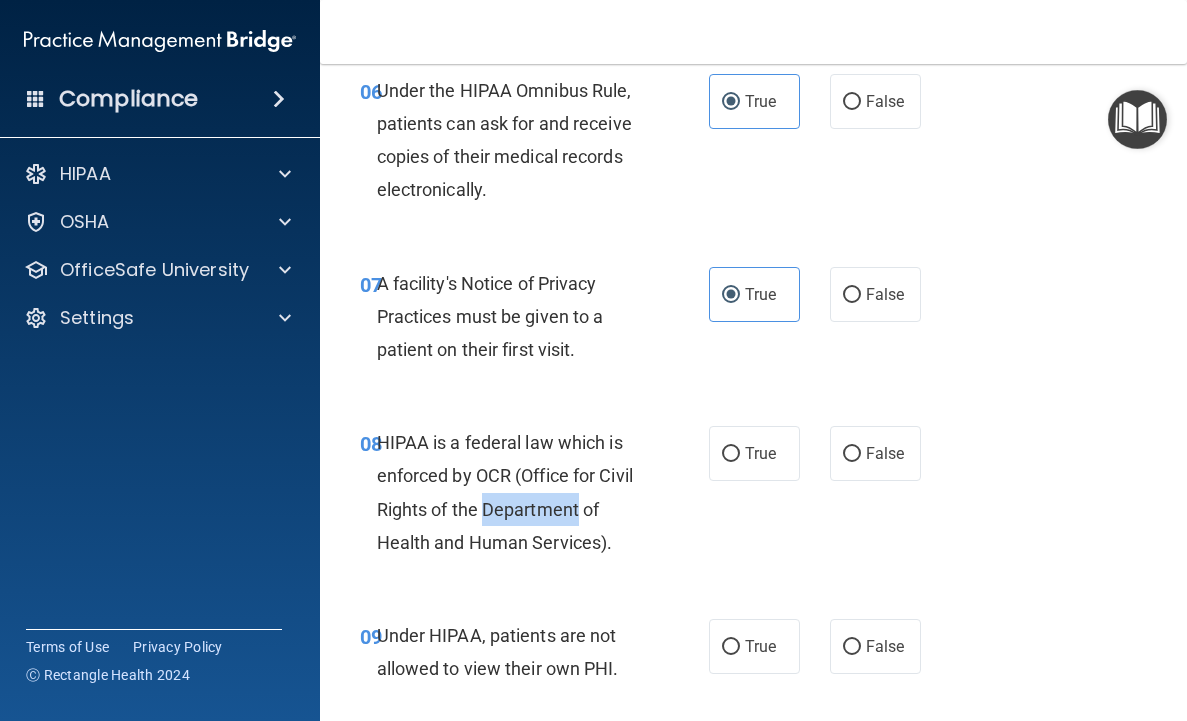 click on "HIPAA is a federal law which is enforced by OCR (Office for Civil Rights of the Department of Health and Human Services)." at bounding box center [519, 492] 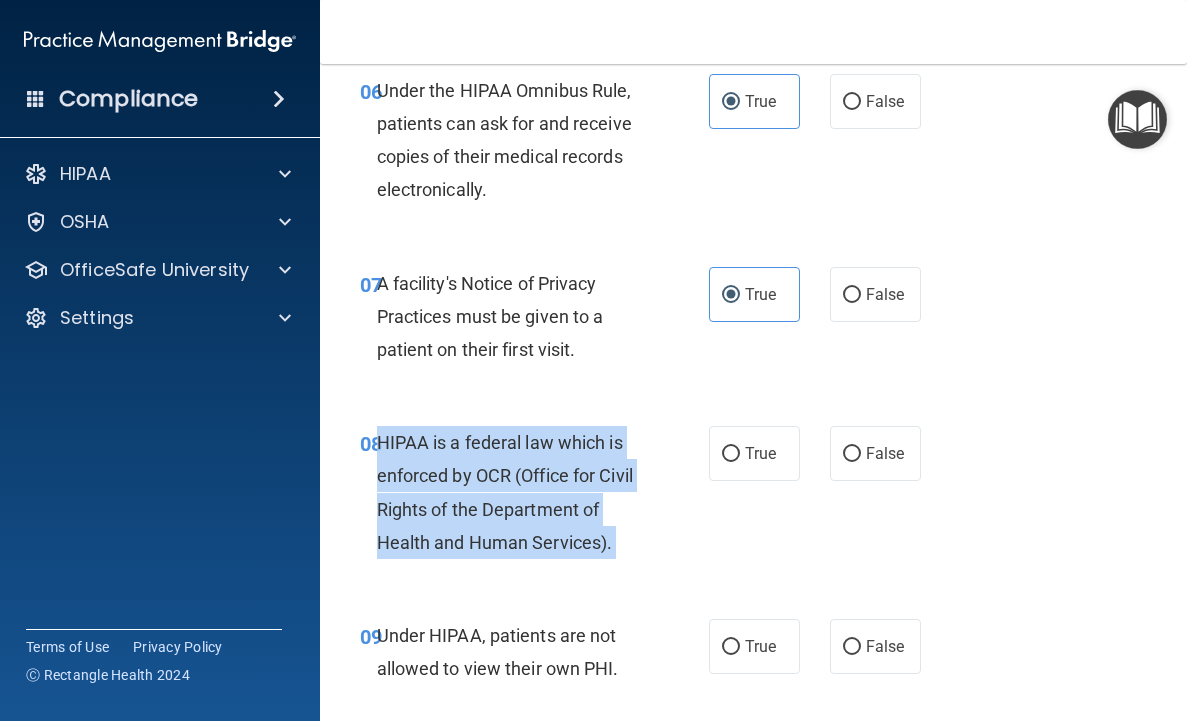 click on "HIPAA is a federal law which is enforced by OCR (Office for Civil Rights of the Department of Health and Human Services)." at bounding box center [519, 492] 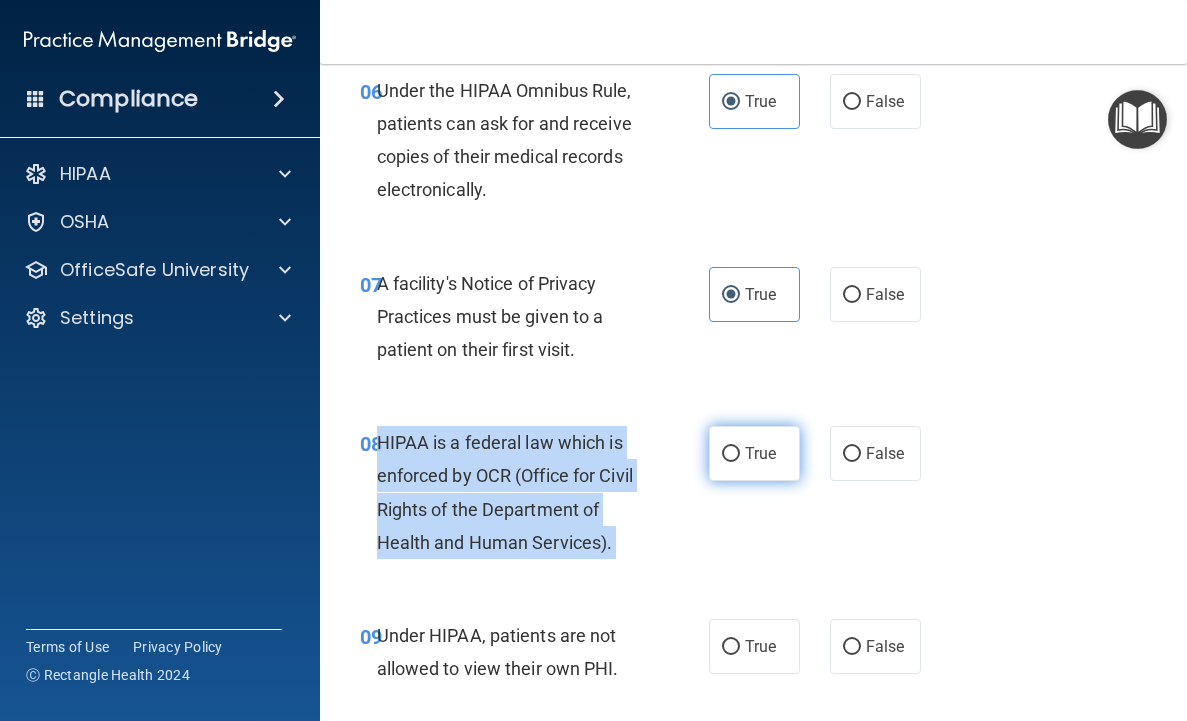 click on "True" at bounding box center [731, 454] 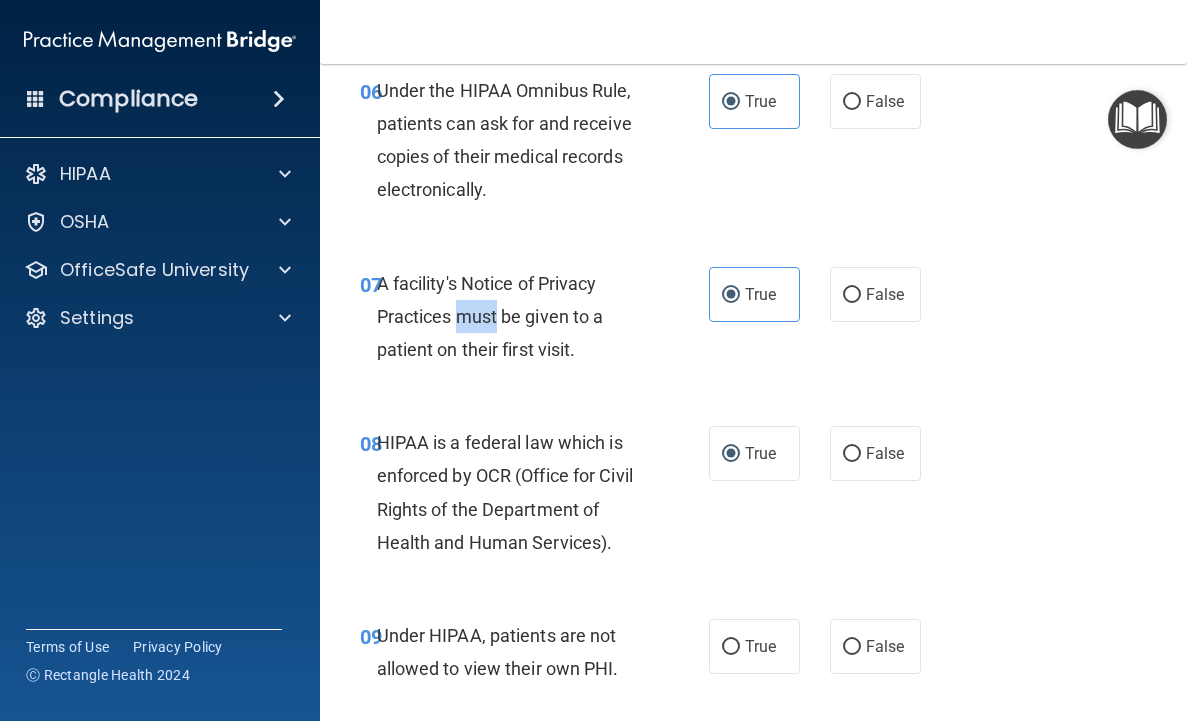 click on "A facility's Notice of Privacy Practices must be given to a patient on their first visit." at bounding box center (490, 316) 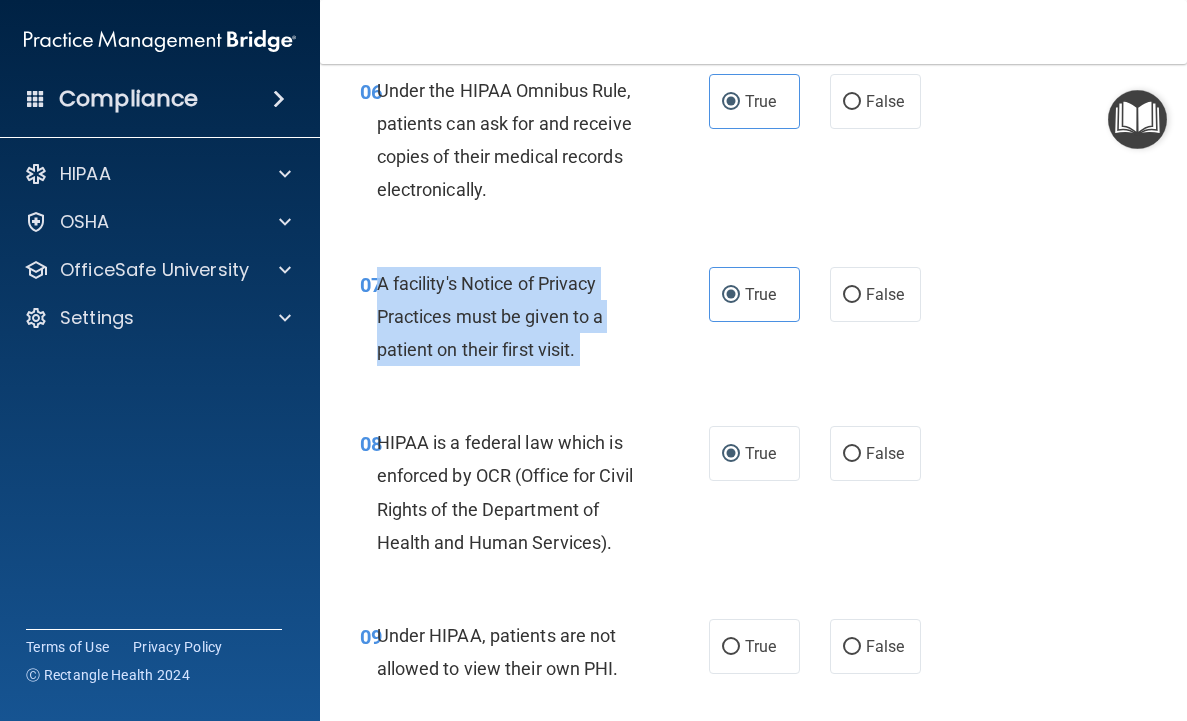 click on "A facility's Notice of Privacy Practices must be given to a patient on their first visit." at bounding box center (490, 316) 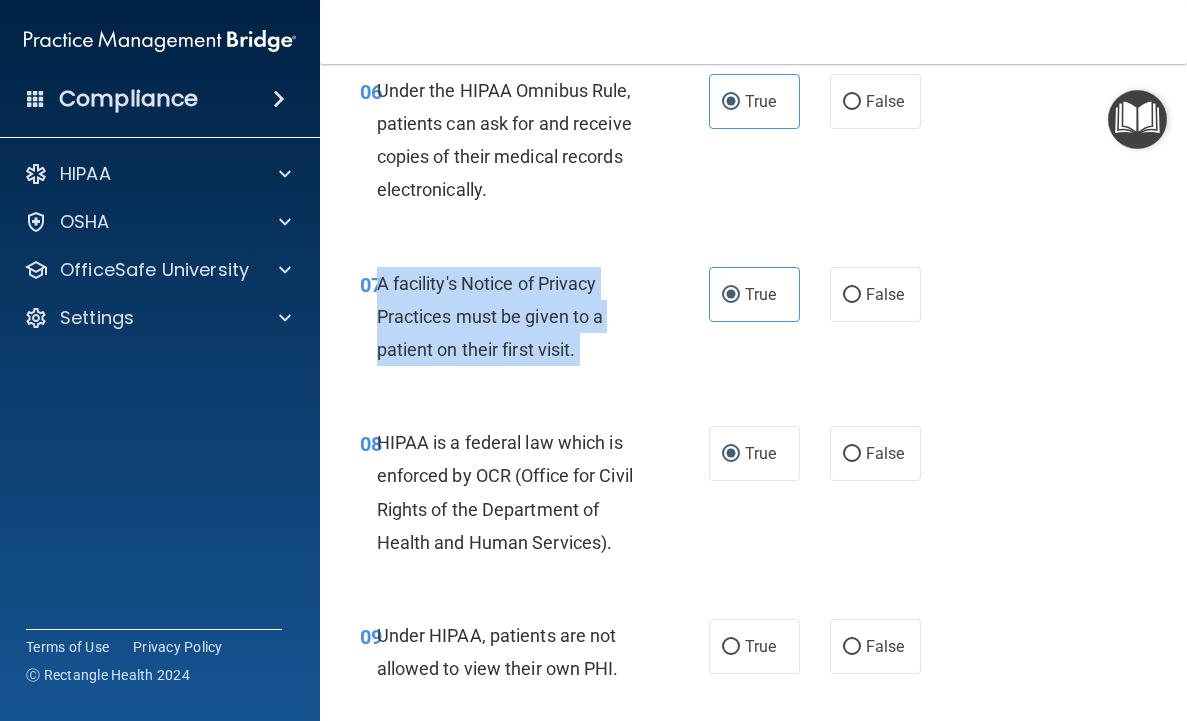 copy on "A facility's Notice of Privacy Practices must be given to a patient on their first visit." 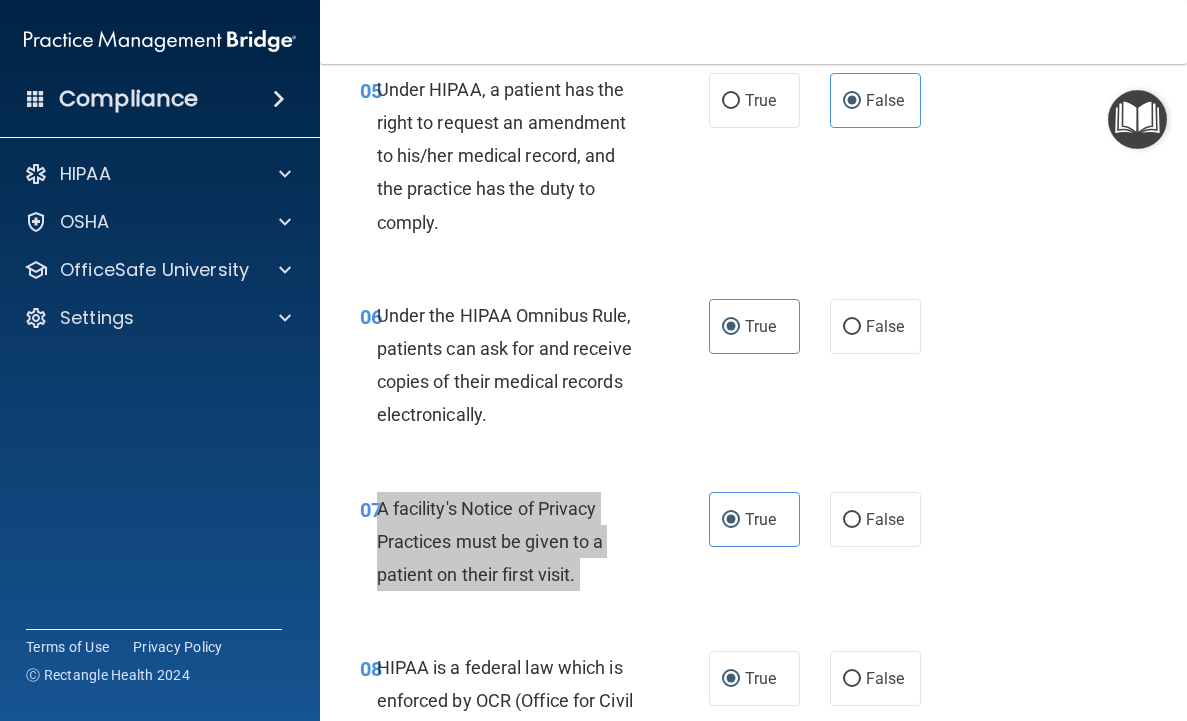 scroll, scrollTop: 1119, scrollLeft: 0, axis: vertical 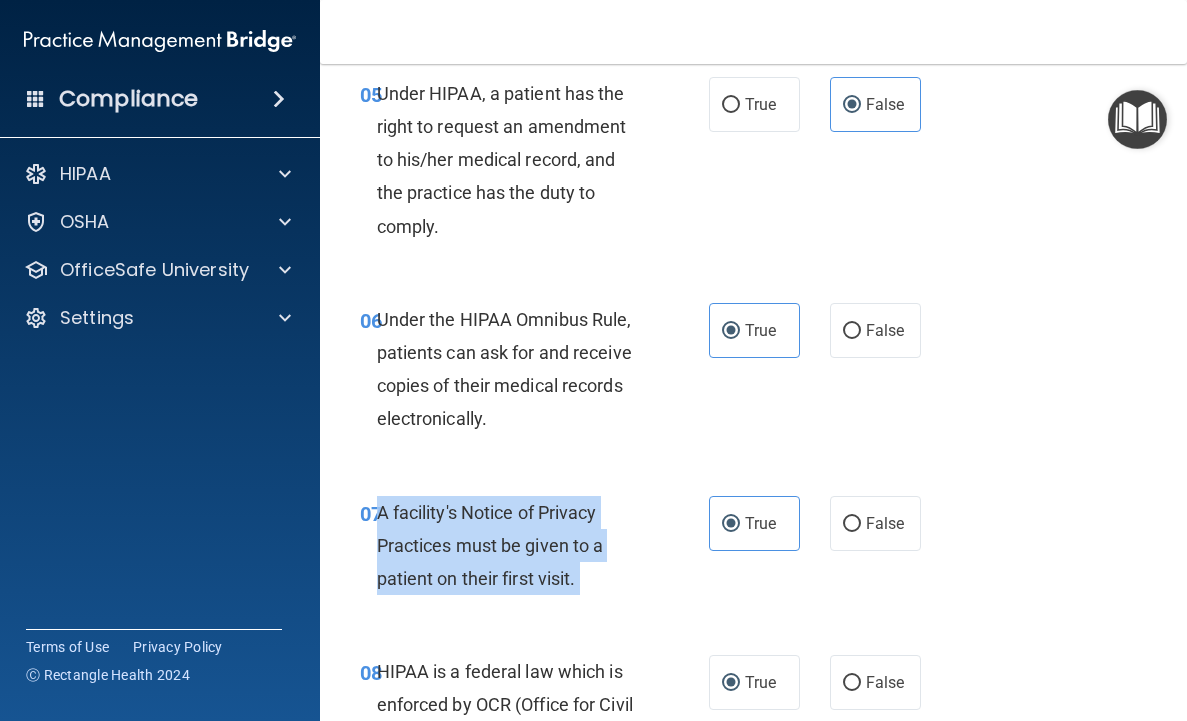 click on "Under the HIPAA Omnibus Rule, patients can ask for and receive copies of their medical records electronically." at bounding box center [504, 369] 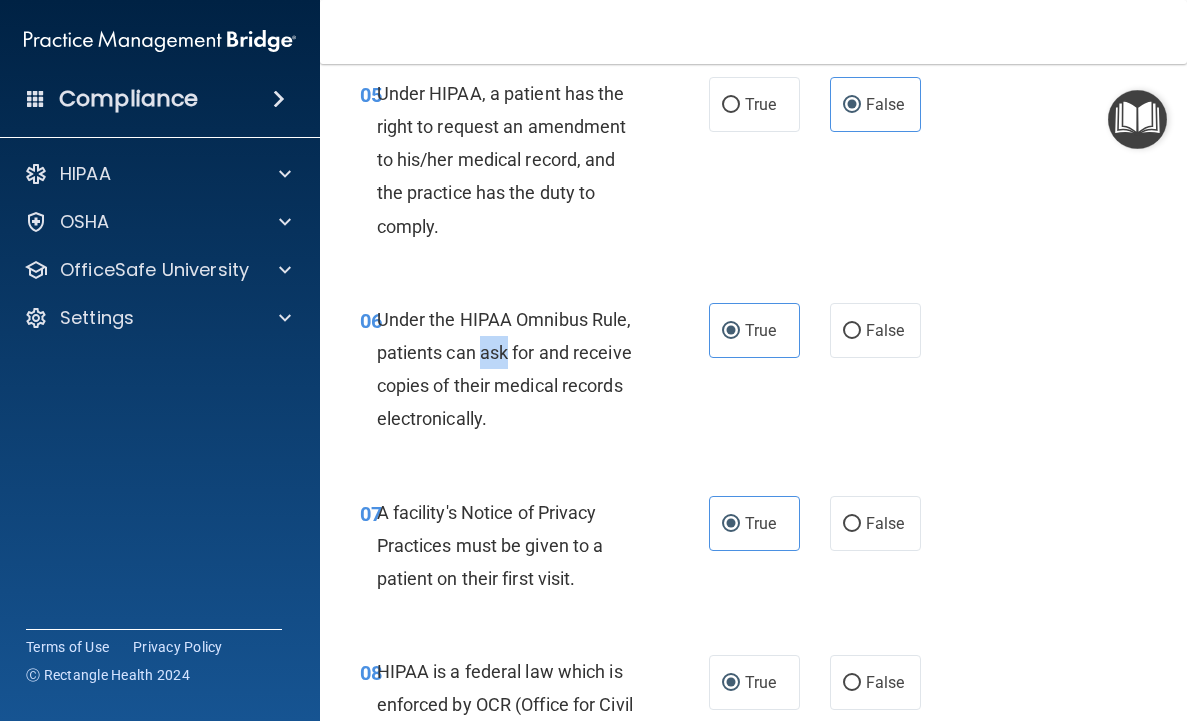 click on "Under the HIPAA Omnibus Rule, patients can ask for and receive copies of their medical records electronically." at bounding box center (504, 369) 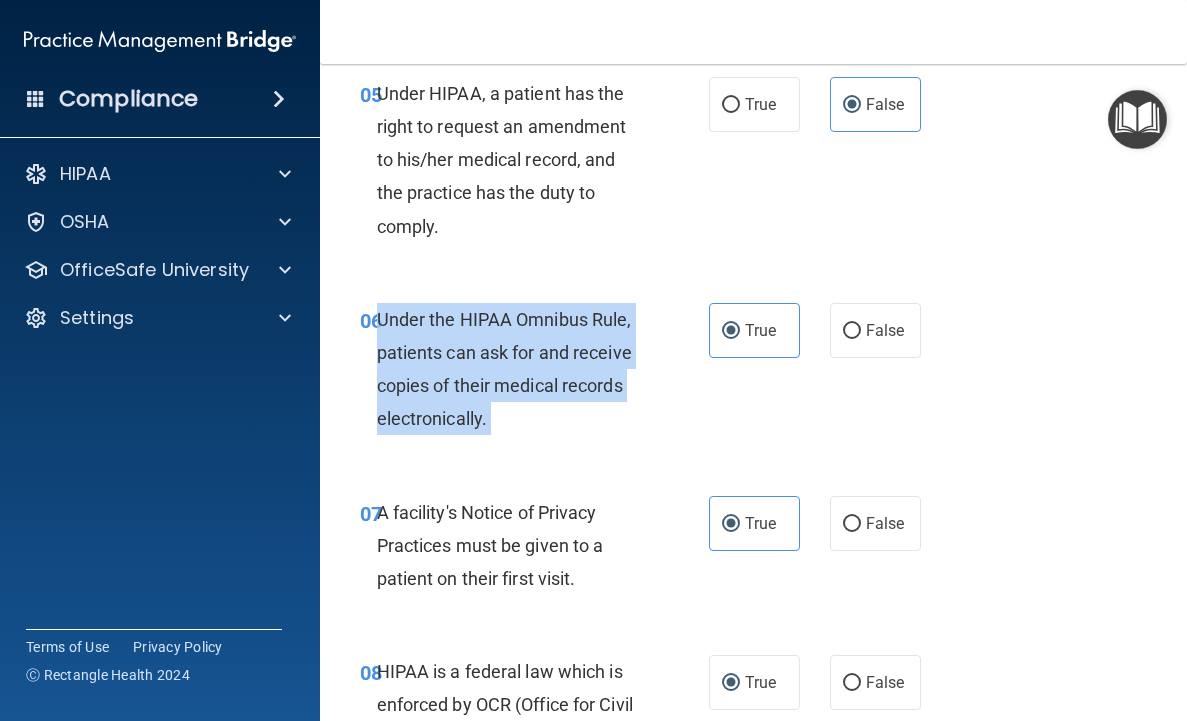 click on "Under the HIPAA Omnibus Rule, patients can ask for and receive copies of their medical records electronically." at bounding box center [504, 369] 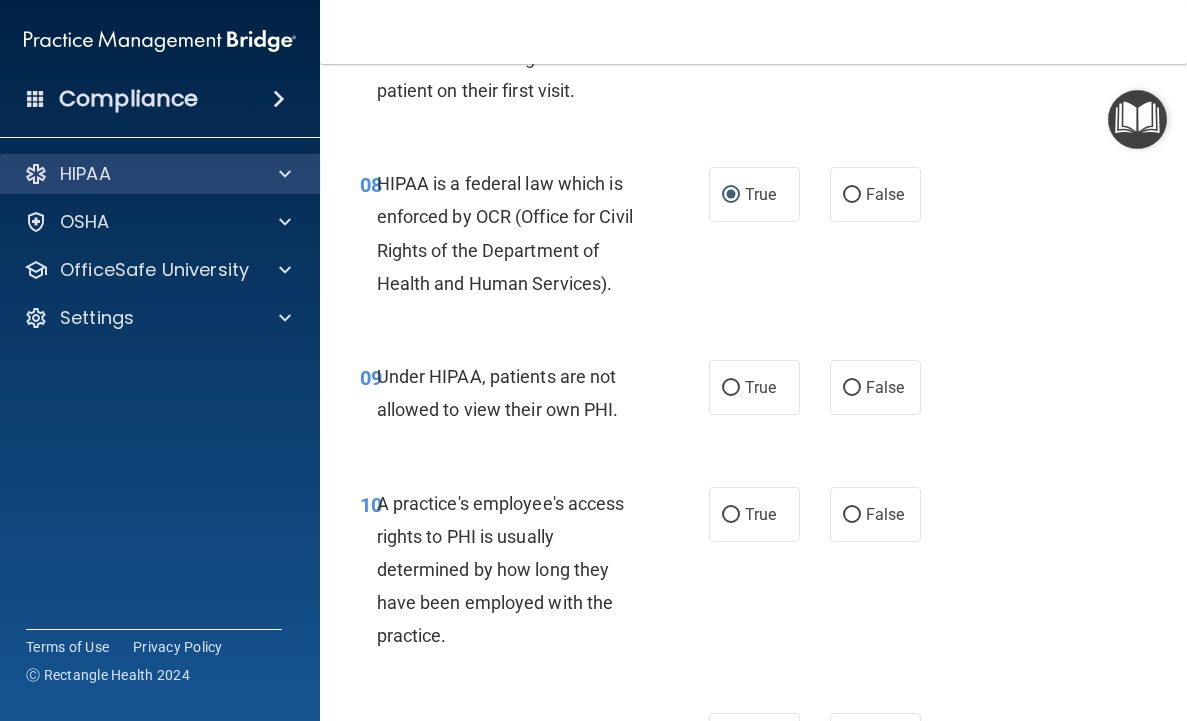 scroll, scrollTop: 1699, scrollLeft: 0, axis: vertical 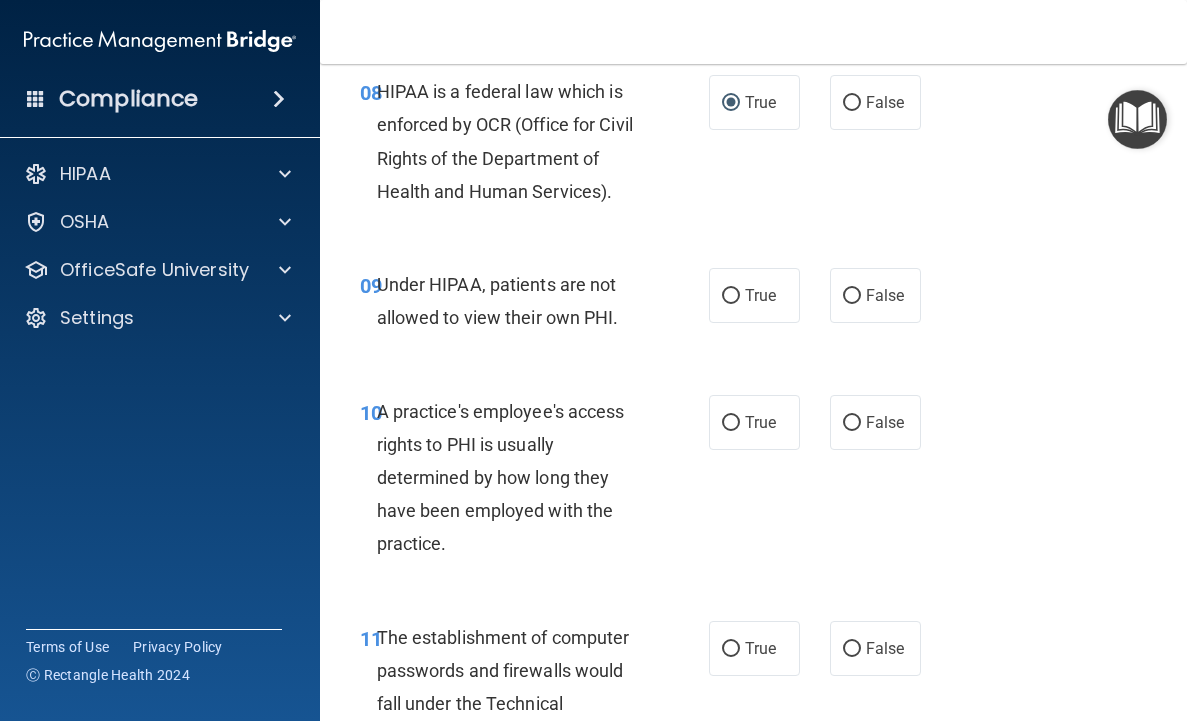 click on "Under HIPAA, patients are not allowed to view their own PHI." at bounding box center [519, 301] 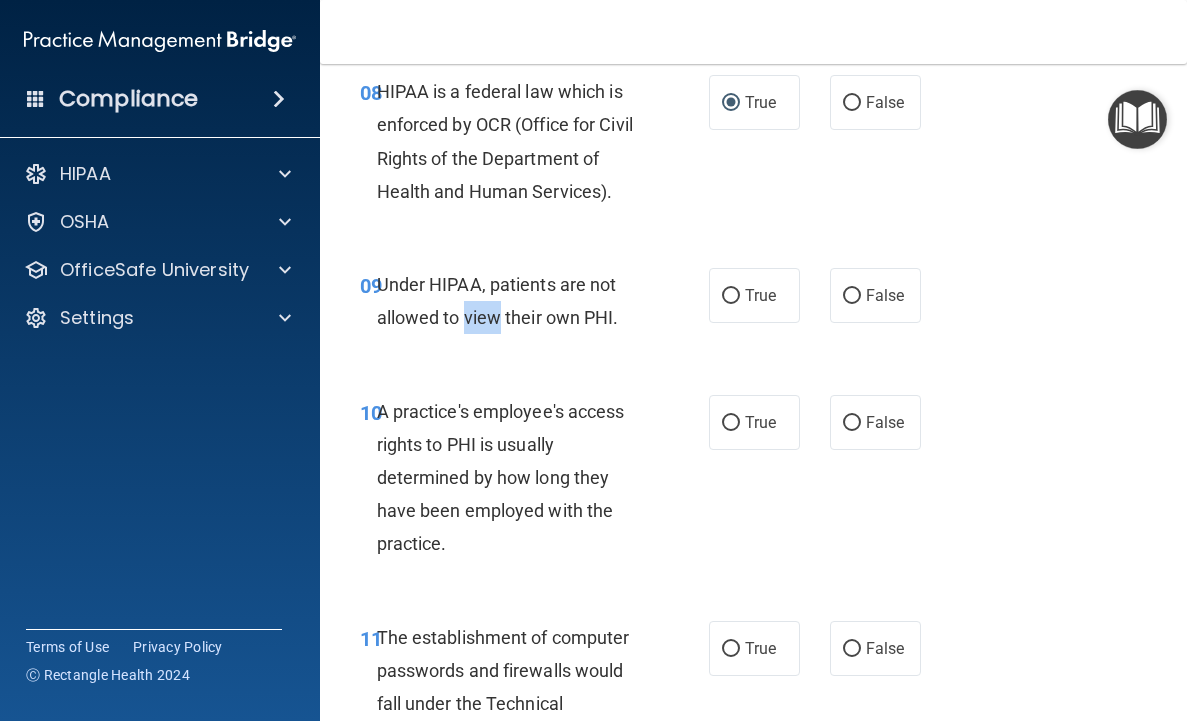 click on "Under HIPAA, patients are not allowed to view their own PHI." at bounding box center (519, 301) 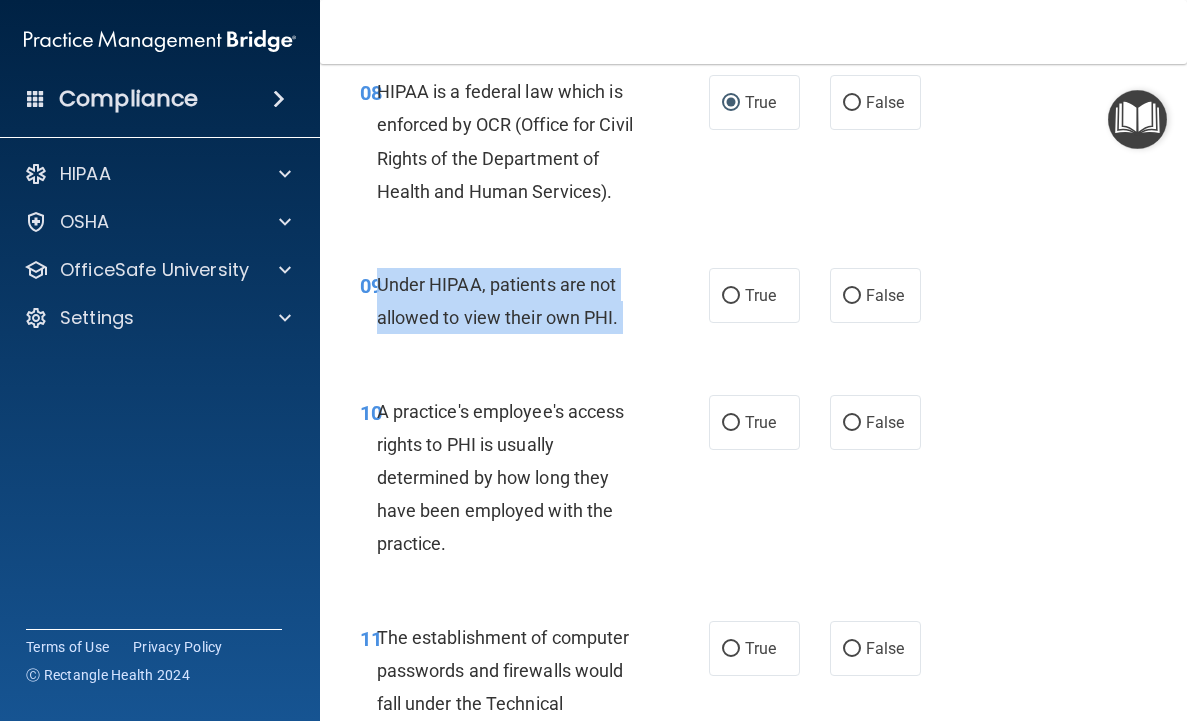 click on "Under HIPAA, patients are not allowed to view their own PHI." at bounding box center [519, 301] 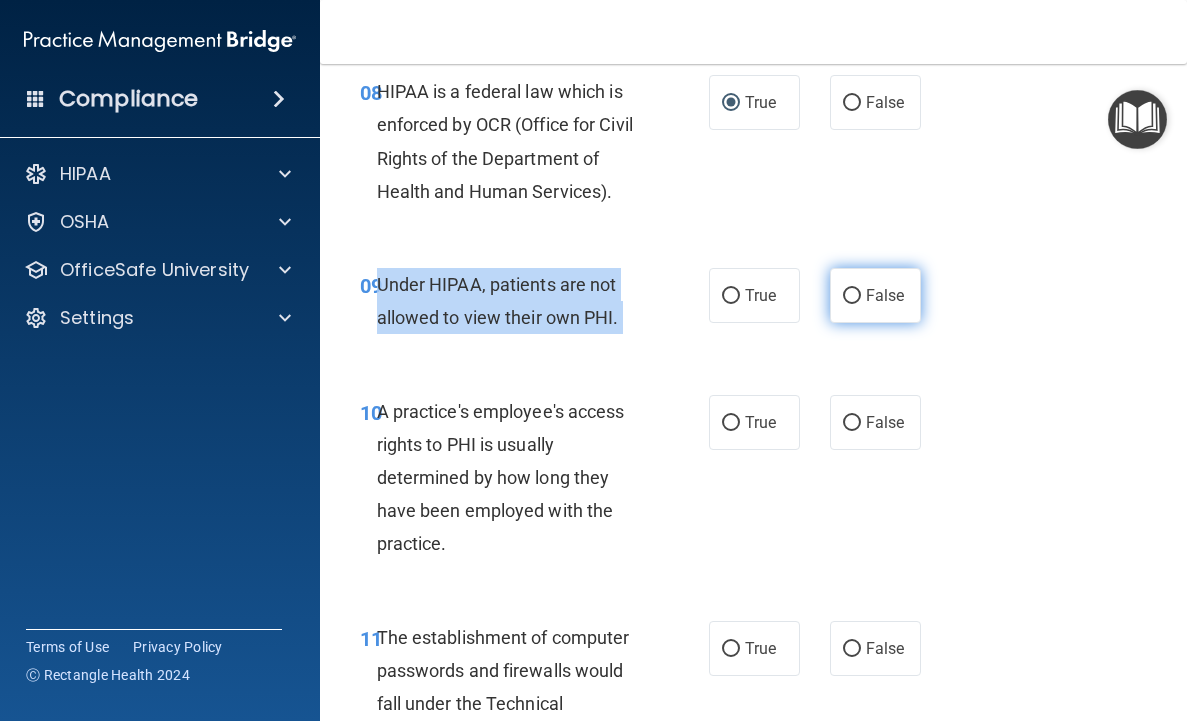 click on "False" at bounding box center (852, 296) 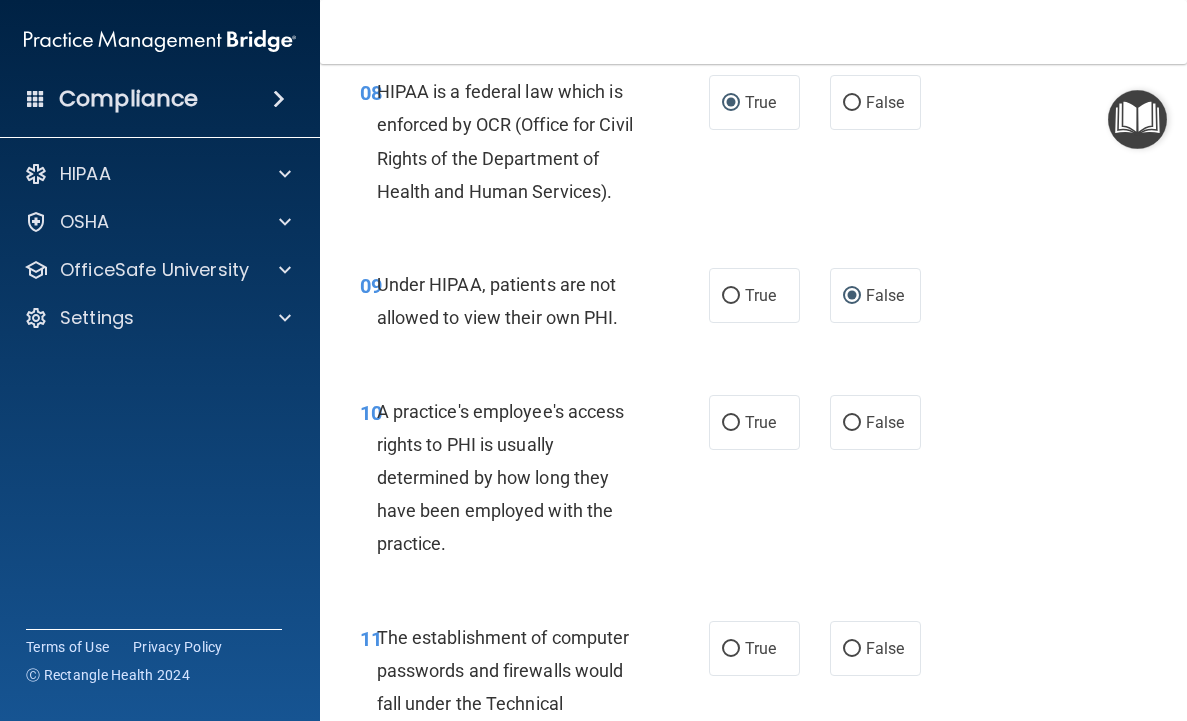 click on "A practice's employee's access rights to PHI is usually determined by how long they have been employed with the practice." at bounding box center [501, 478] 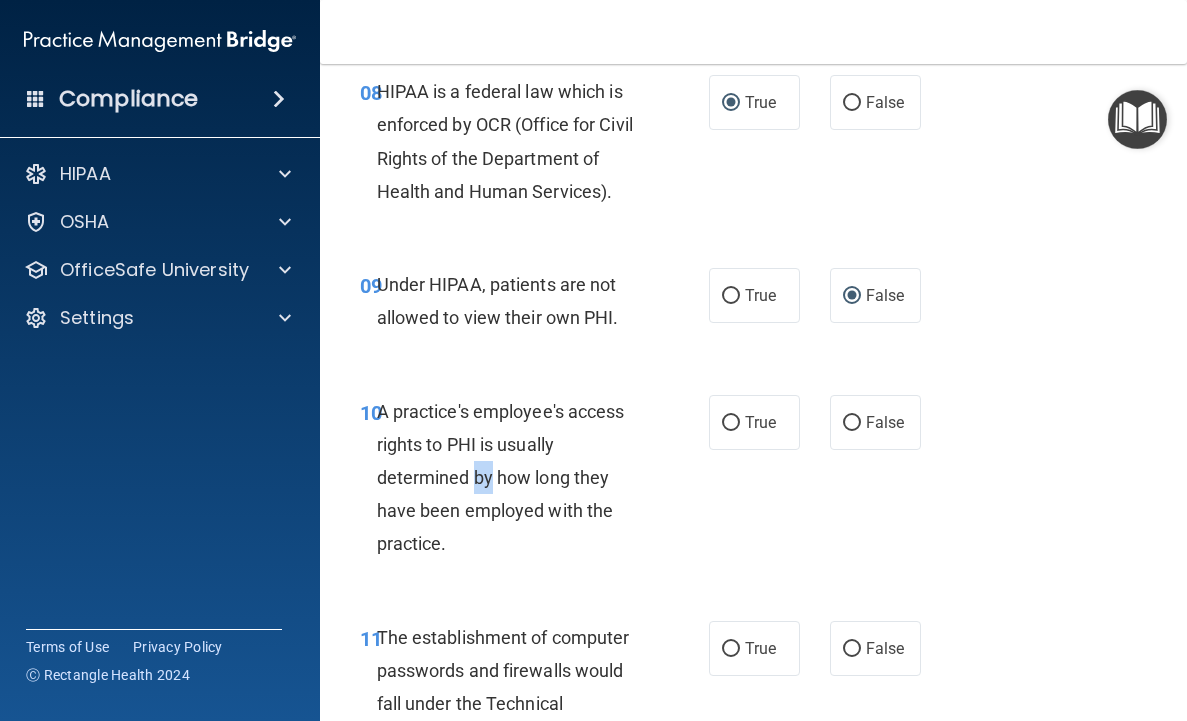 click on "A practice's employee's access rights to PHI is usually determined by how long they have been employed with the practice." at bounding box center (501, 478) 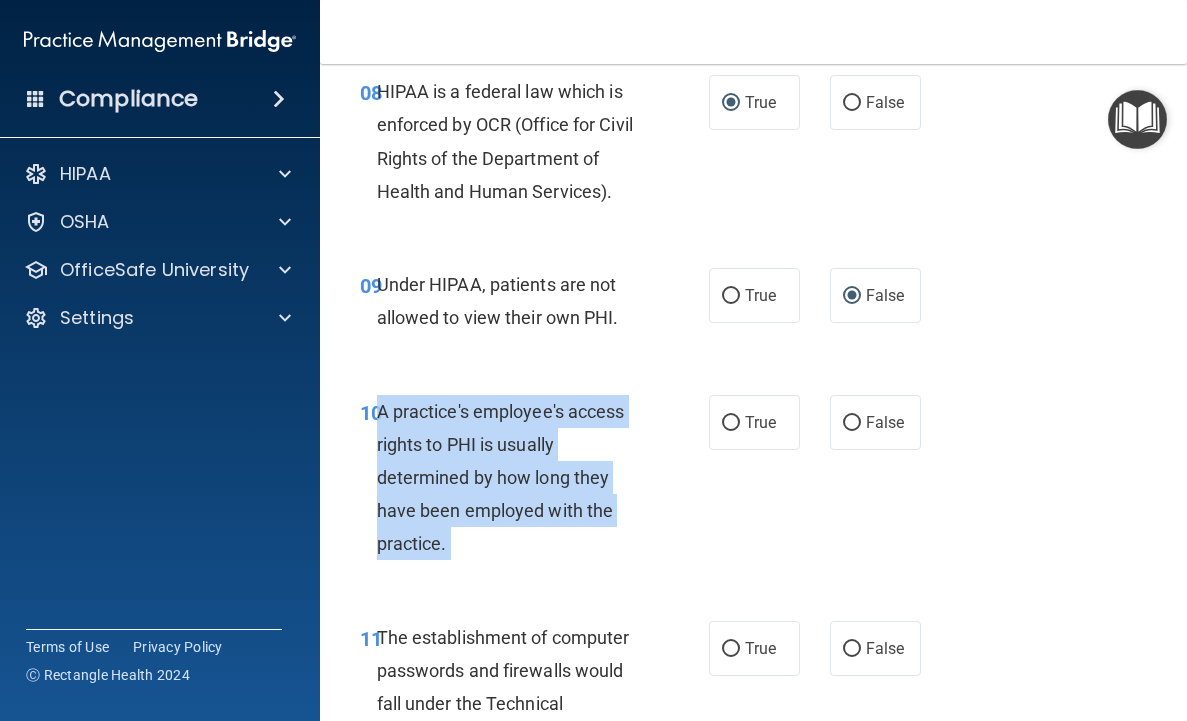 click on "A practice's employee's access rights to PHI is usually determined by how long they have been employed with the practice." at bounding box center [501, 478] 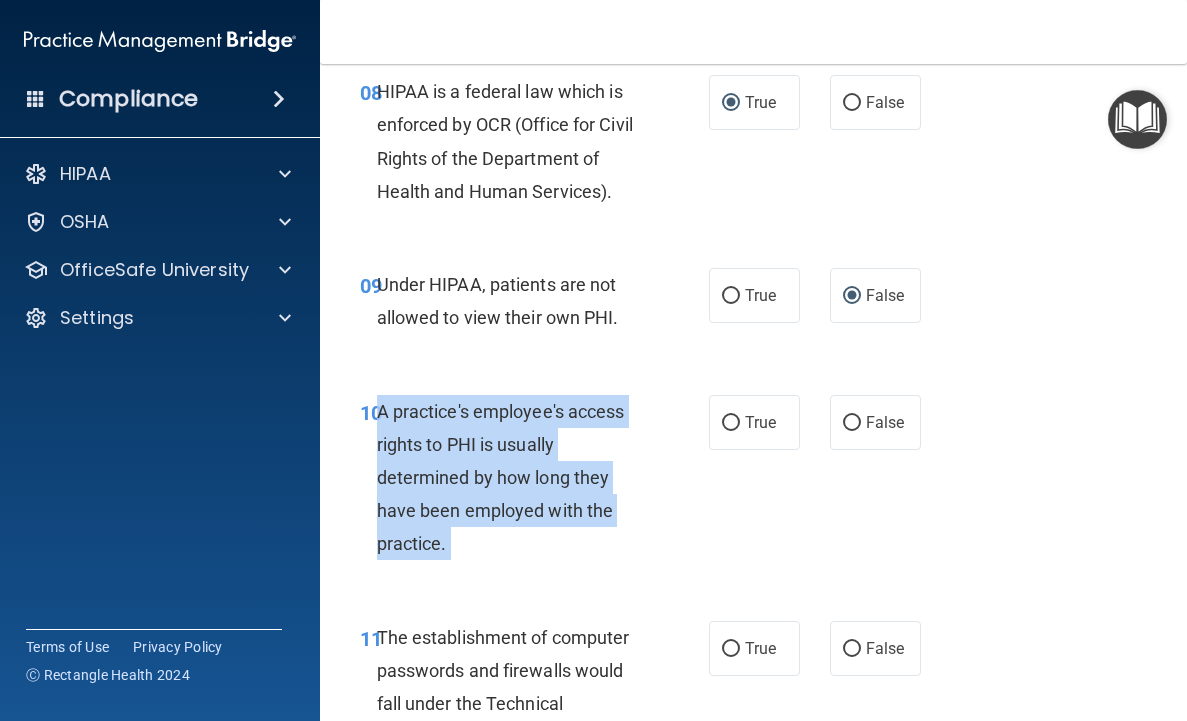 copy on "A practice's employee's access rights to PHI is usually determined by how long they have been employed with the practice." 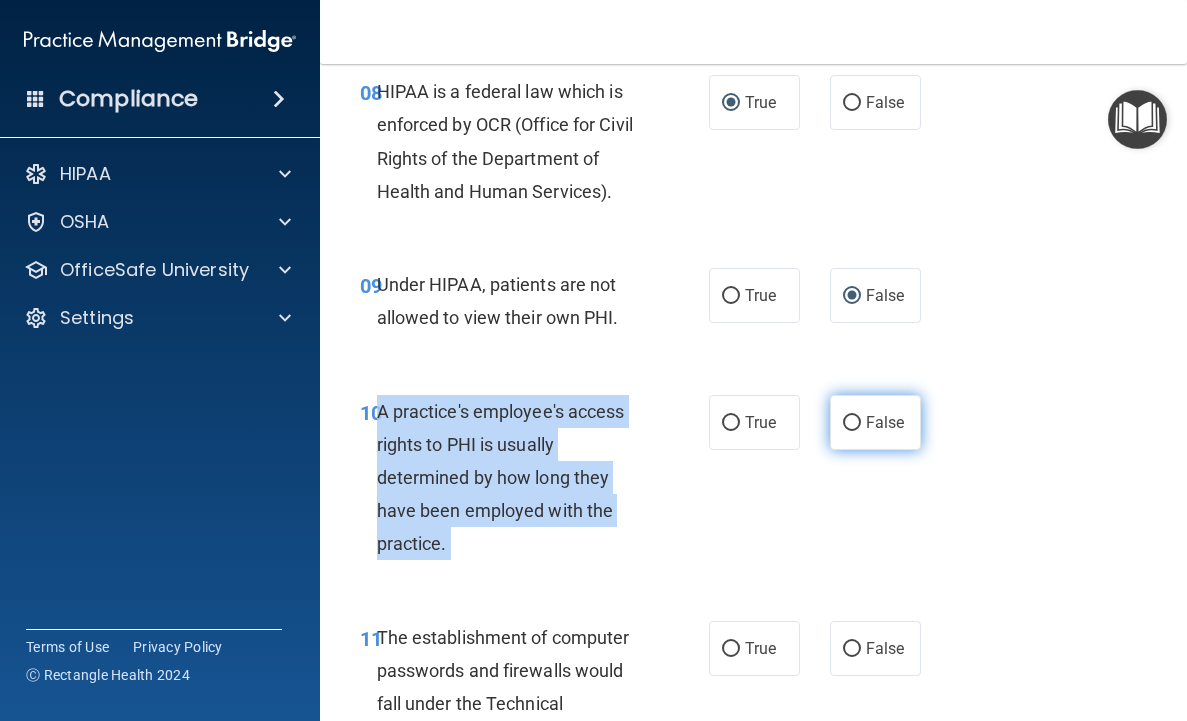 click on "False" at bounding box center [852, 423] 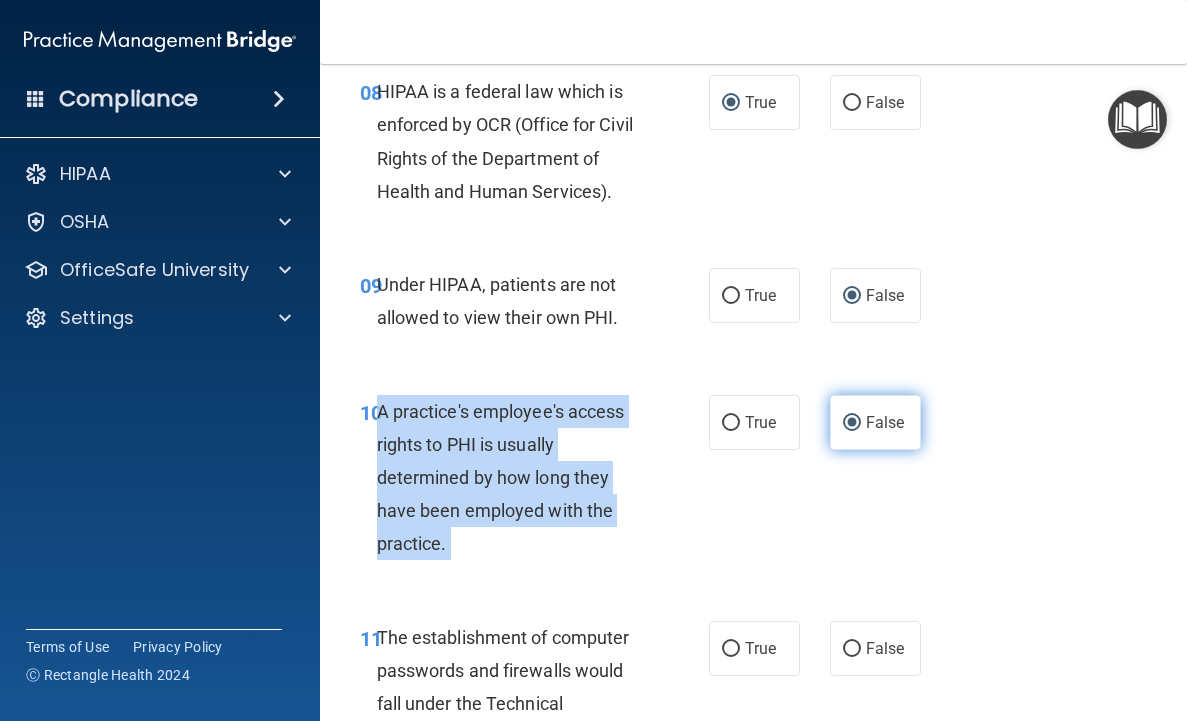click on "False" at bounding box center [852, 423] 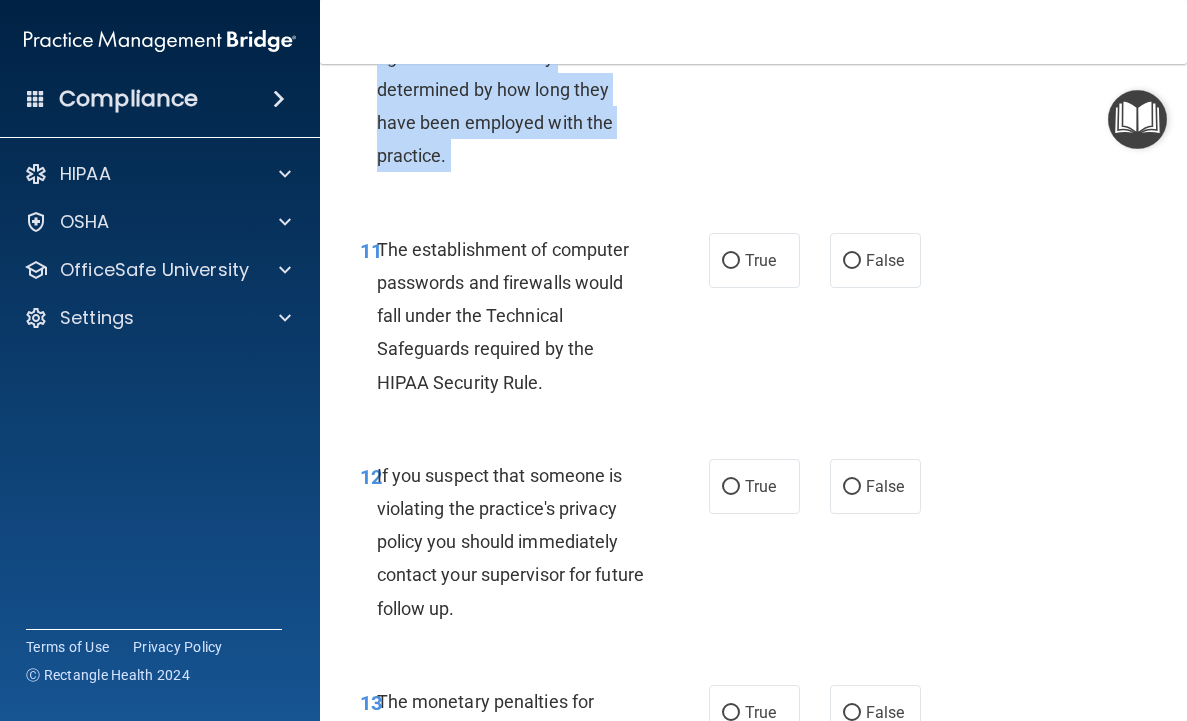scroll, scrollTop: 1961, scrollLeft: 0, axis: vertical 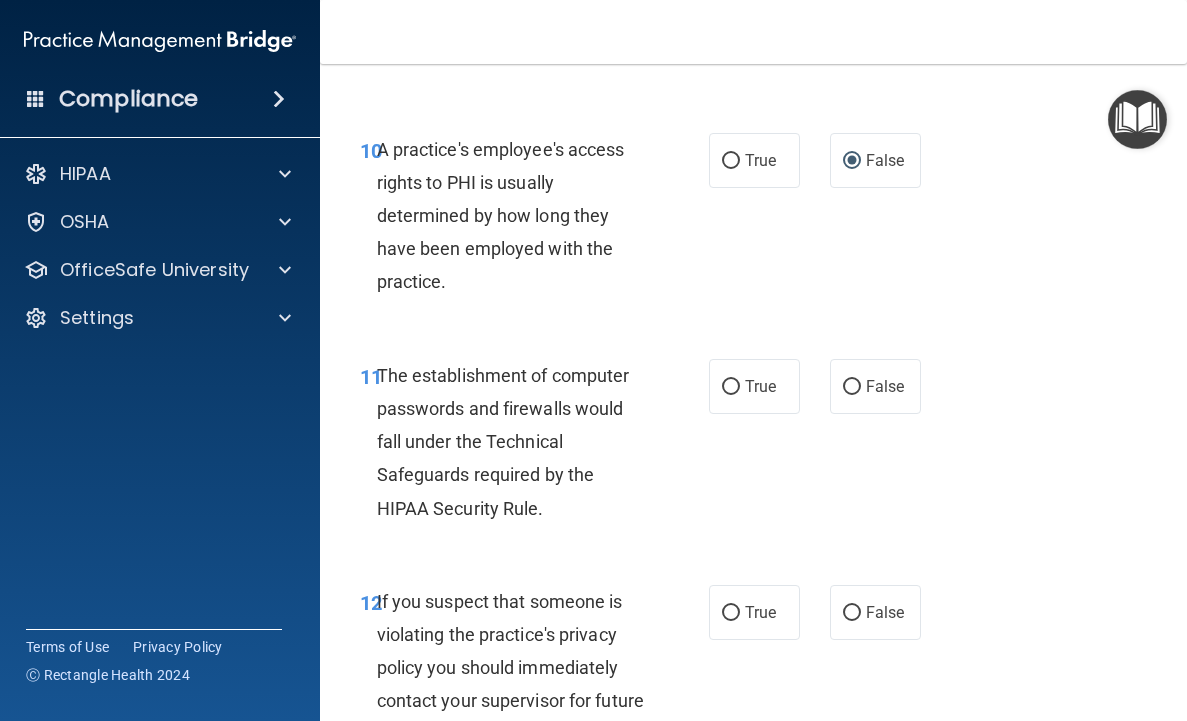 click on "The establishment of computer passwords and firewalls would fall under the Technical Safeguards required by the HIPAA Security Rule." at bounding box center (503, 442) 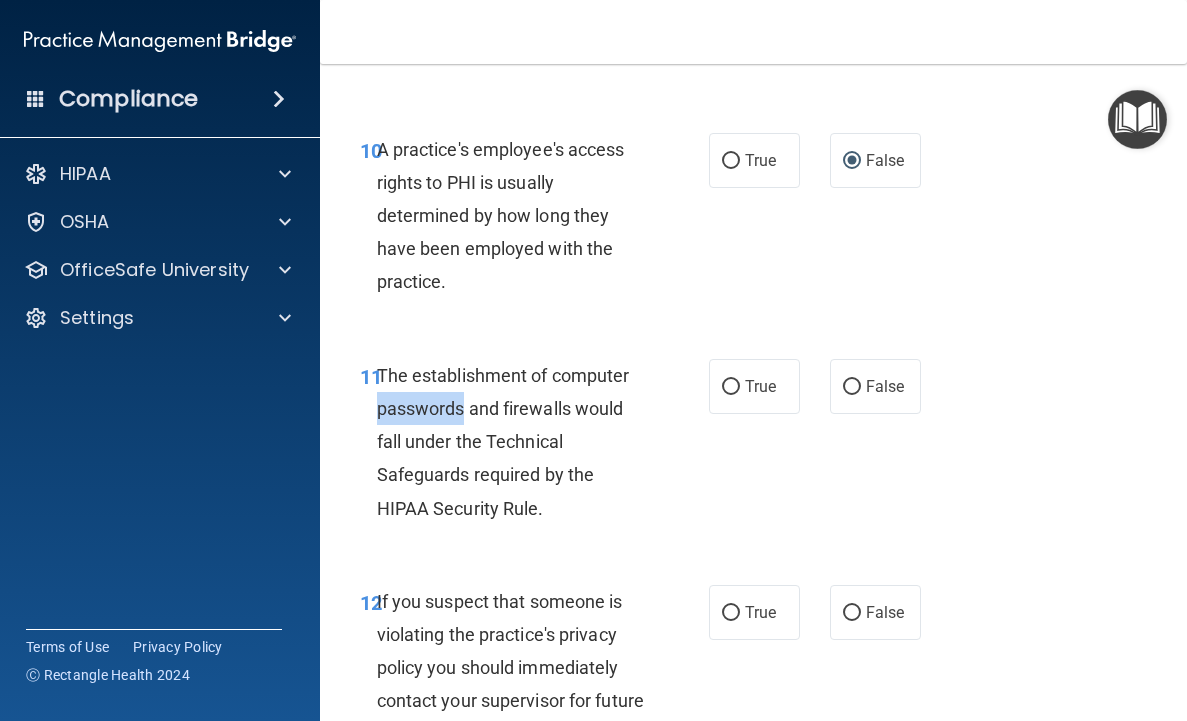 click on "The establishment of computer passwords and firewalls would fall under the Technical Safeguards required by the HIPAA Security Rule." at bounding box center (503, 442) 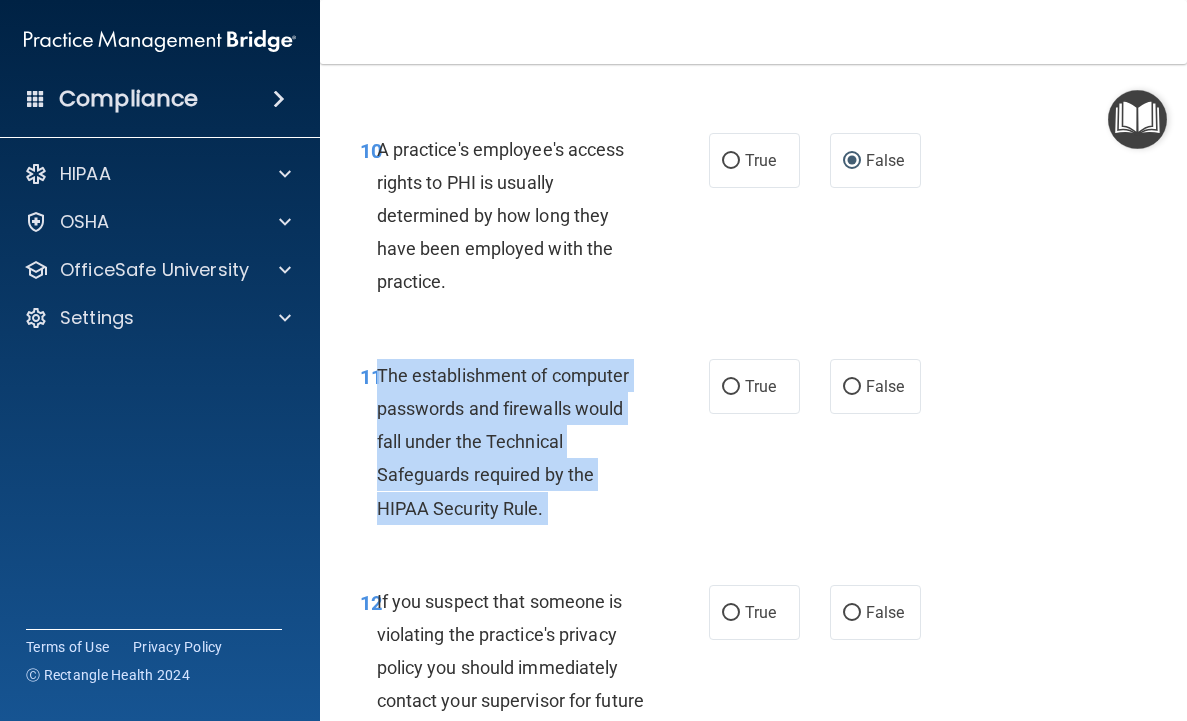 click on "The establishment of computer passwords and firewalls would fall under the Technical Safeguards required by the HIPAA Security Rule." at bounding box center (503, 442) 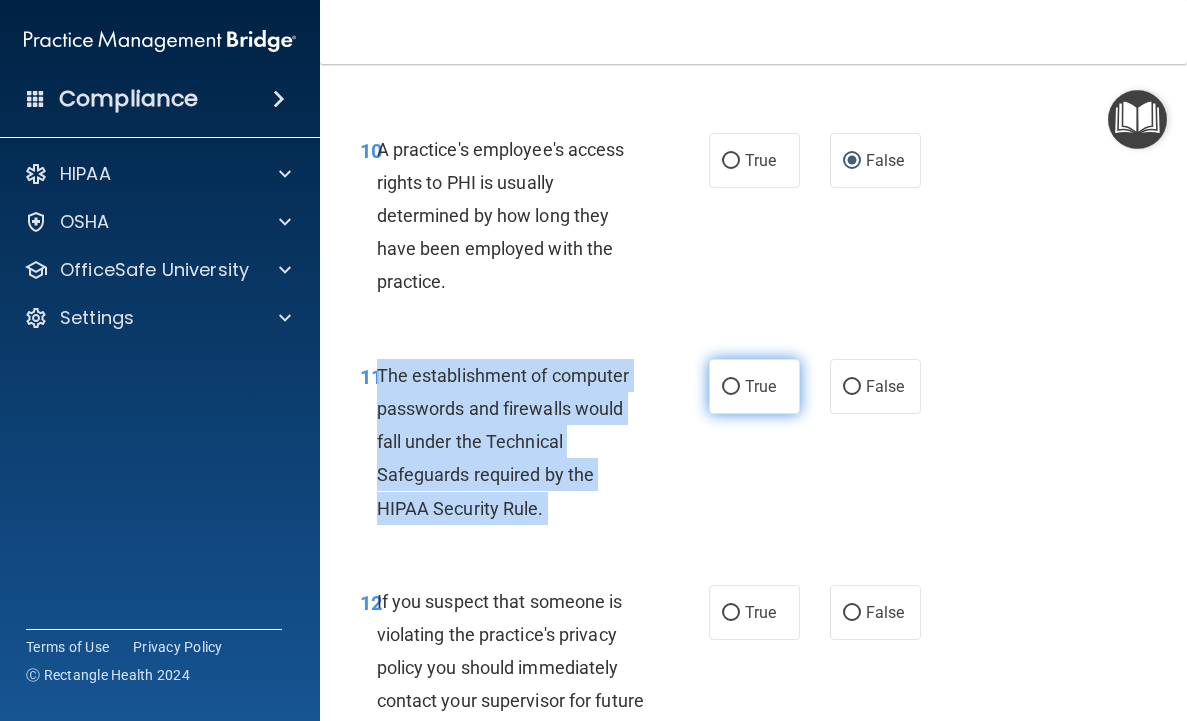 click on "True" at bounding box center (731, 387) 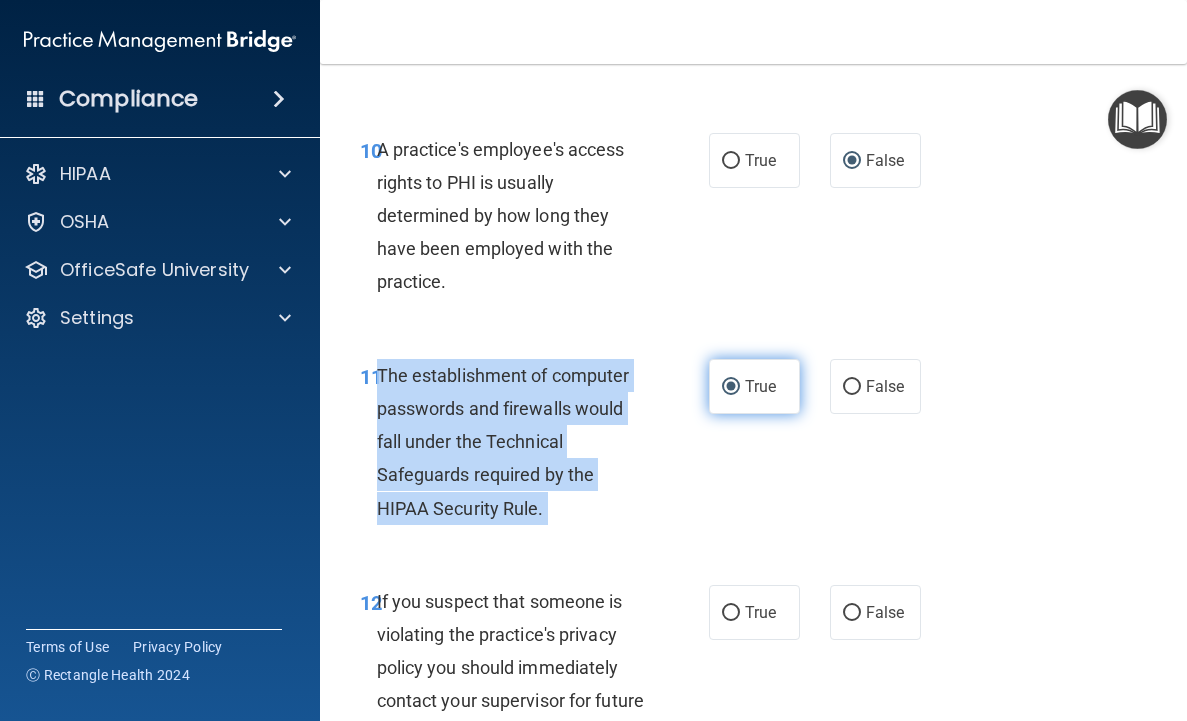 click on "True" at bounding box center [731, 387] 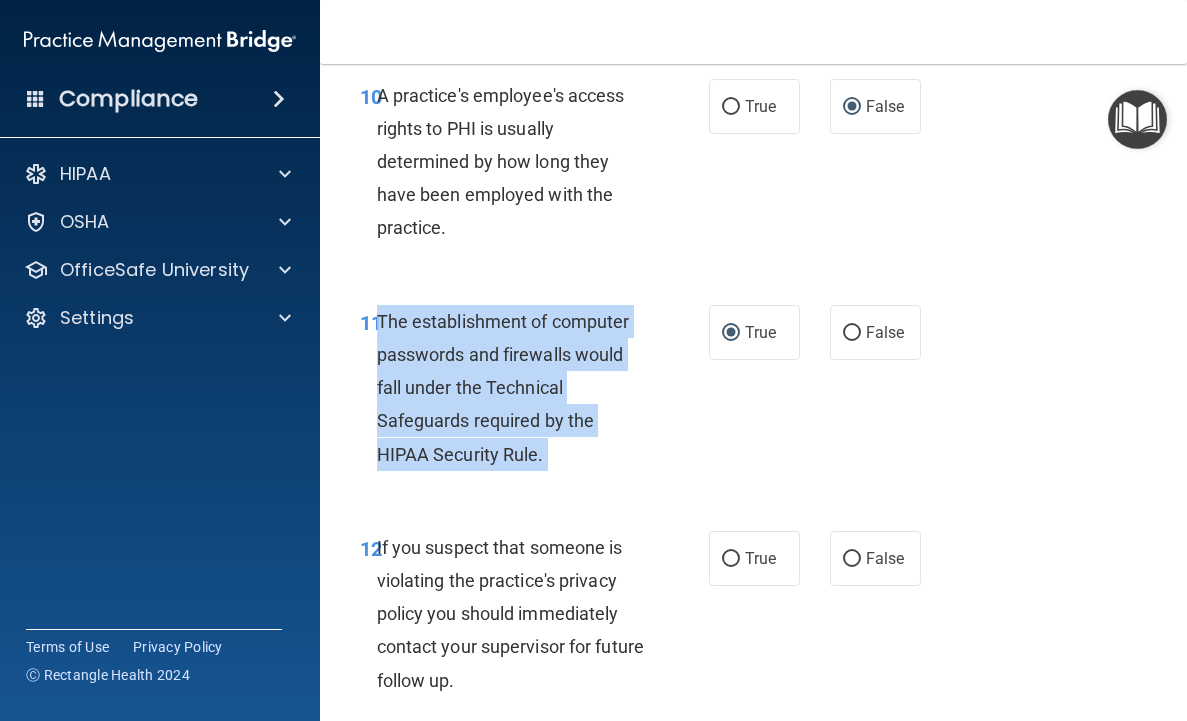 scroll, scrollTop: 2100, scrollLeft: 0, axis: vertical 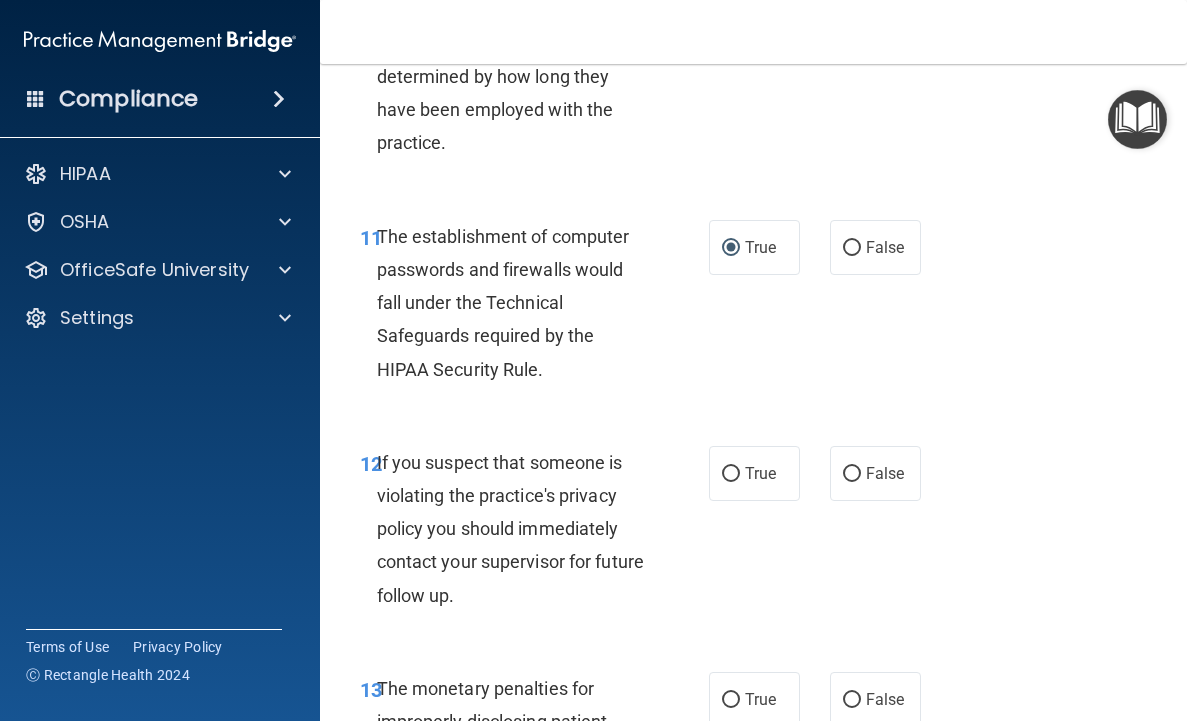 click on "If you suspect that someone is violating the practice's privacy policy you should immediately contact your supervisor for future follow up." at bounding box center [510, 529] 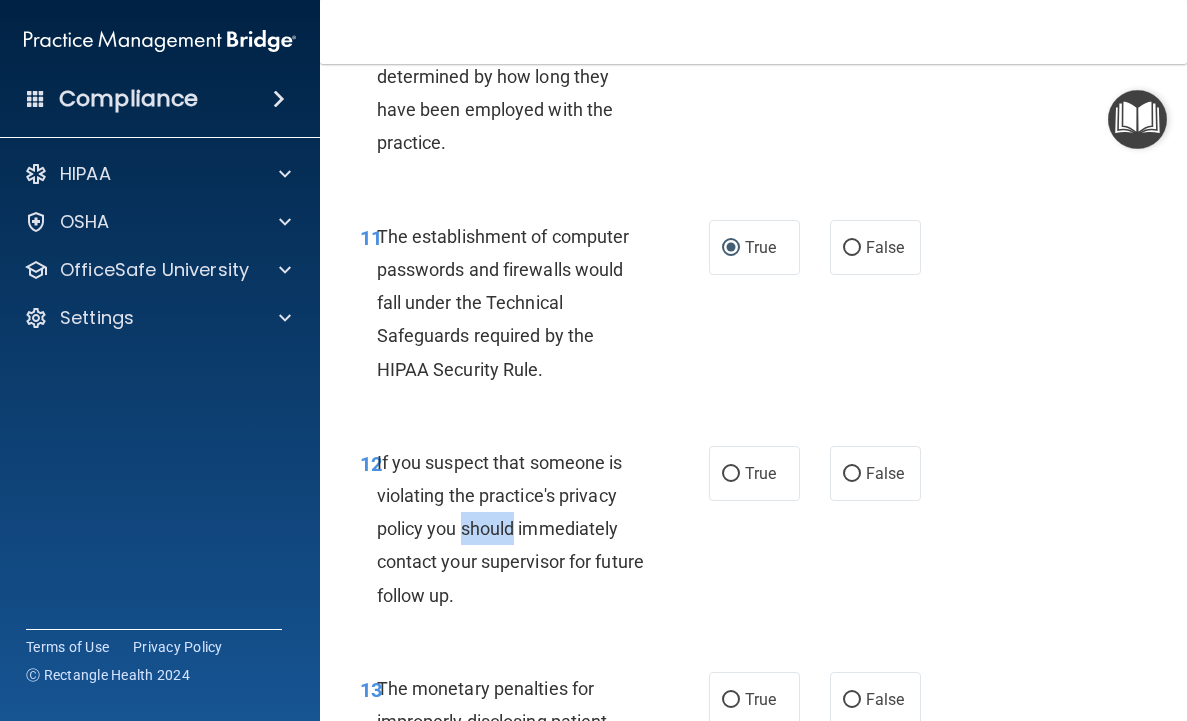 click on "If you suspect that someone is violating the practice's privacy policy you should immediately contact your supervisor for future follow up." at bounding box center (510, 529) 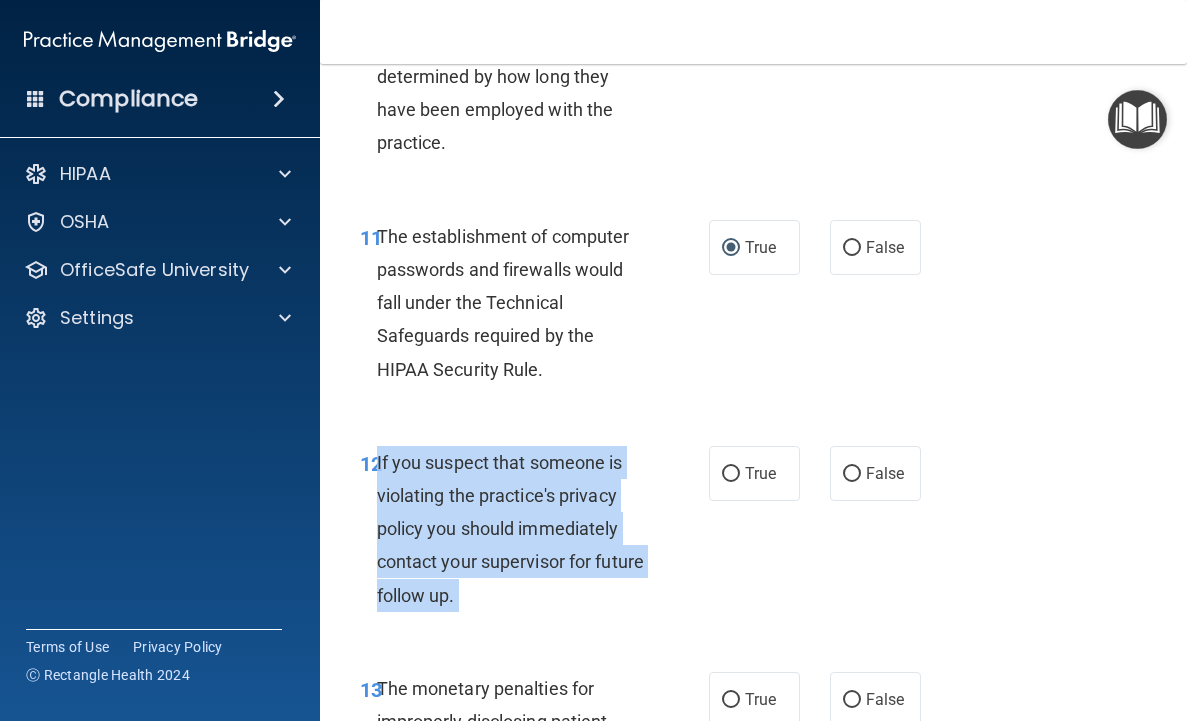 click on "If you suspect that someone is violating the practice's privacy policy you should immediately contact your supervisor for future follow up." at bounding box center [510, 529] 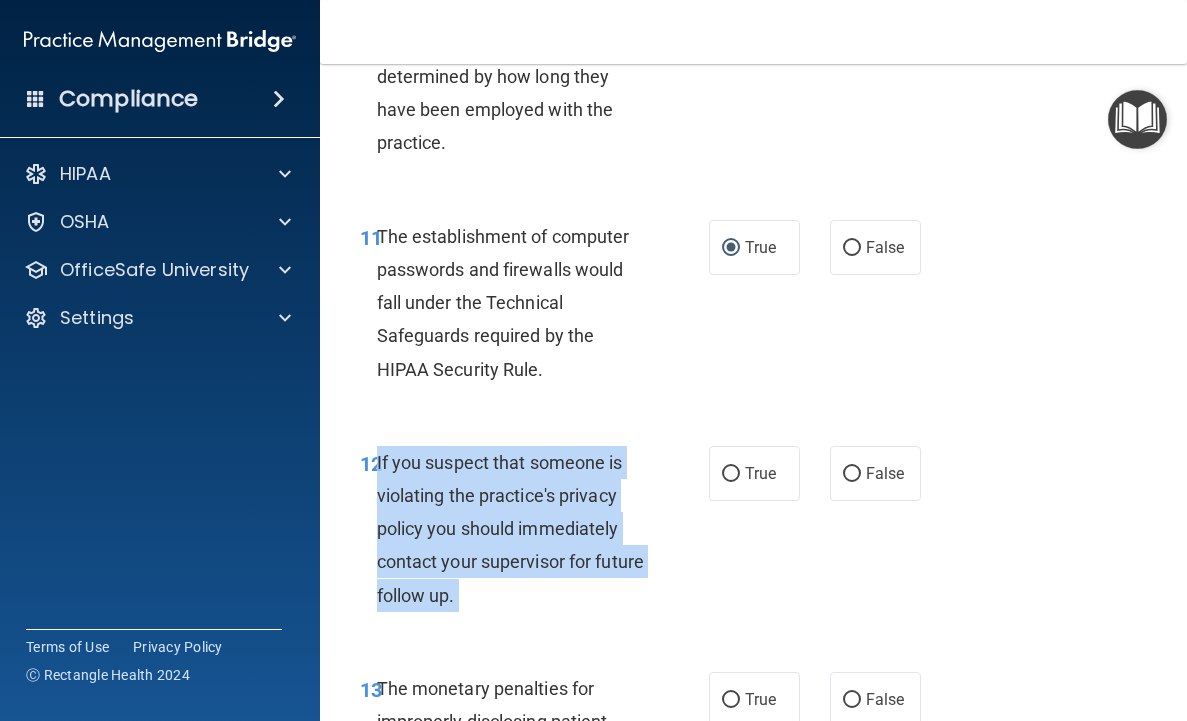 copy on "If you suspect that someone is violating the practice's privacy policy you should immediately contact your supervisor for future follow up." 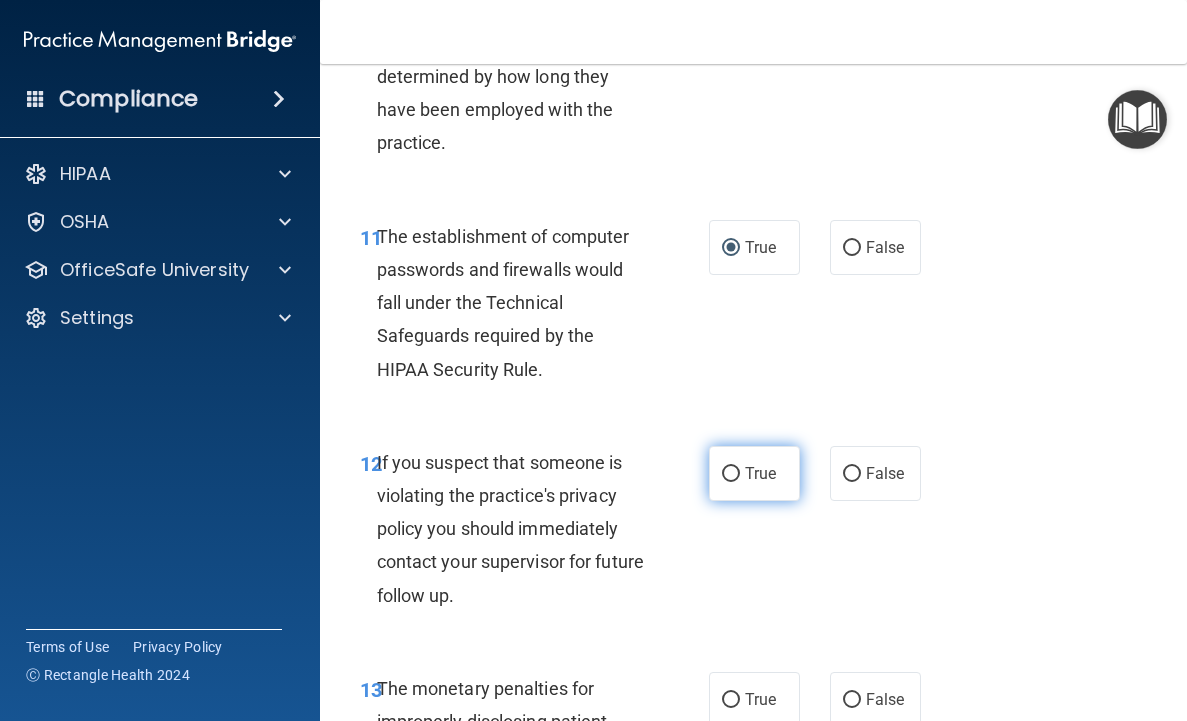click on "True" at bounding box center [754, 473] 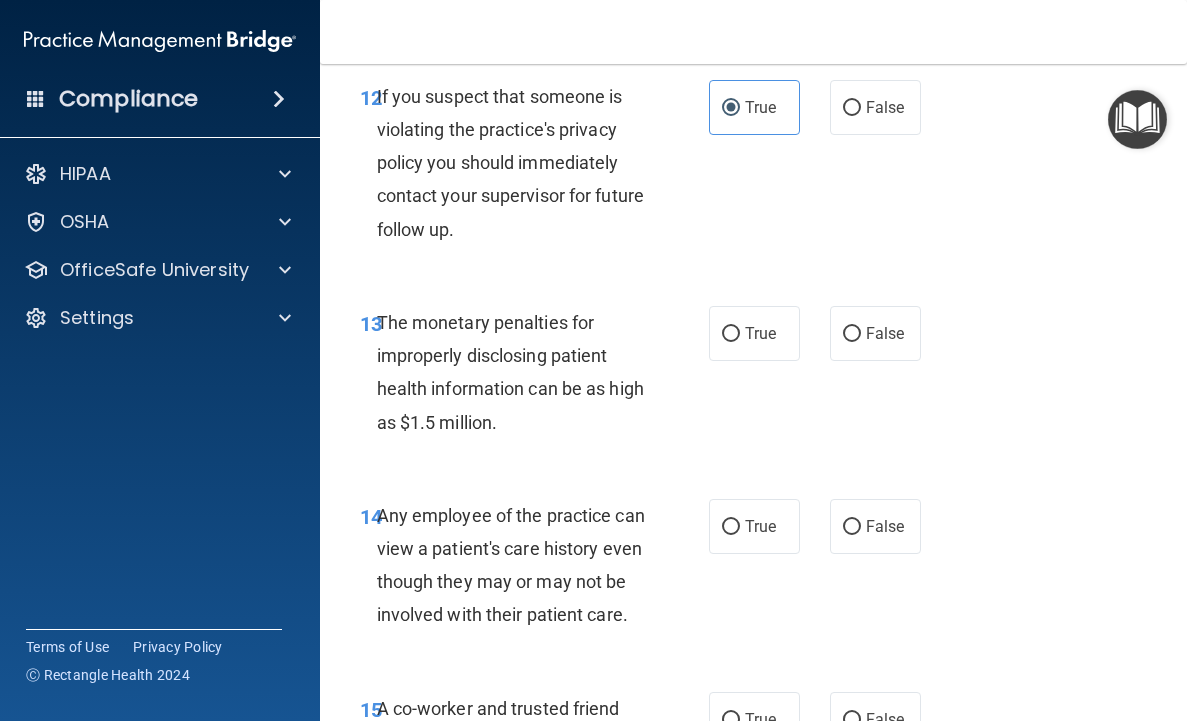 scroll, scrollTop: 2552, scrollLeft: 0, axis: vertical 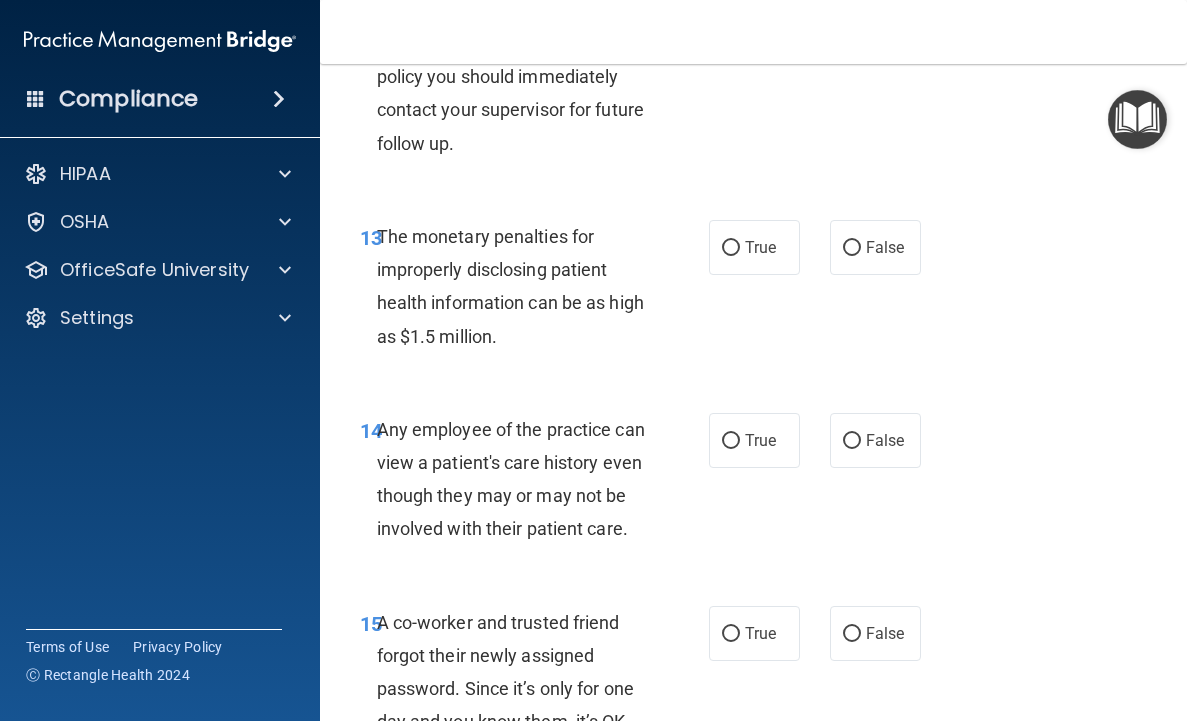 click on "The monetary penalties for improperly disclosing patient health information can be as high as $1.5 million." at bounding box center (519, 286) 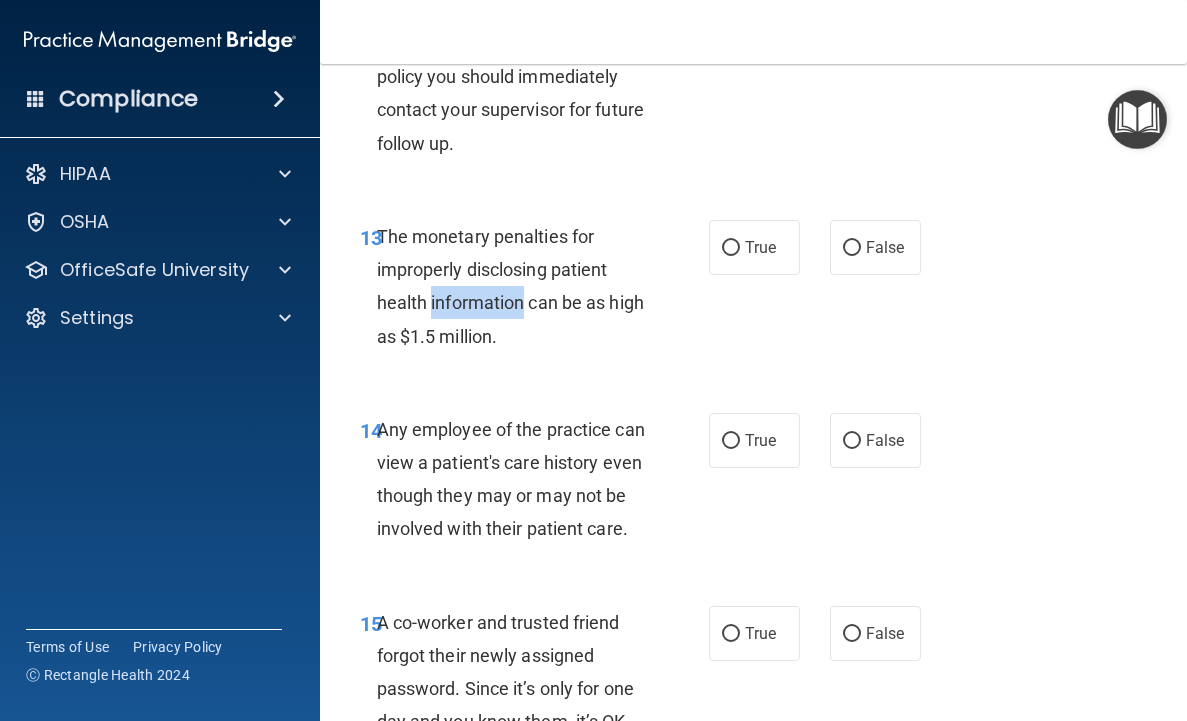 click on "The monetary penalties for improperly disclosing patient health information can be as high as $1.5 million." at bounding box center [519, 286] 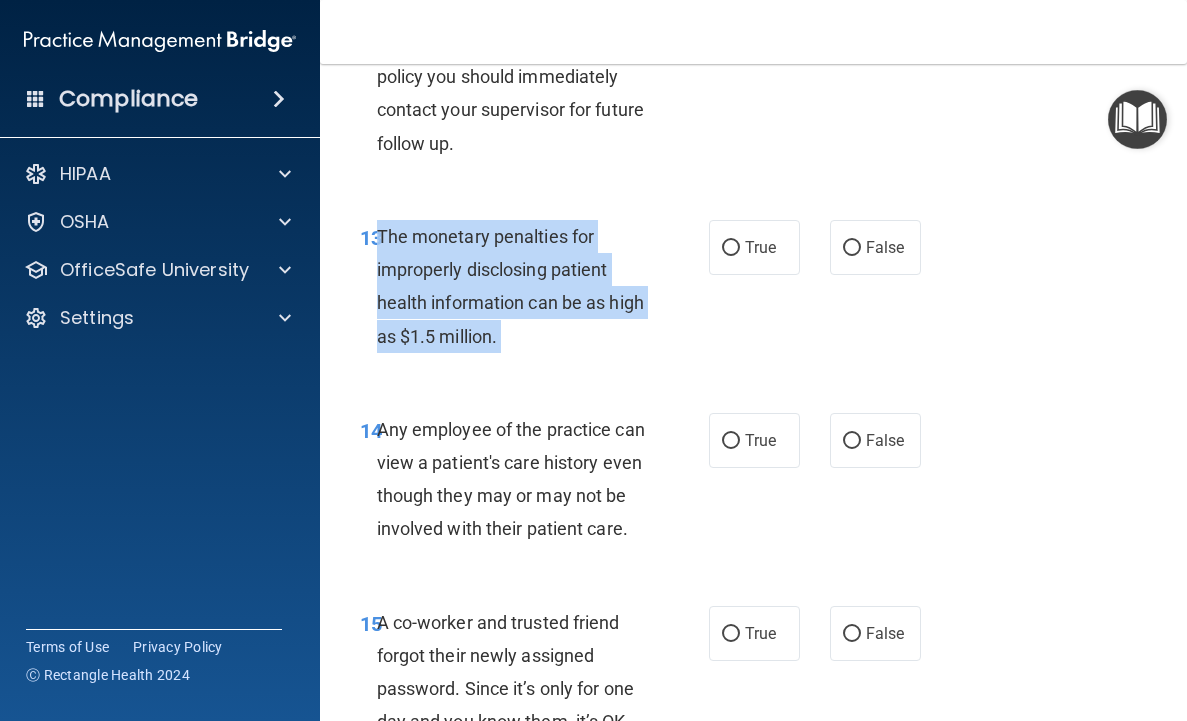 click on "The monetary penalties for improperly disclosing patient health information can be as high as $1.5 million." at bounding box center (519, 286) 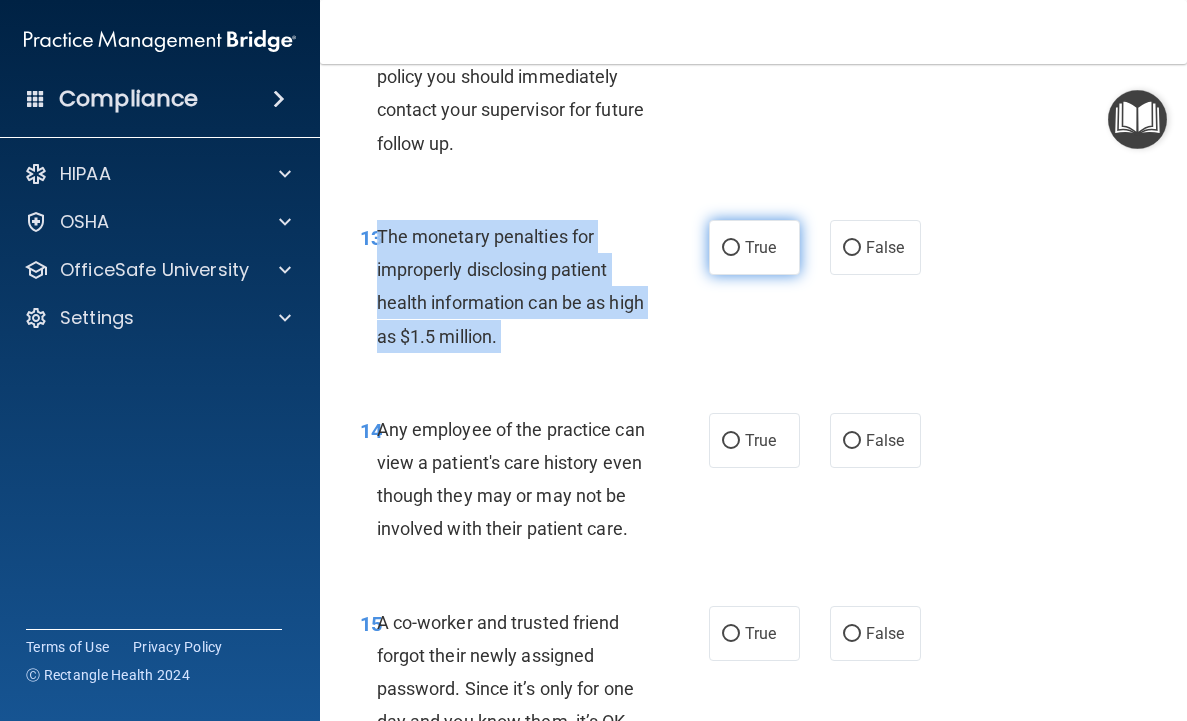 click on "True" at bounding box center [731, 248] 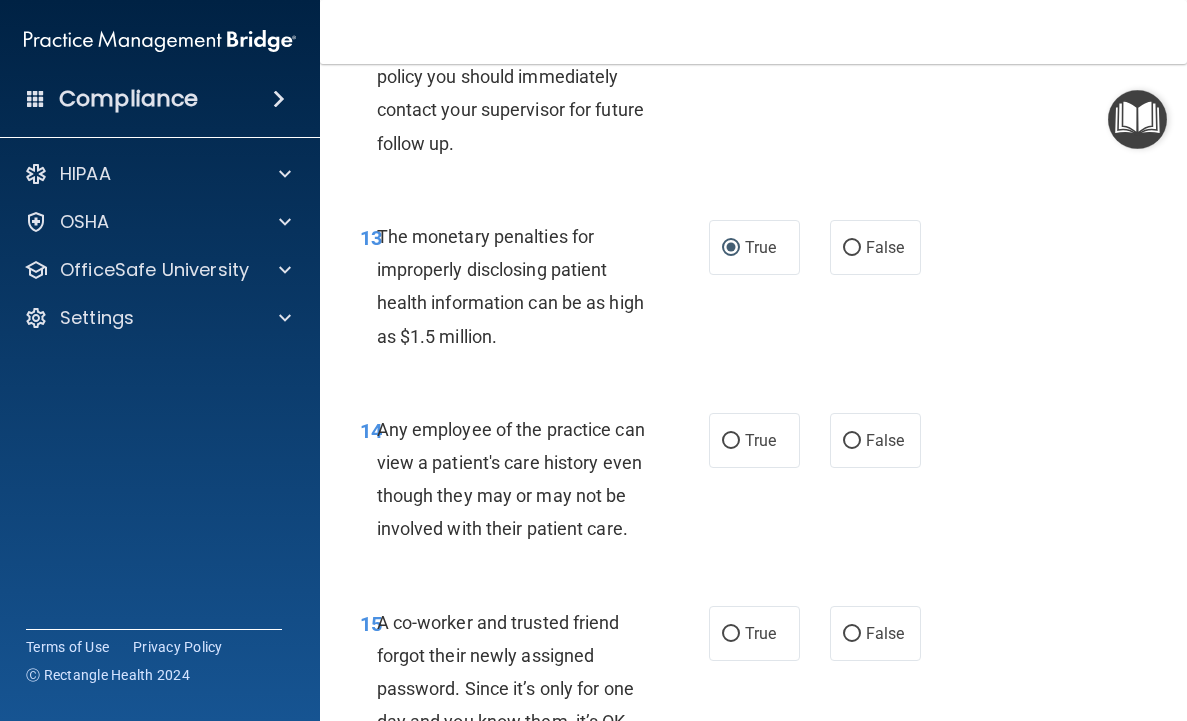 click on "Any employee of the practice can view a patient's care history even though they may or may not be involved with their patient care." at bounding box center (519, 479) 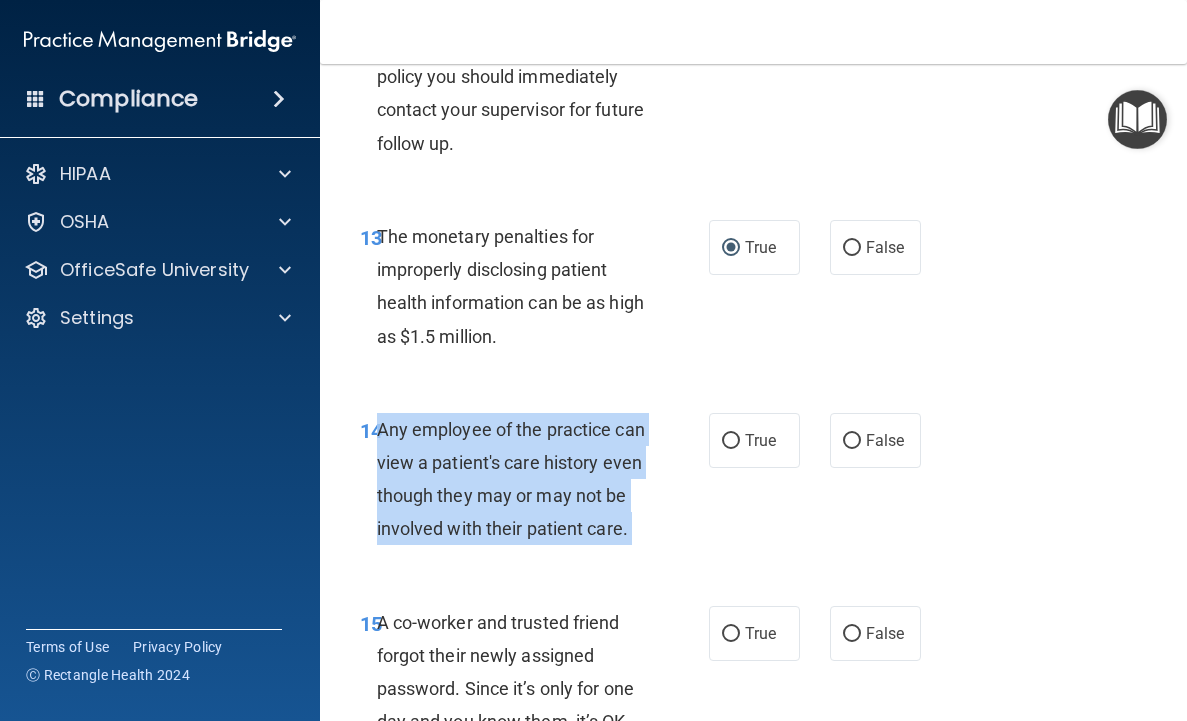 click on "Any employee of the practice can view a patient's care history even though they may or may not be involved with their patient care." at bounding box center [519, 479] 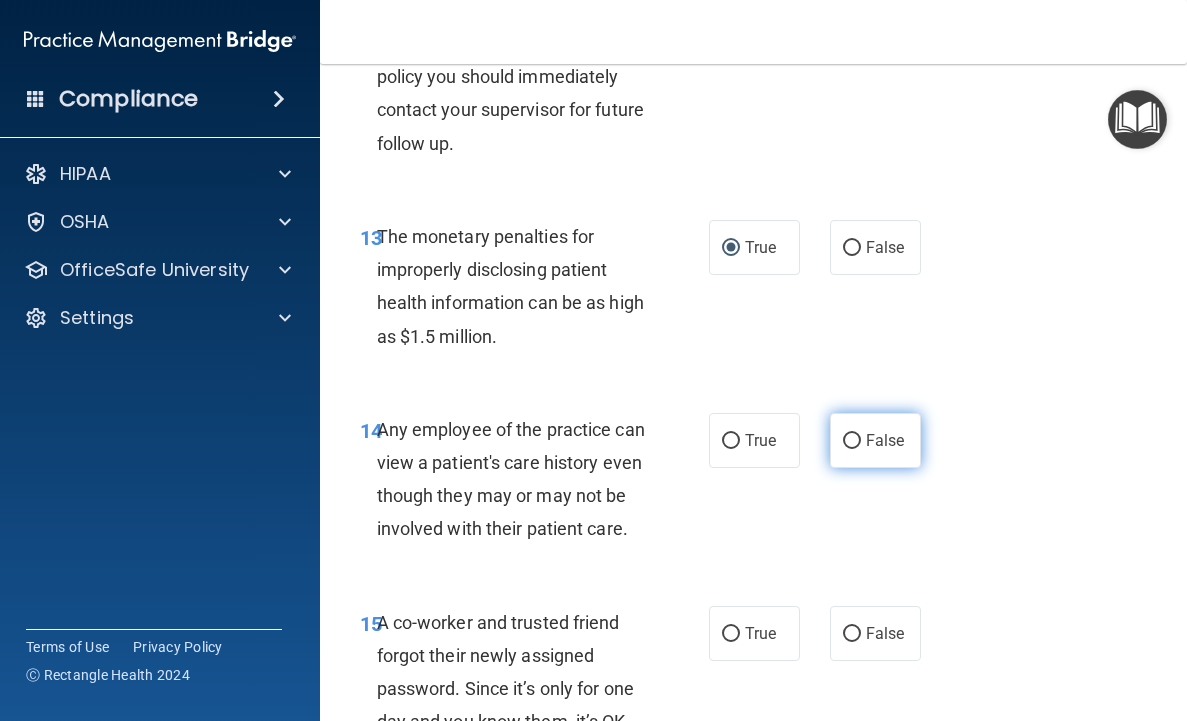 click on "False" at bounding box center (885, 440) 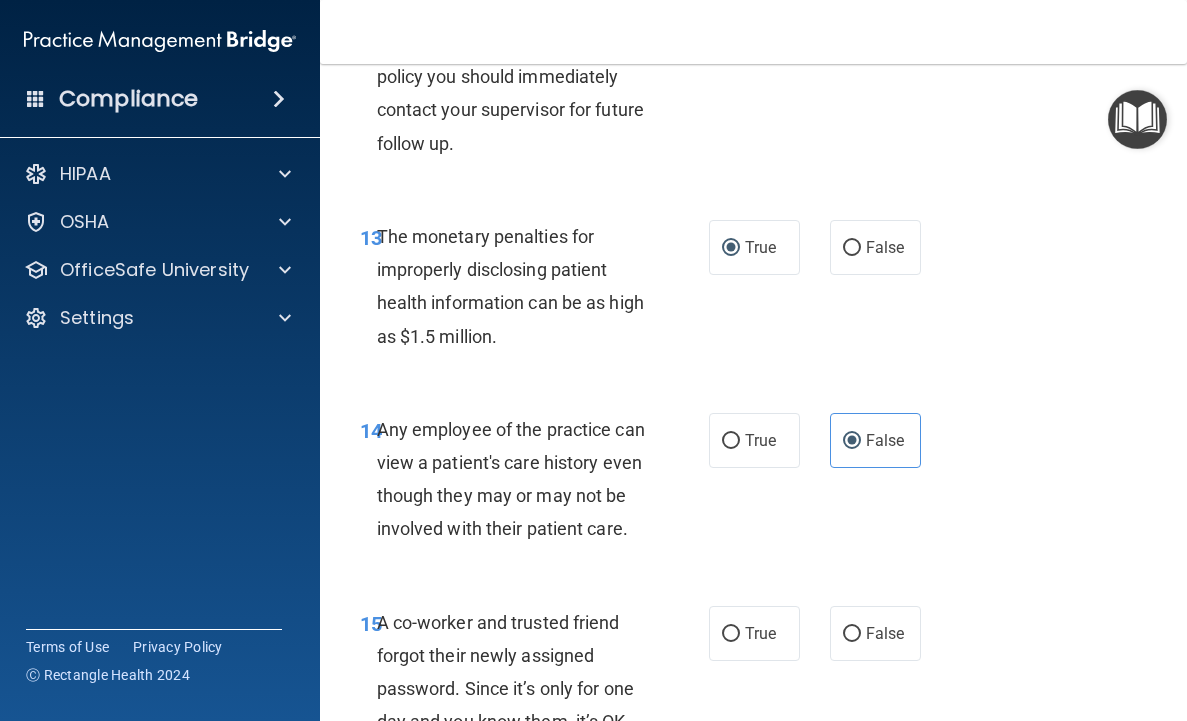 click on "A co-worker and trusted friend forgot their newly assigned password. Since it’s only for one day and you know them, it’s OK to have them use yours." at bounding box center [505, 689] 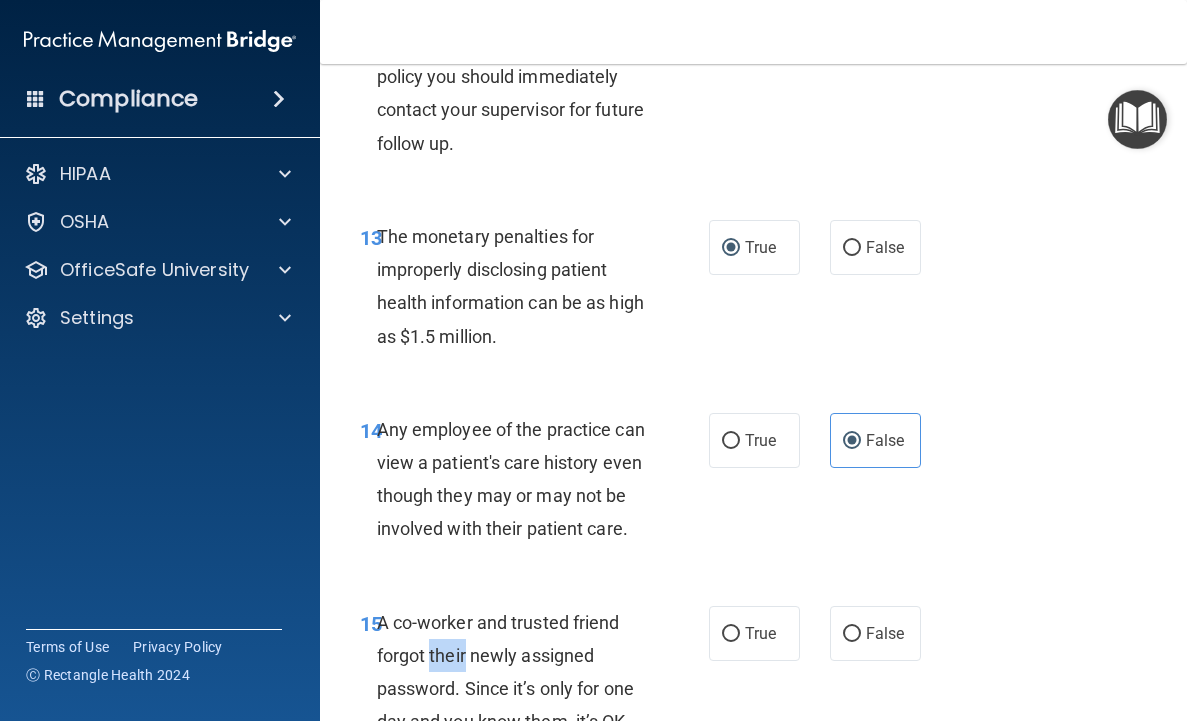click on "A co-worker and trusted friend forgot their newly assigned password. Since it’s only for one day and you know them, it’s OK to have them use yours." at bounding box center (505, 689) 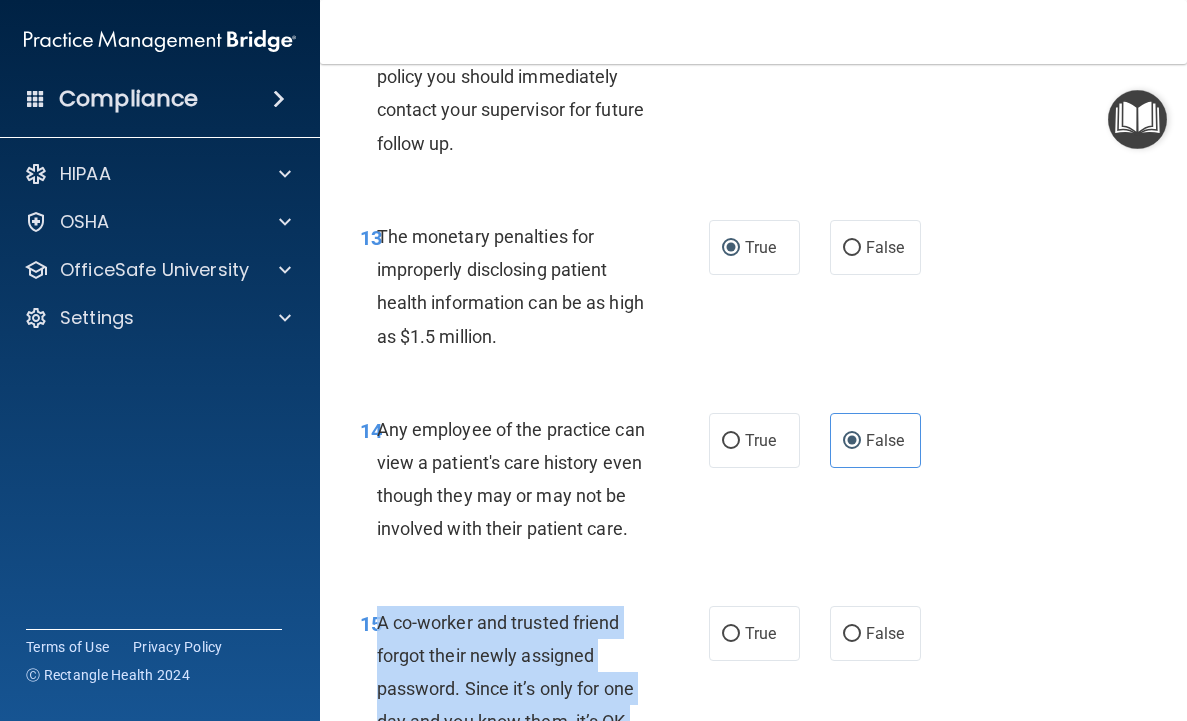 click on "A co-worker and trusted friend forgot their newly assigned password. Since it’s only for one day and you know them, it’s OK to have them use yours." at bounding box center [505, 689] 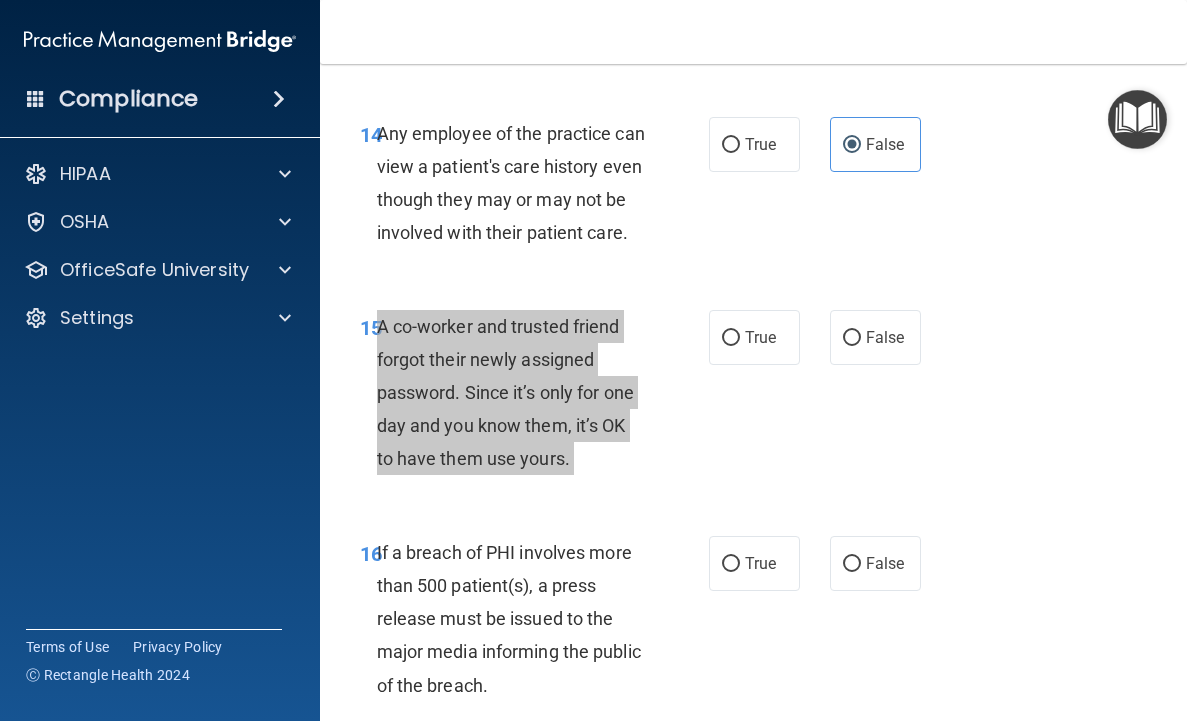 scroll, scrollTop: 2876, scrollLeft: 0, axis: vertical 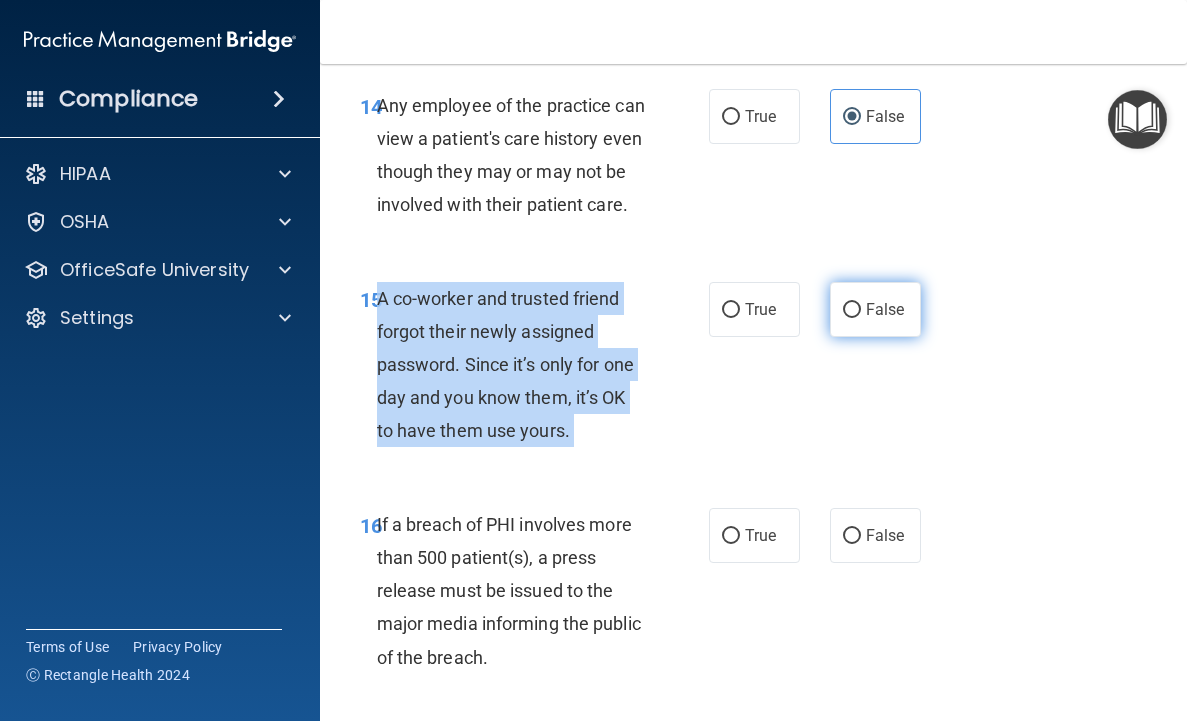 click on "False" at bounding box center [885, 309] 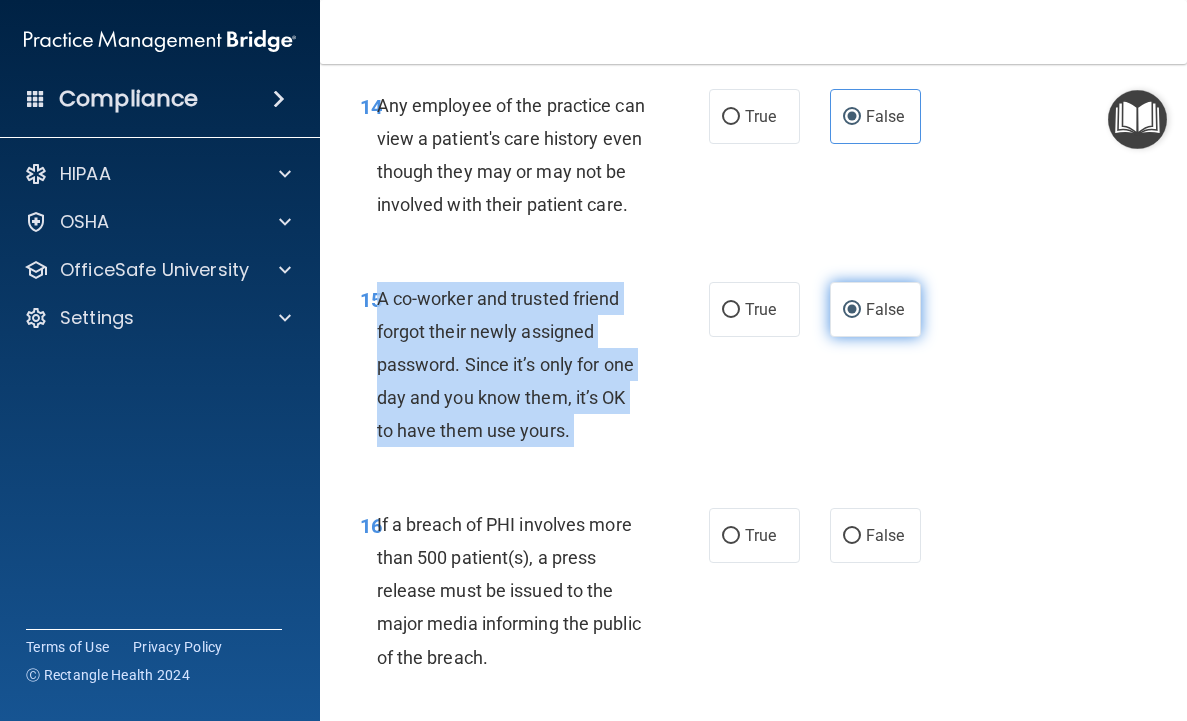 click on "False" at bounding box center [885, 309] 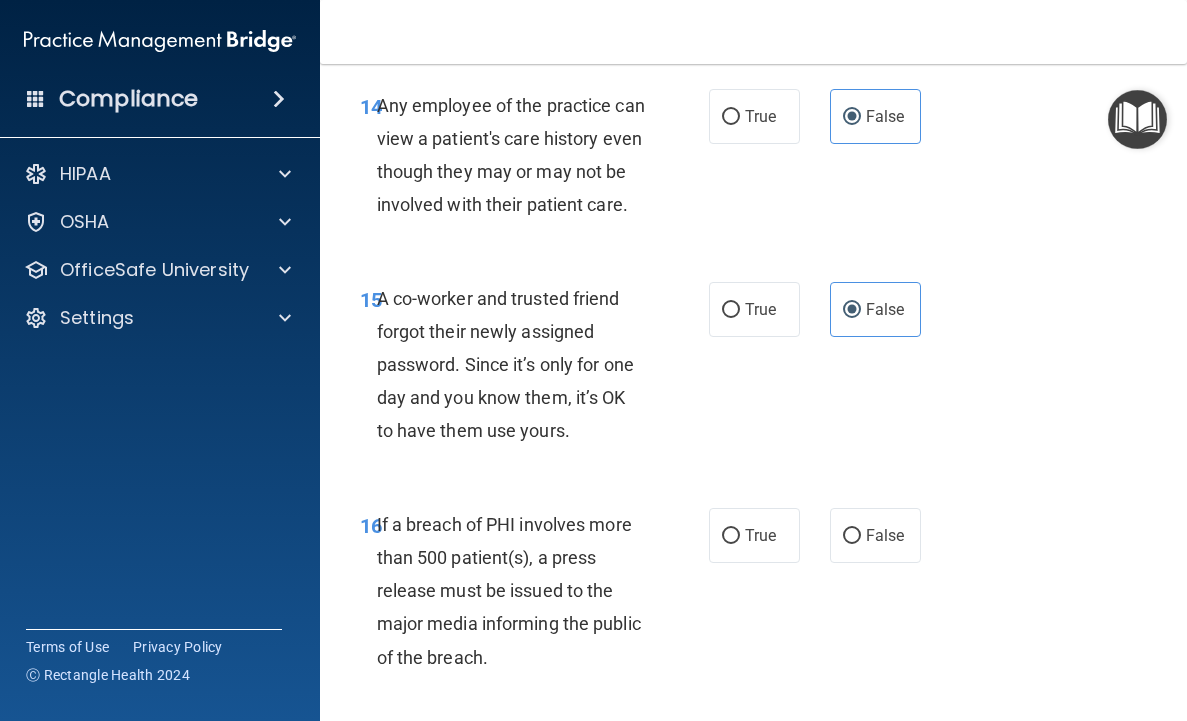click on "If a breach of PHI involves more than 500 patient(s), a press release must be issued to the major media informing the public of the breach." at bounding box center [509, 591] 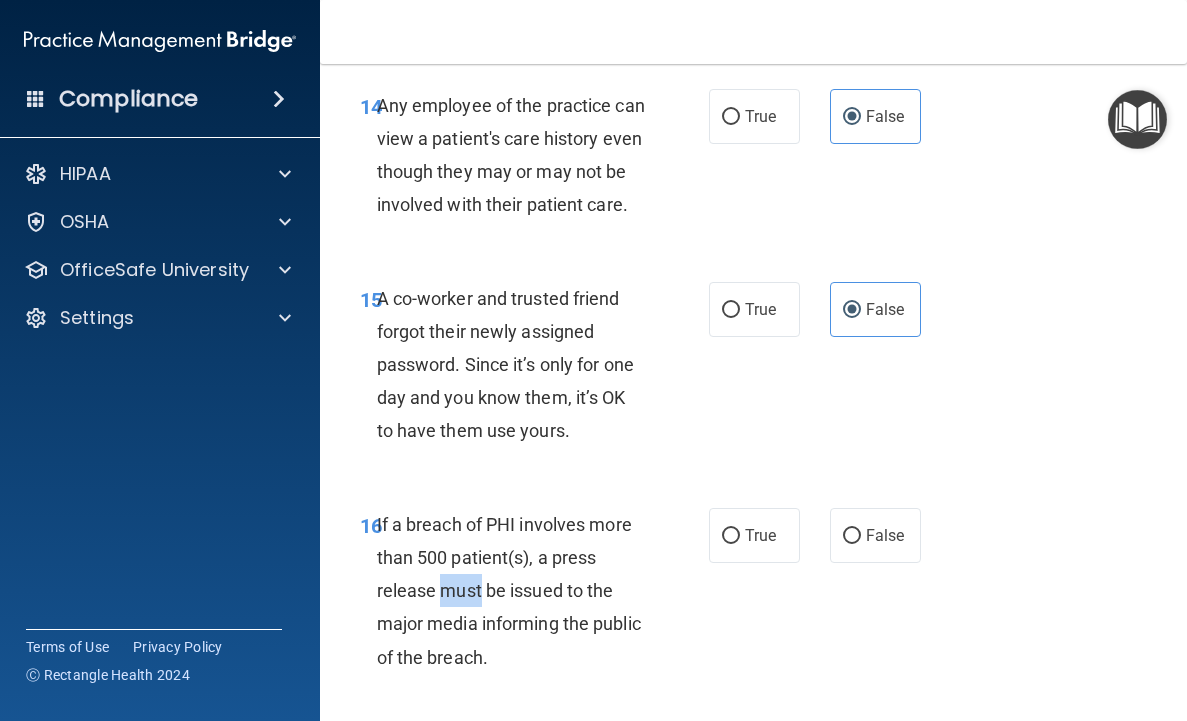 click on "If a breach of PHI involves more than 500 patient(s), a press release must be issued to the major media informing the public of the breach." at bounding box center (509, 591) 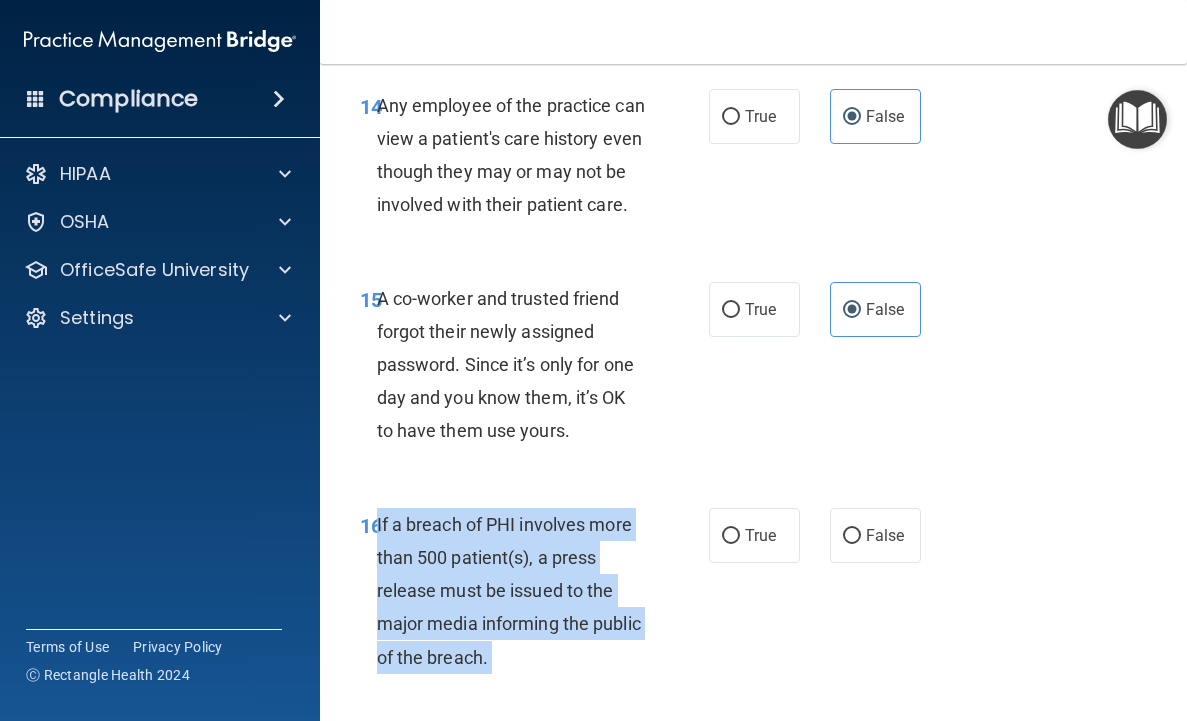 click on "If a breach of PHI involves more than 500 patient(s), a press release must be issued to the major media informing the public of the breach." at bounding box center [509, 591] 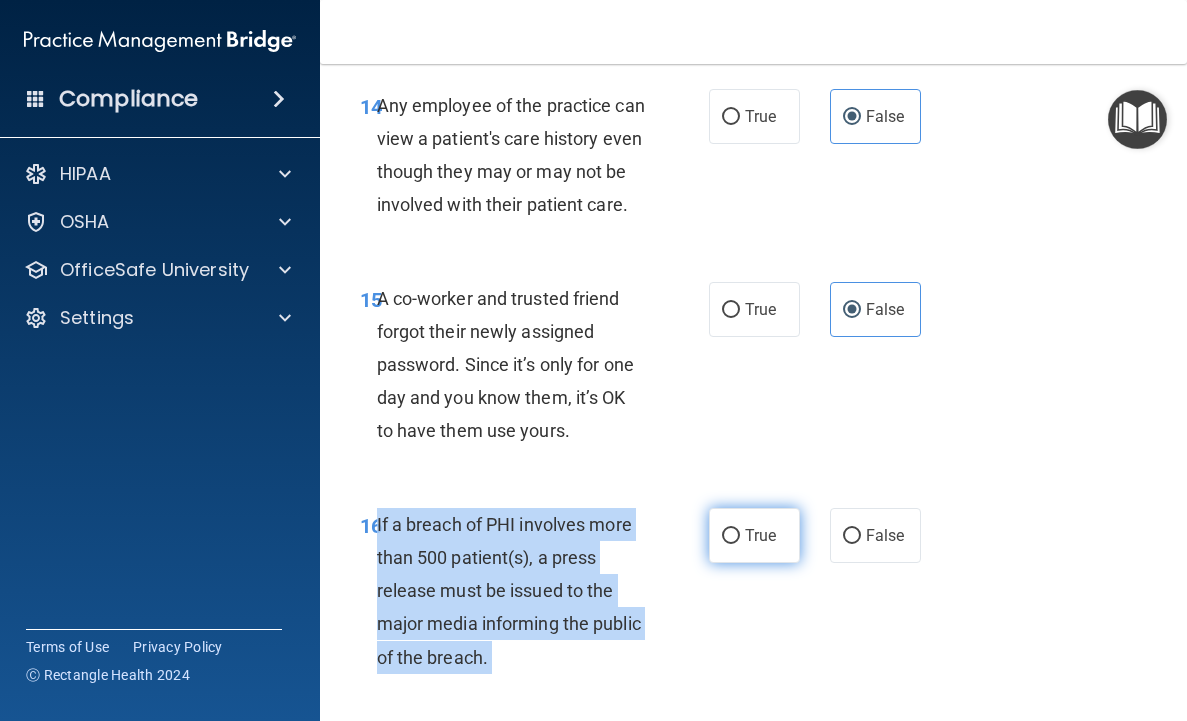 click on "True" at bounding box center [731, 536] 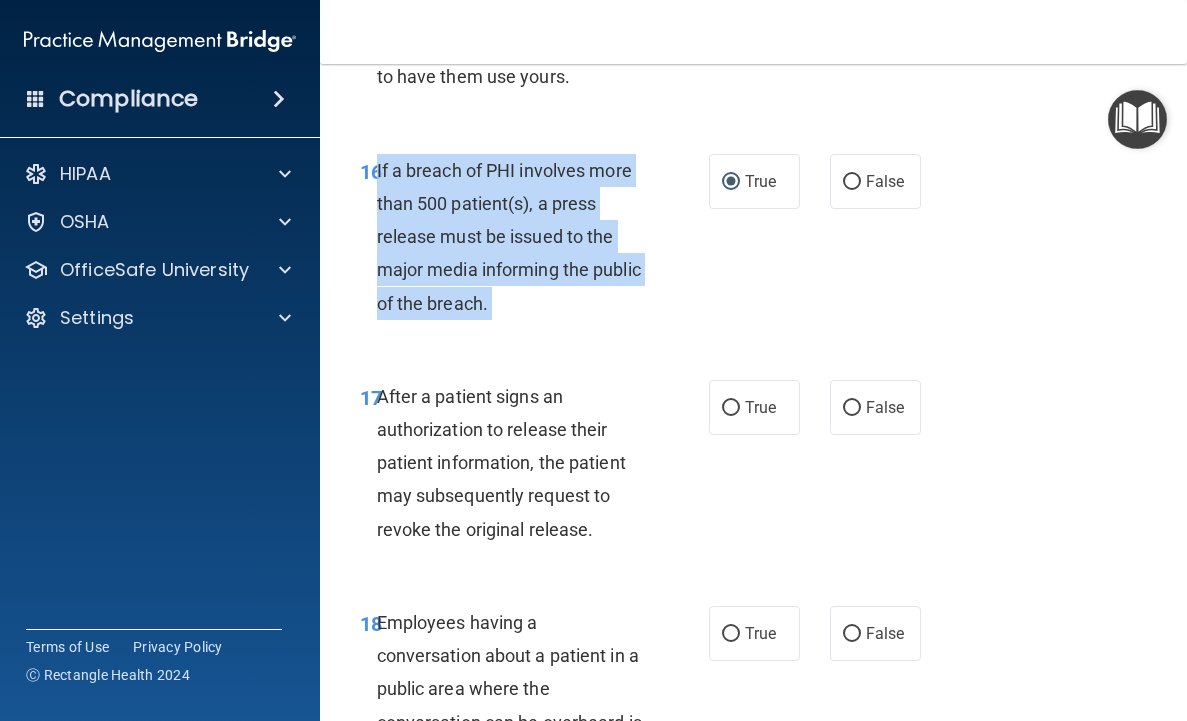 scroll, scrollTop: 3242, scrollLeft: 0, axis: vertical 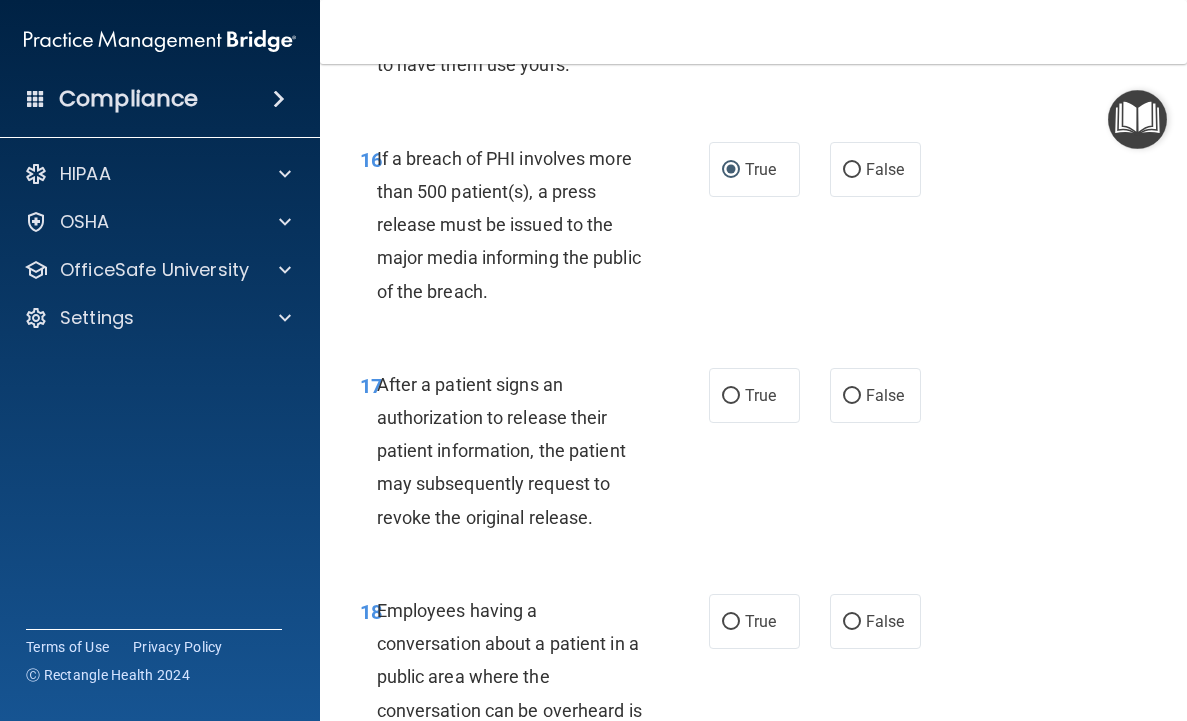 click on "After a patient signs an authorization to release their patient information, the patient may subsequently request to revoke the original release." at bounding box center (501, 451) 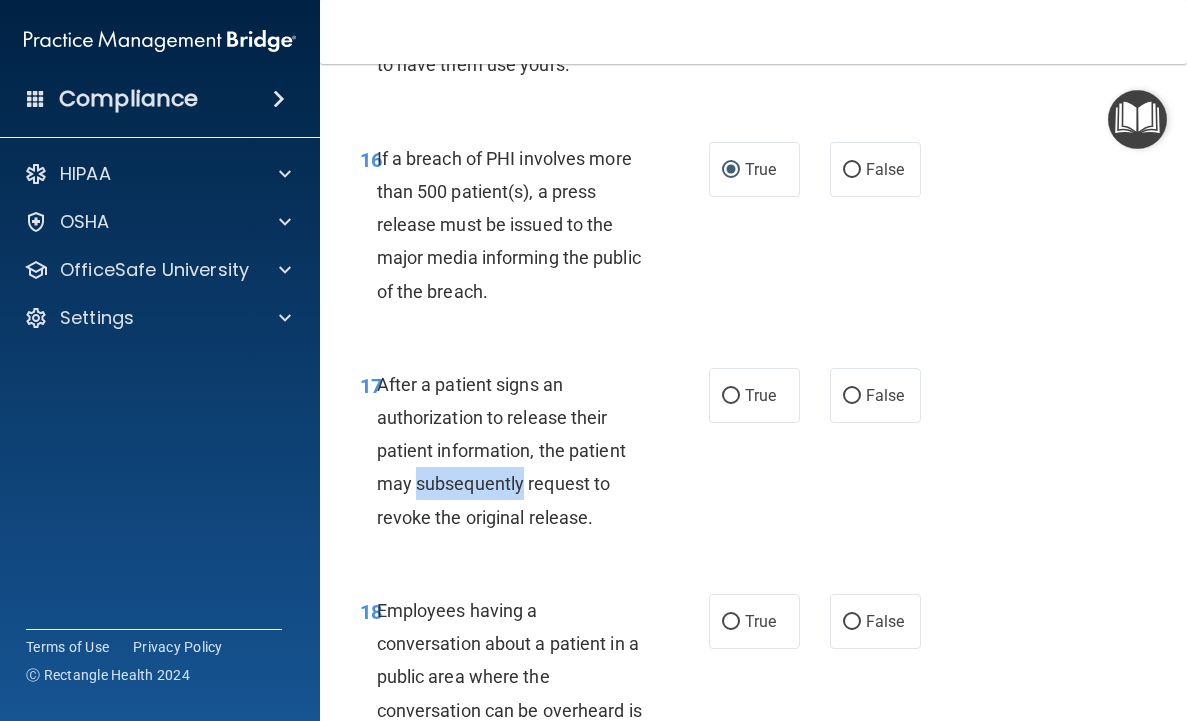 click on "After a patient signs an authorization to release their patient information, the patient may subsequently request to revoke the original release." at bounding box center [501, 451] 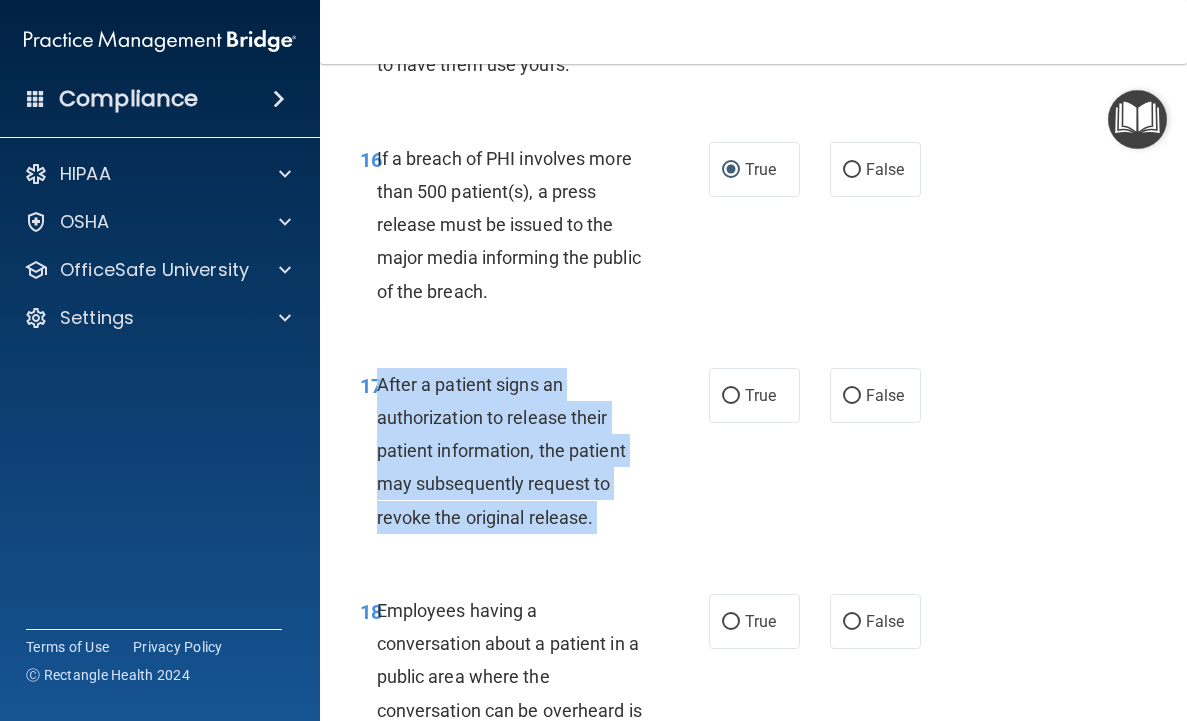 click on "After a patient signs an authorization to release their patient information, the patient may subsequently request to revoke the original release." at bounding box center [501, 451] 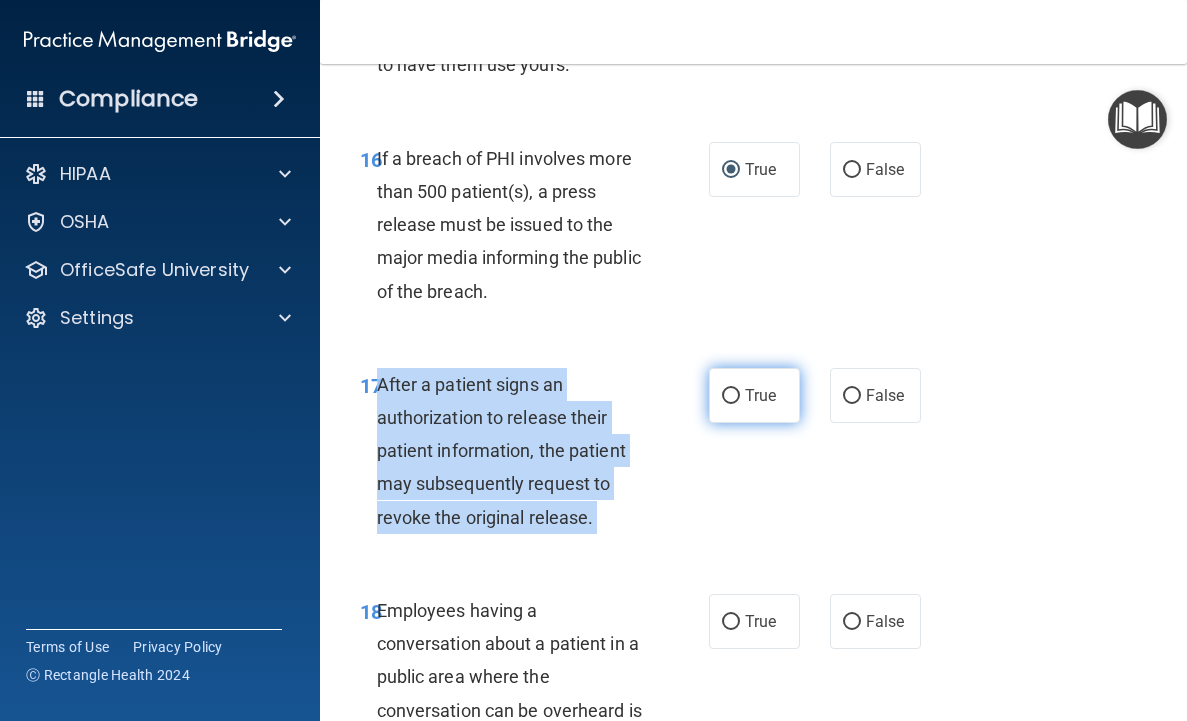 click on "True" at bounding box center [731, 396] 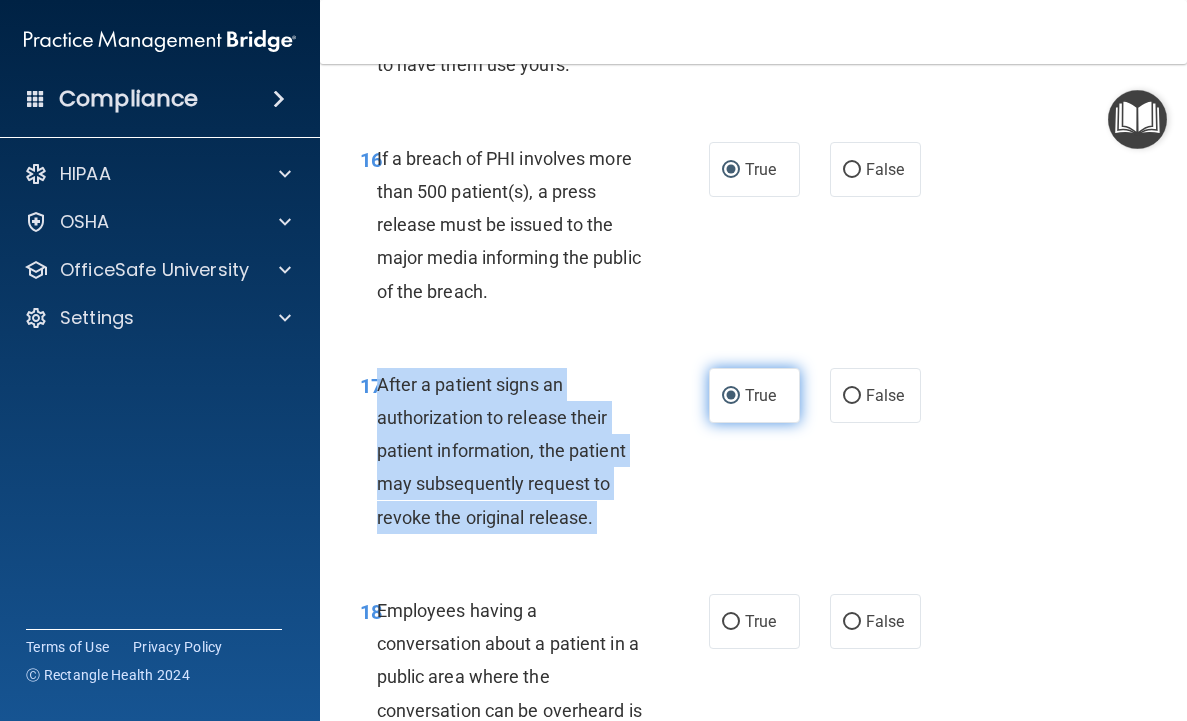 click on "True" at bounding box center [731, 396] 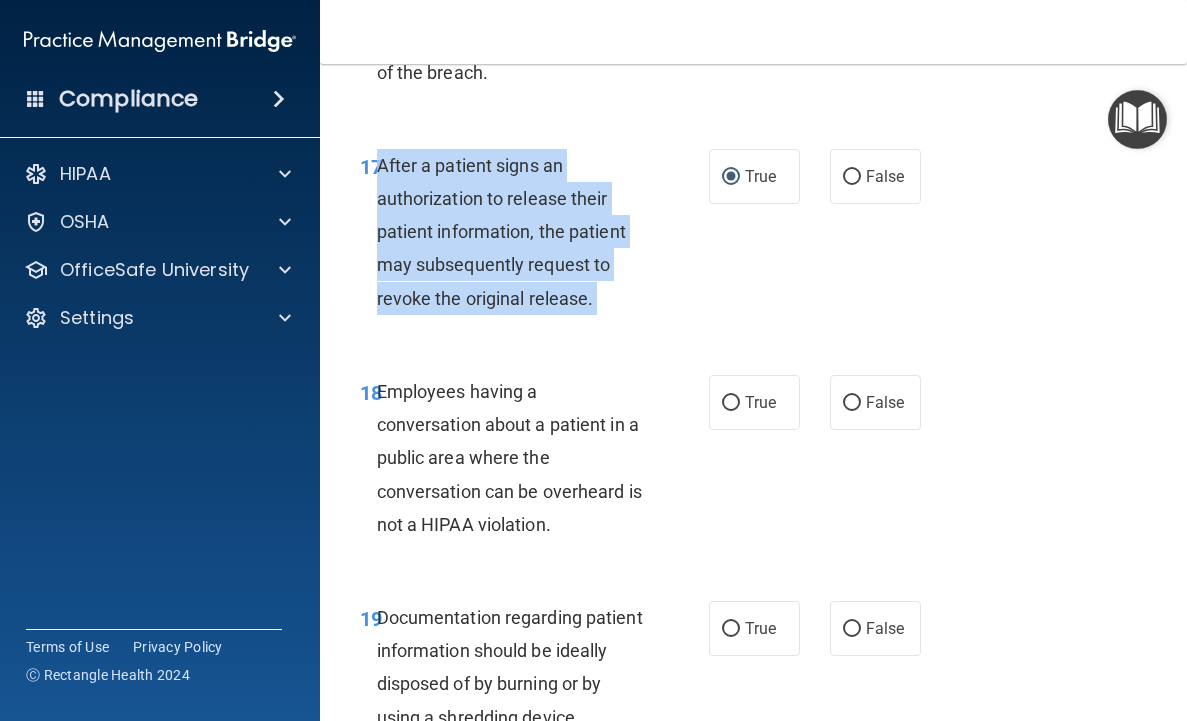 scroll, scrollTop: 3468, scrollLeft: 0, axis: vertical 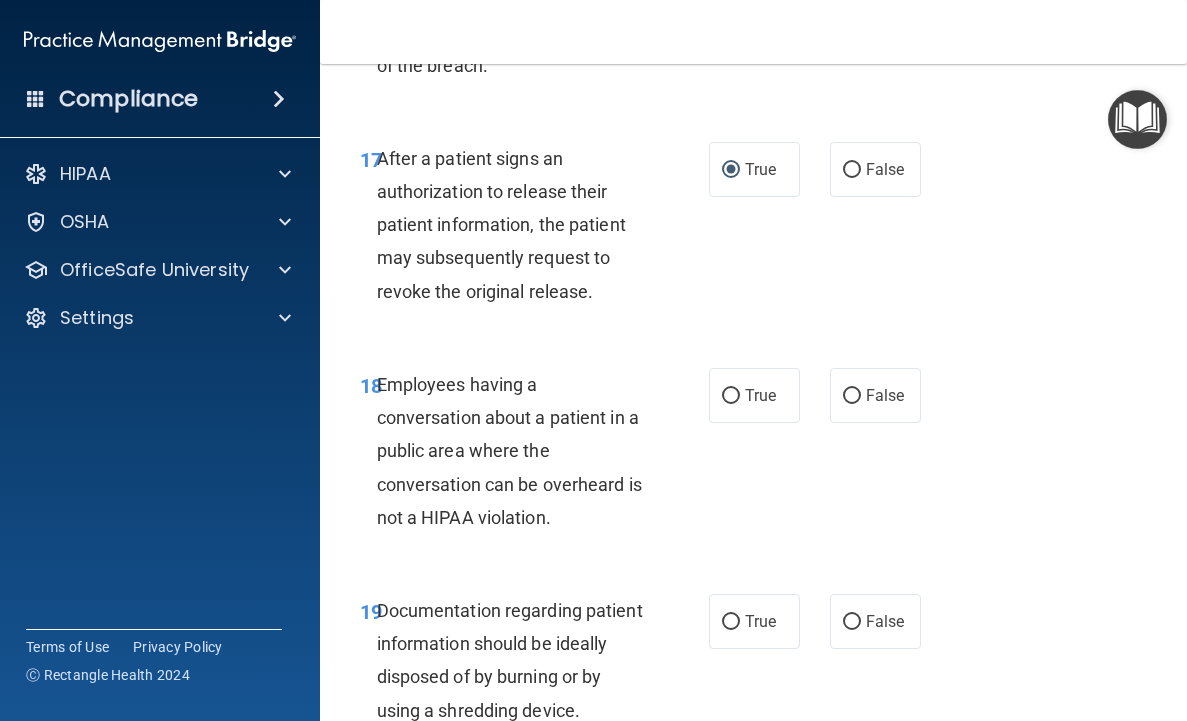 click on "Employees having a conversation about a patient in a public area where the conversation can be overheard is not a HIPAA violation." at bounding box center [509, 451] 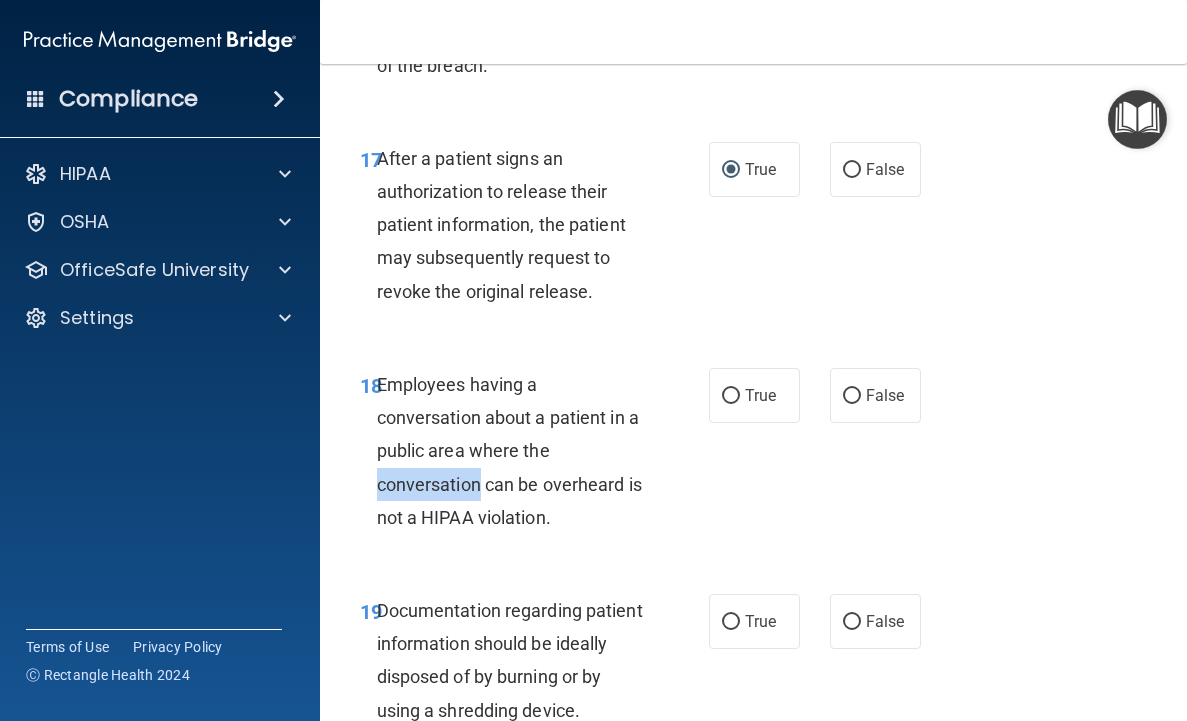 click on "Employees having a conversation about a patient in a public area where the conversation can be overheard is not a HIPAA violation." at bounding box center (509, 451) 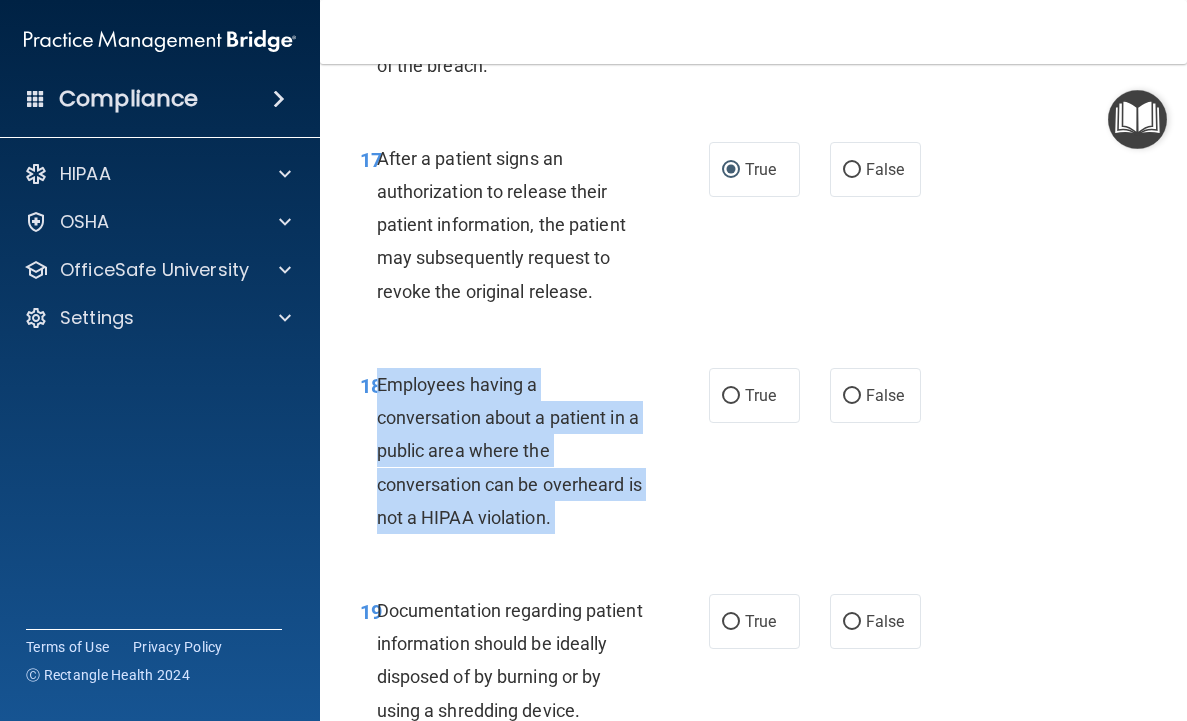 click on "Employees having a conversation about a patient in a public area where the conversation can be overheard is not a HIPAA violation." at bounding box center (509, 451) 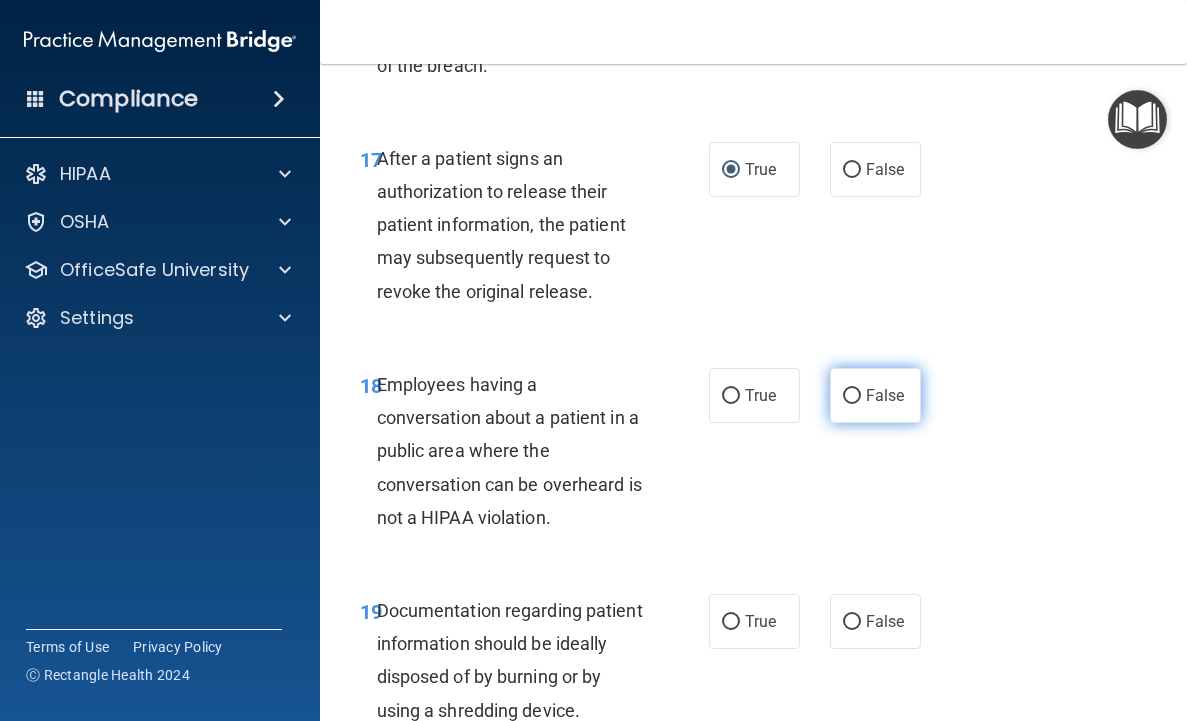 click on "False" at bounding box center [885, 395] 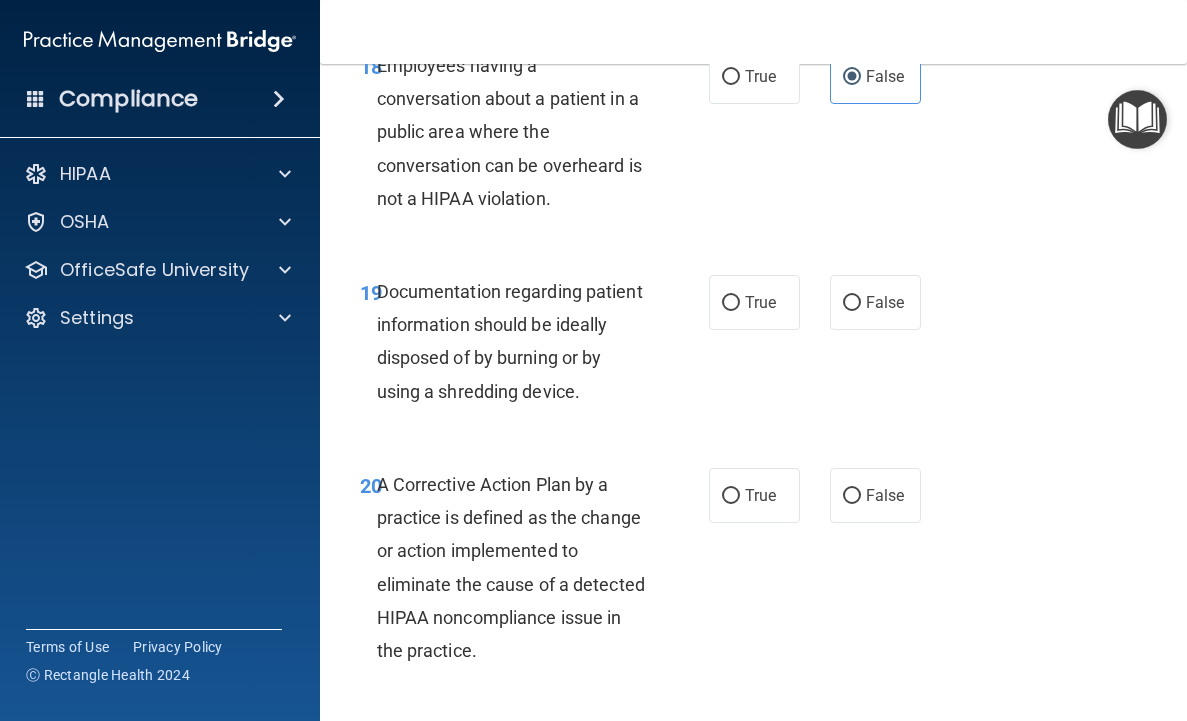 scroll, scrollTop: 3774, scrollLeft: 0, axis: vertical 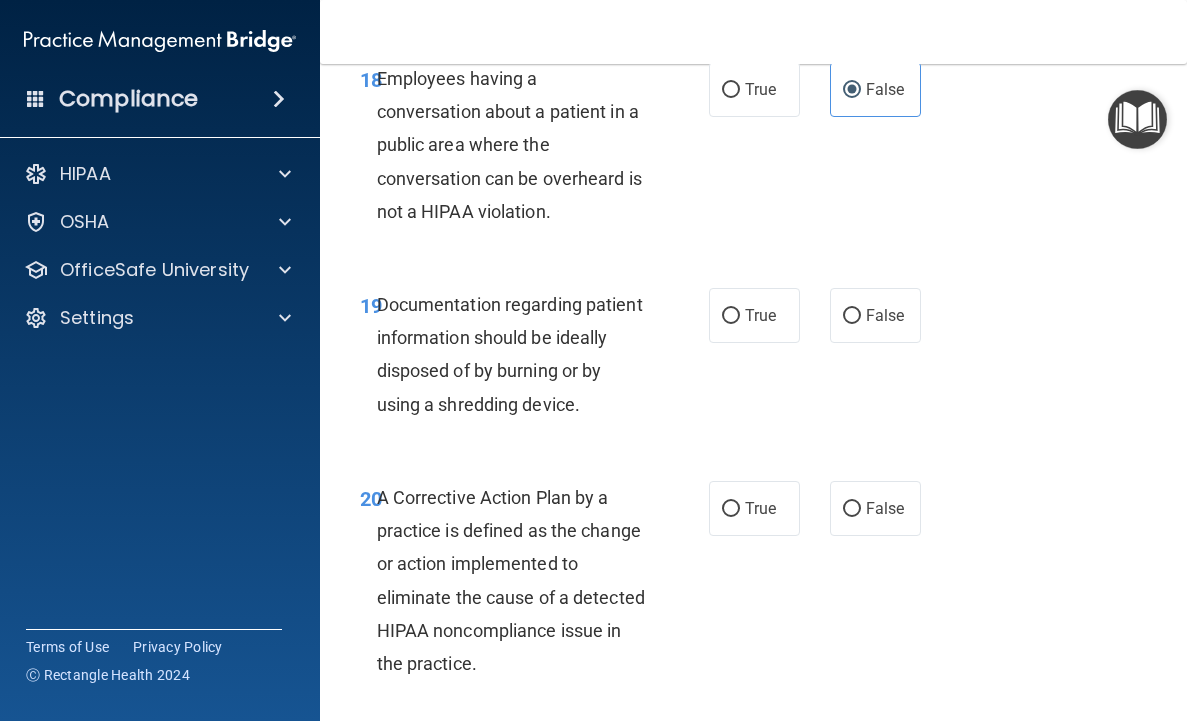 click on "Documentation regarding patient information should be ideally disposed of by burning or by using a shredding device." at bounding box center (510, 354) 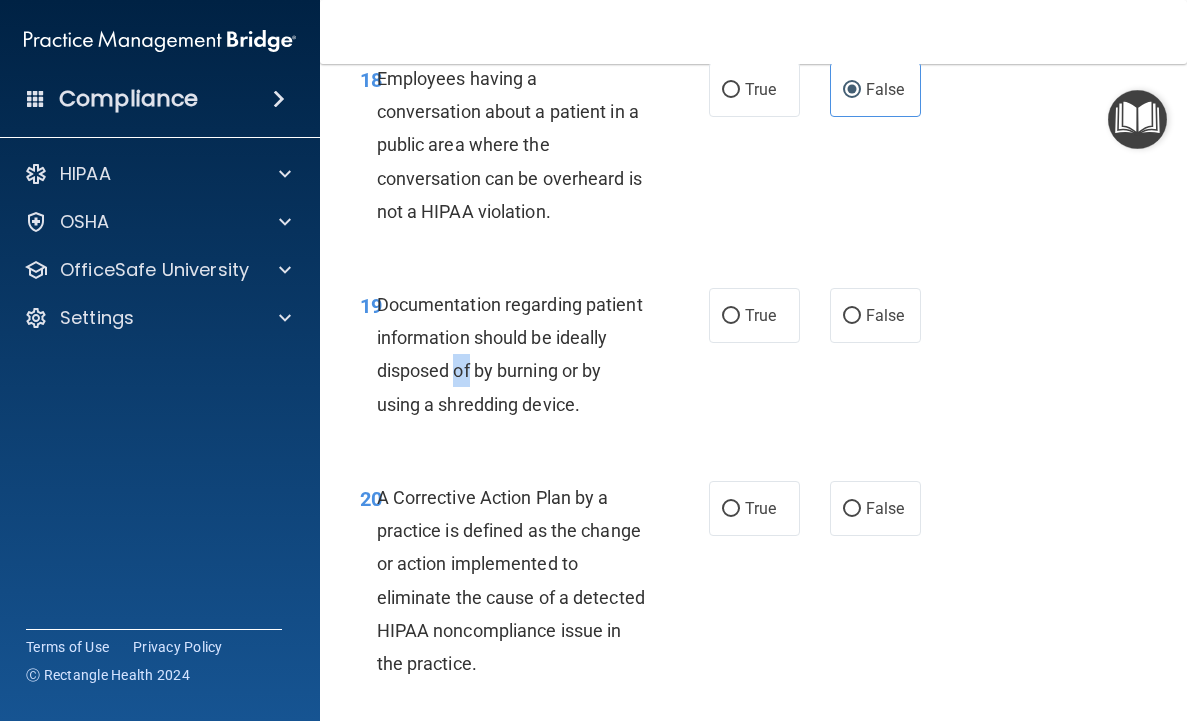 click on "Documentation regarding patient information should be ideally disposed of by burning or by using a shredding device." at bounding box center (510, 354) 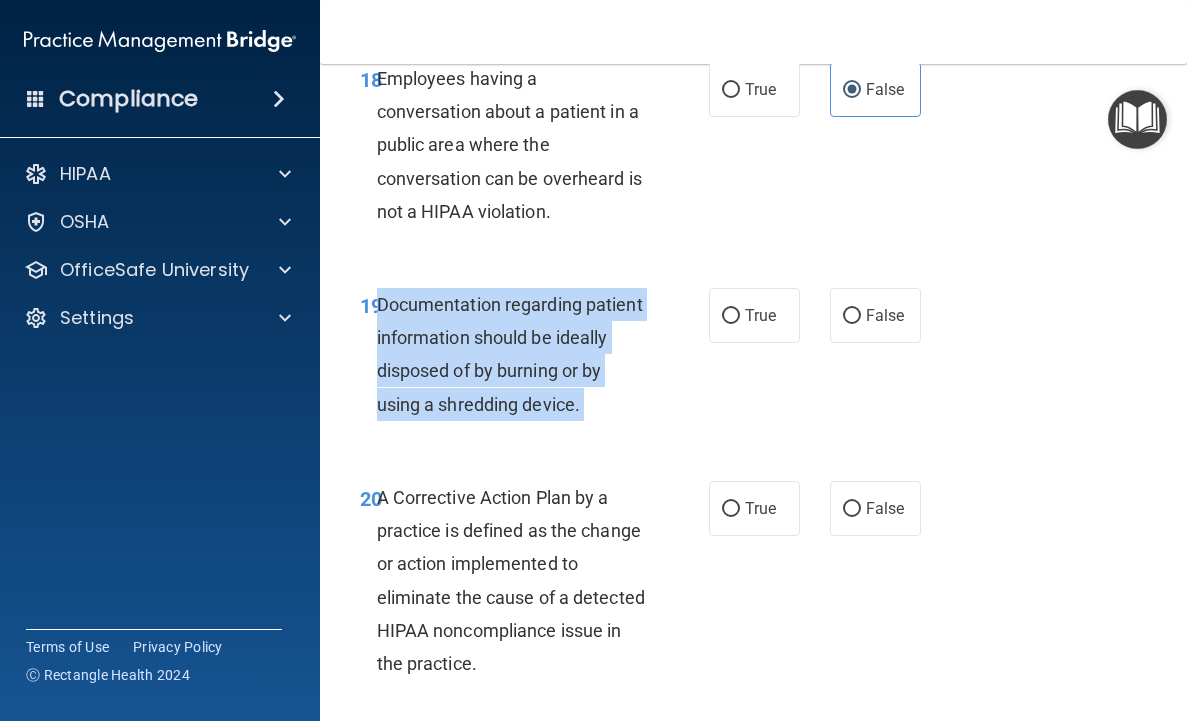click on "Documentation regarding patient information should be ideally disposed of by burning or by using a shredding device." at bounding box center [510, 354] 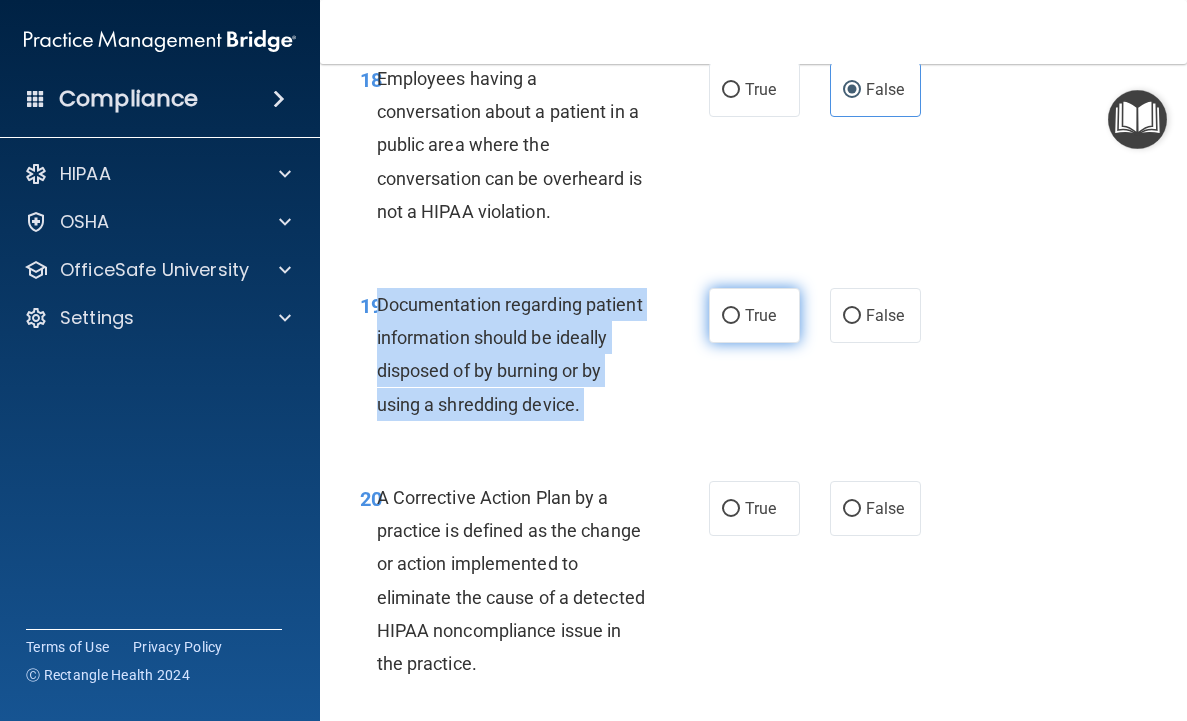 click on "True" at bounding box center [760, 315] 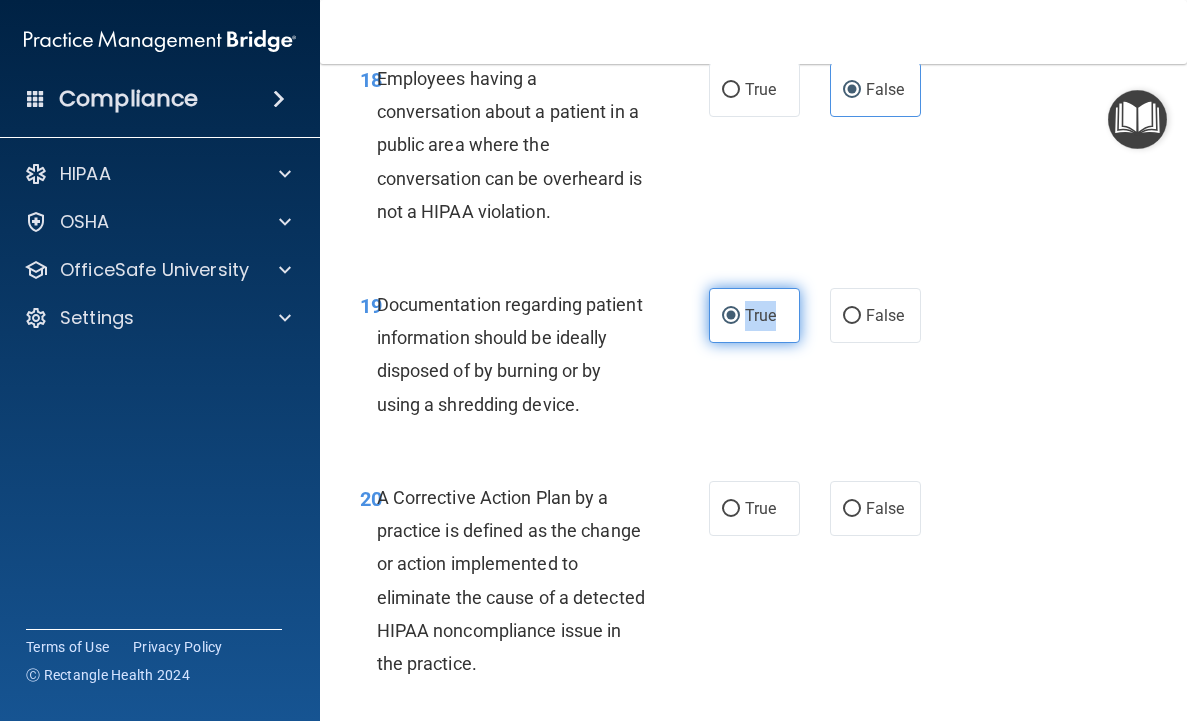 click on "True" at bounding box center (760, 315) 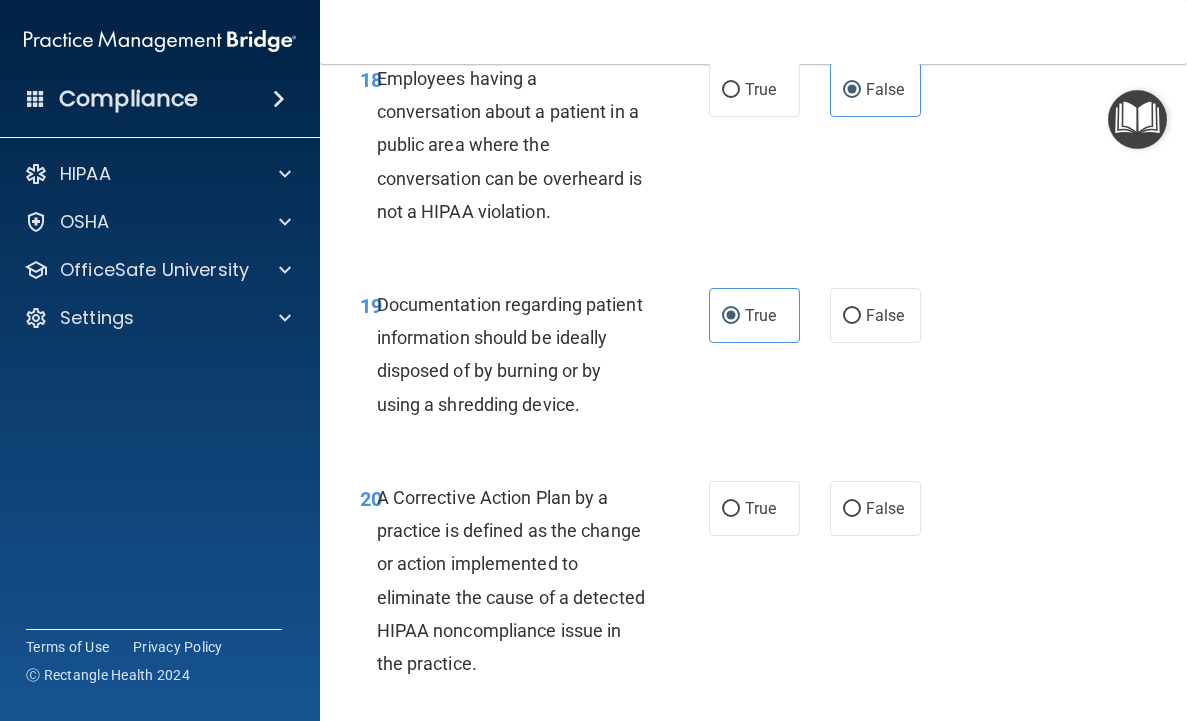 click on "A Corrective Action Plan by a practice is defined as the change or action implemented to eliminate the cause of a detected HIPAA noncompliance issue in the practice." at bounding box center (511, 580) 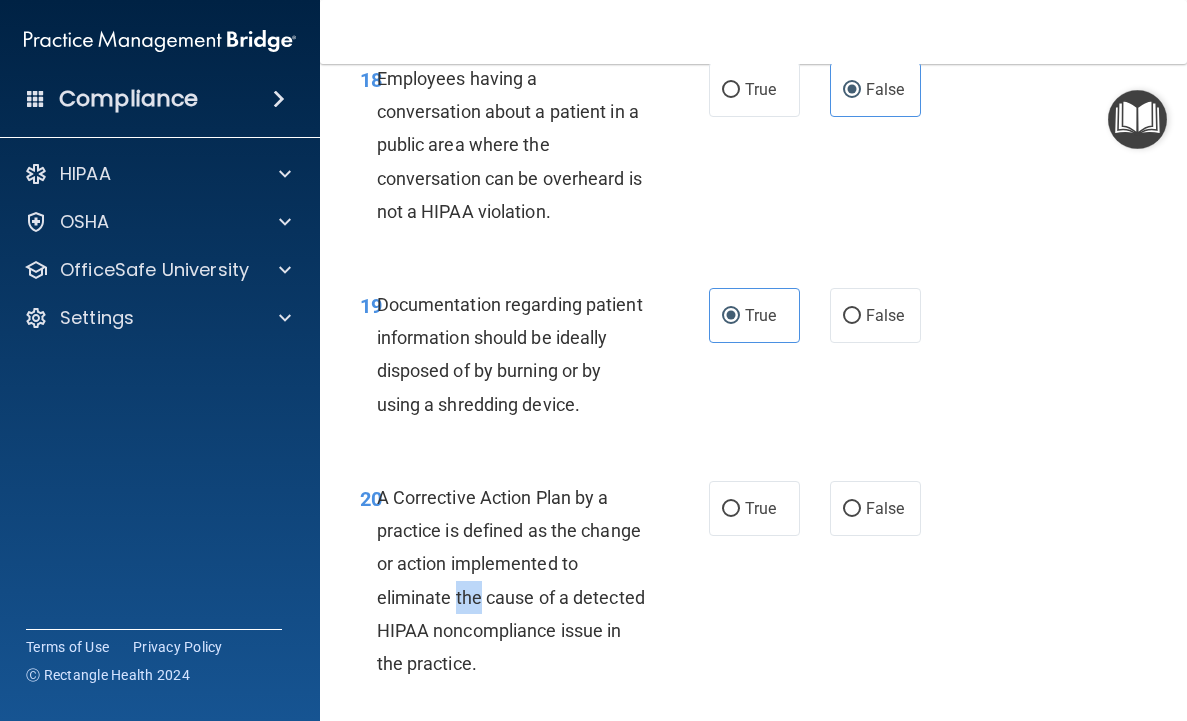 click on "A Corrective Action Plan by a practice is defined as the change or action implemented to eliminate the cause of a detected HIPAA noncompliance issue in the practice." at bounding box center [511, 580] 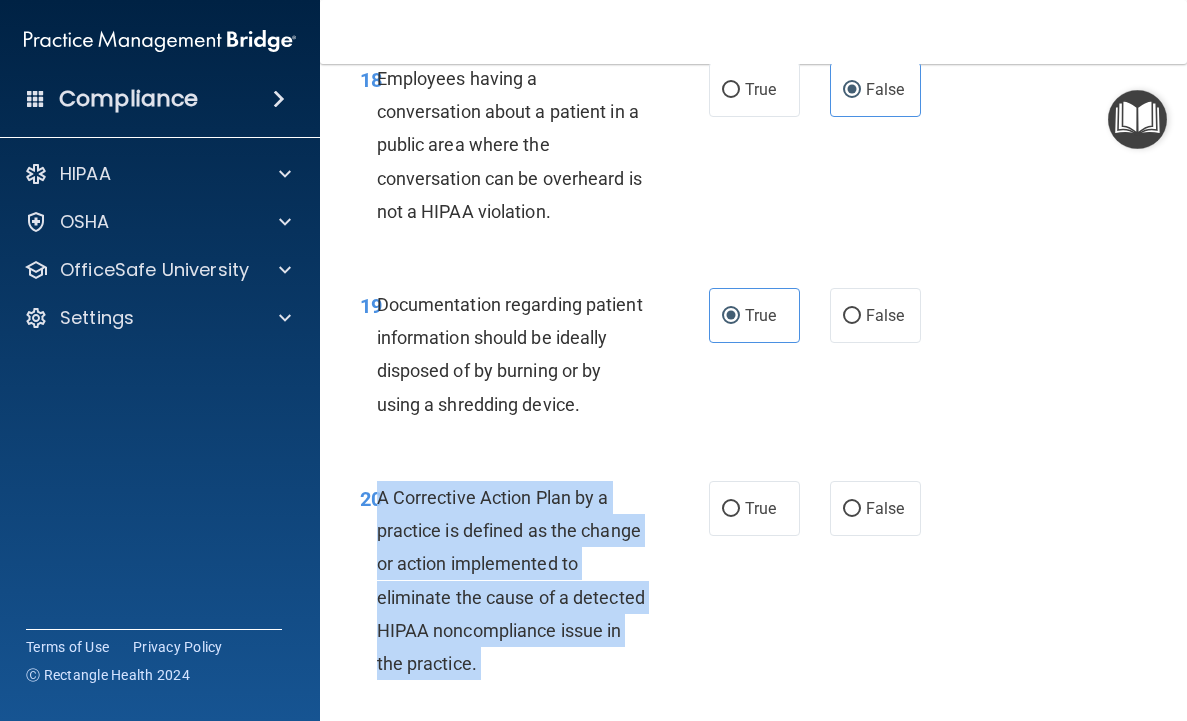 click on "A Corrective Action Plan by a practice is defined as the change or action implemented to eliminate the cause of a detected HIPAA noncompliance issue in the practice." at bounding box center (511, 580) 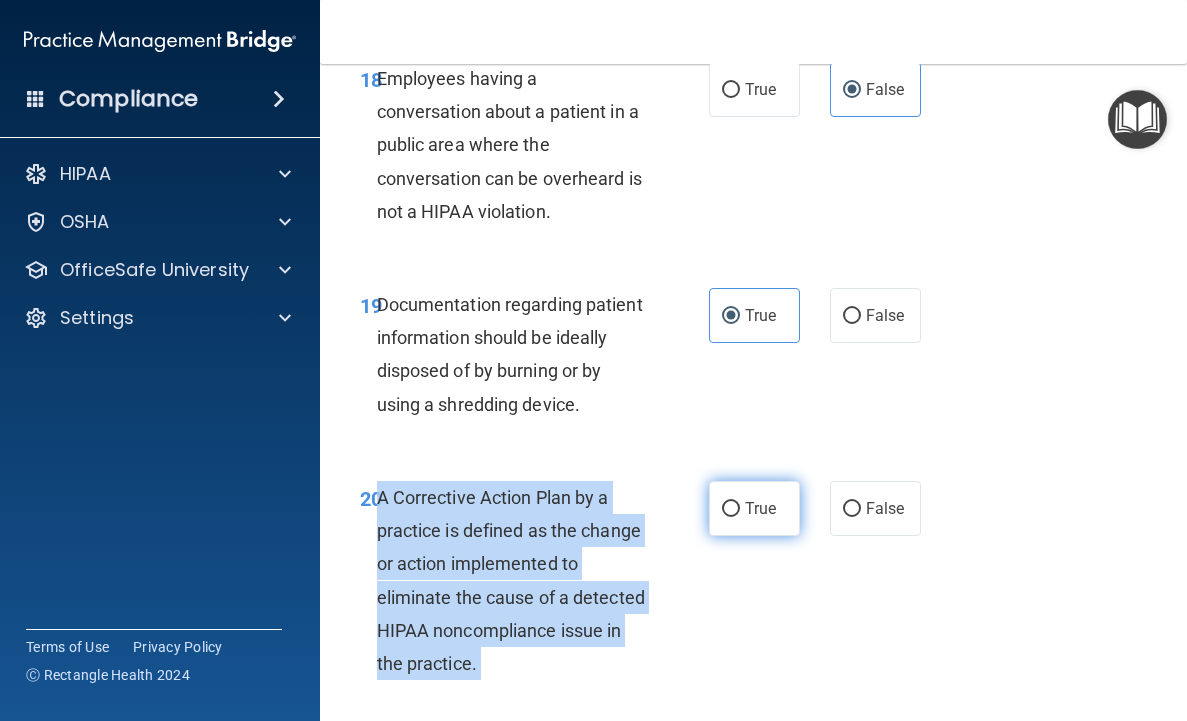 click on "True" at bounding box center [760, 508] 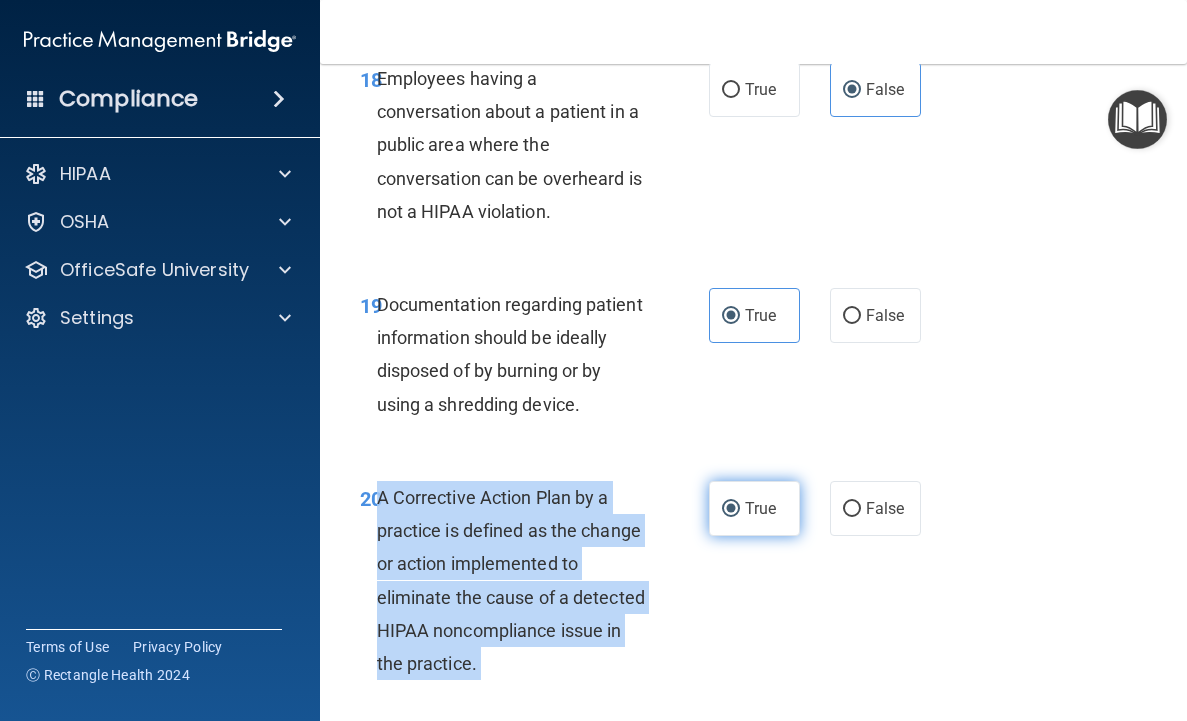 click on "True" at bounding box center [760, 508] 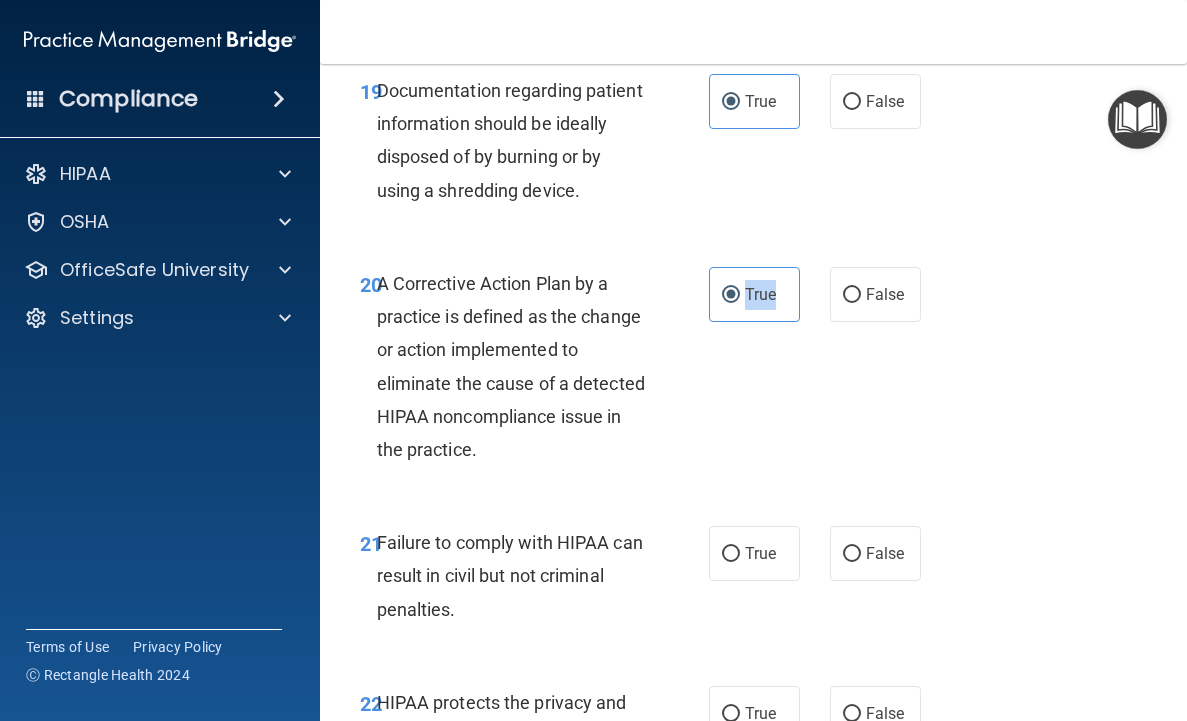 scroll, scrollTop: 4079, scrollLeft: 0, axis: vertical 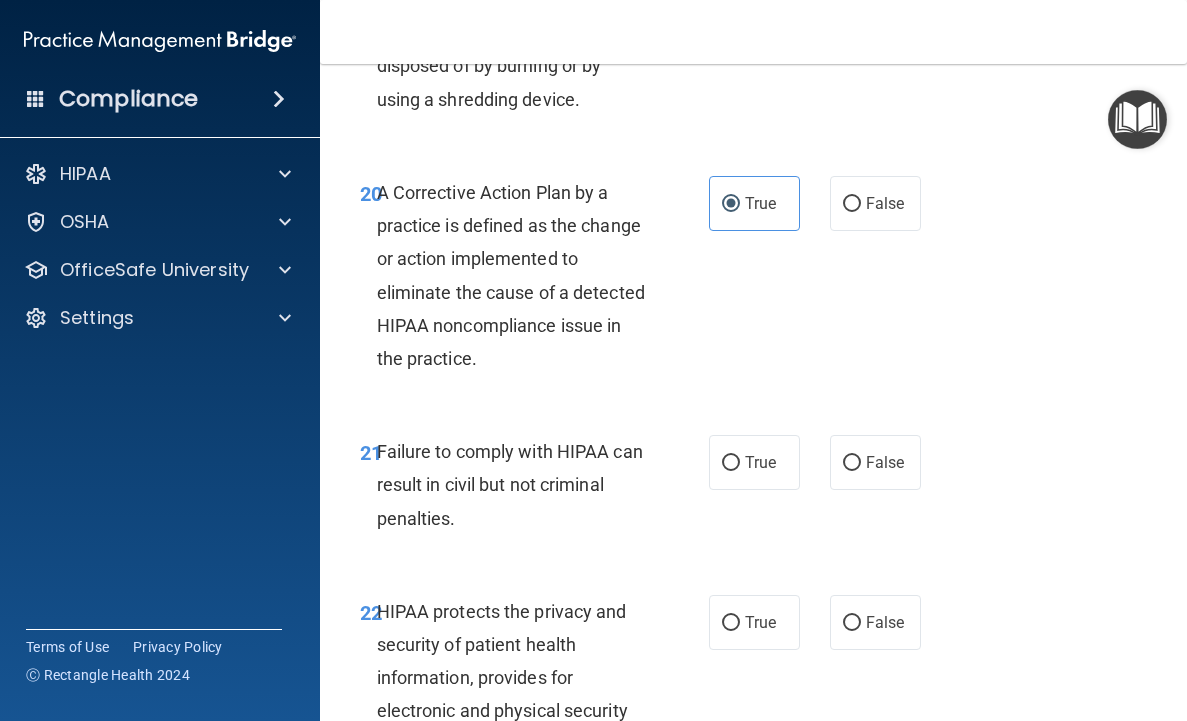 click on "Failure to comply with HIPAA can result in civil but not criminal penalties." at bounding box center (519, 485) 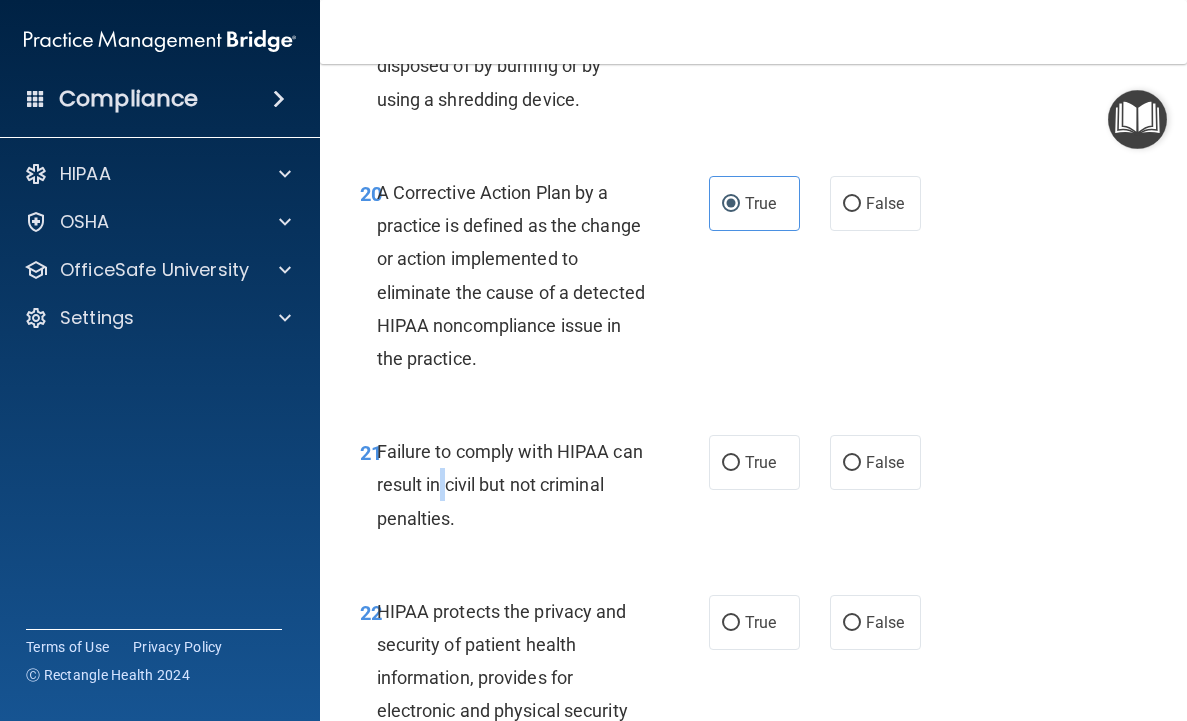 click on "Failure to comply with HIPAA can result in civil but not criminal penalties." at bounding box center (519, 485) 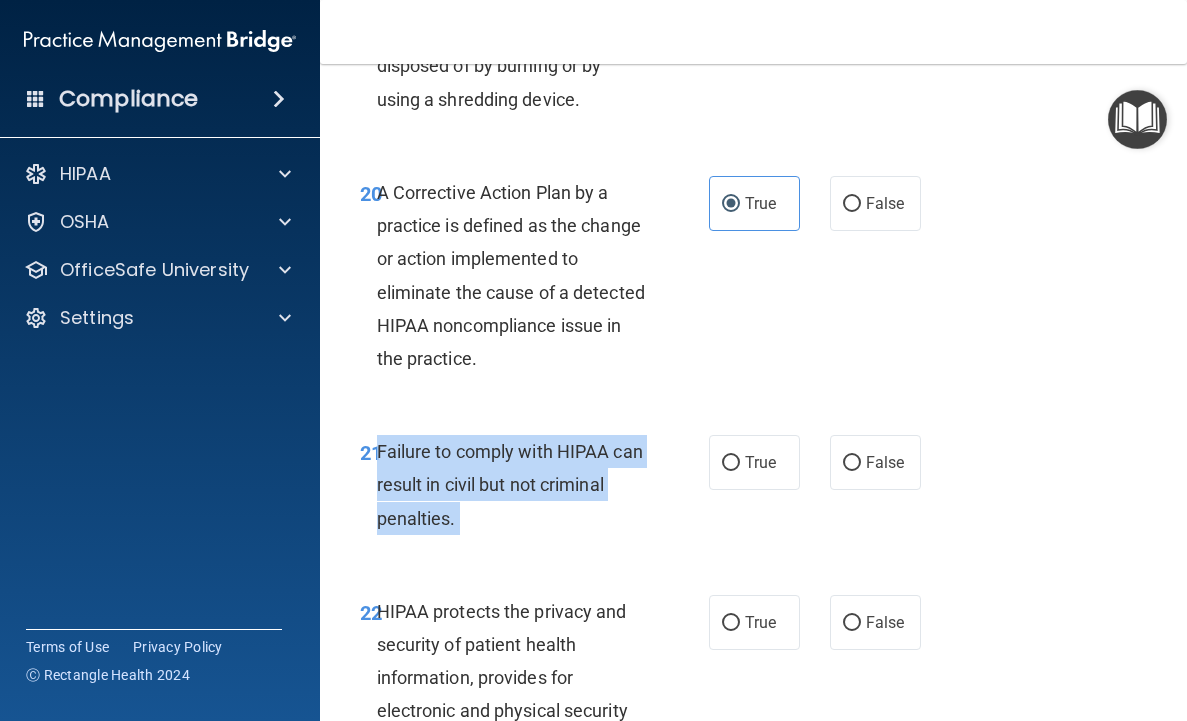 click on "Failure to comply with HIPAA can result in civil but not criminal penalties." at bounding box center [519, 485] 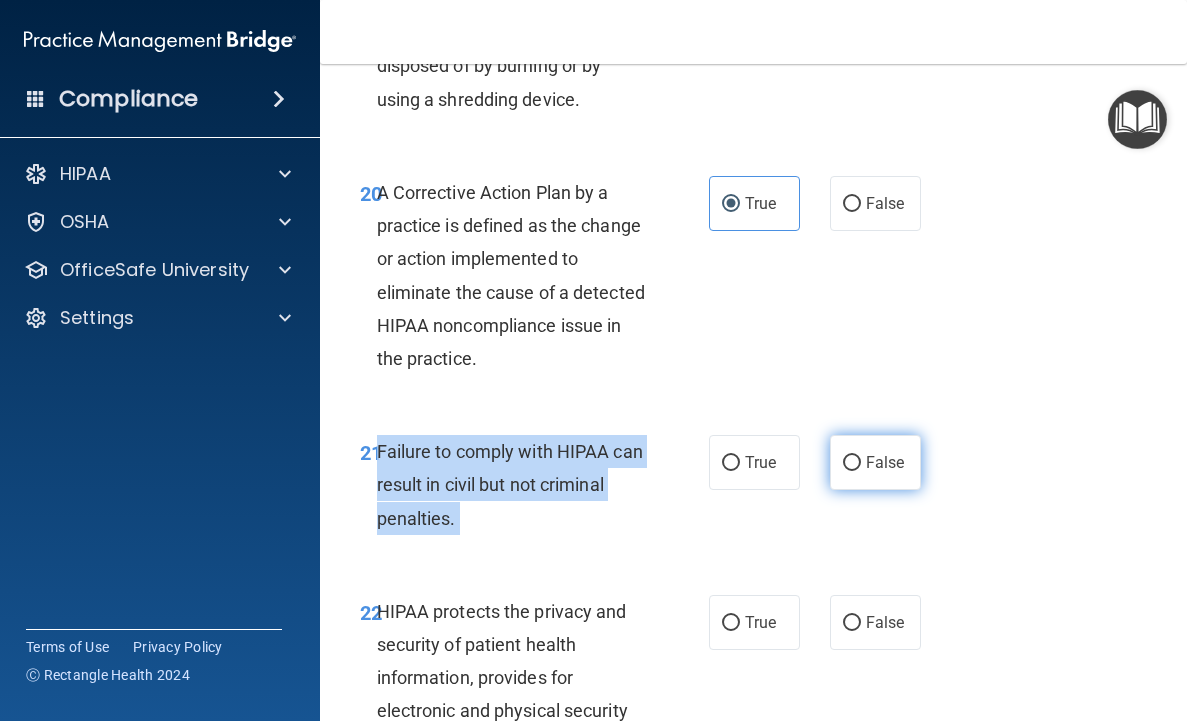 click on "False" at bounding box center (852, 463) 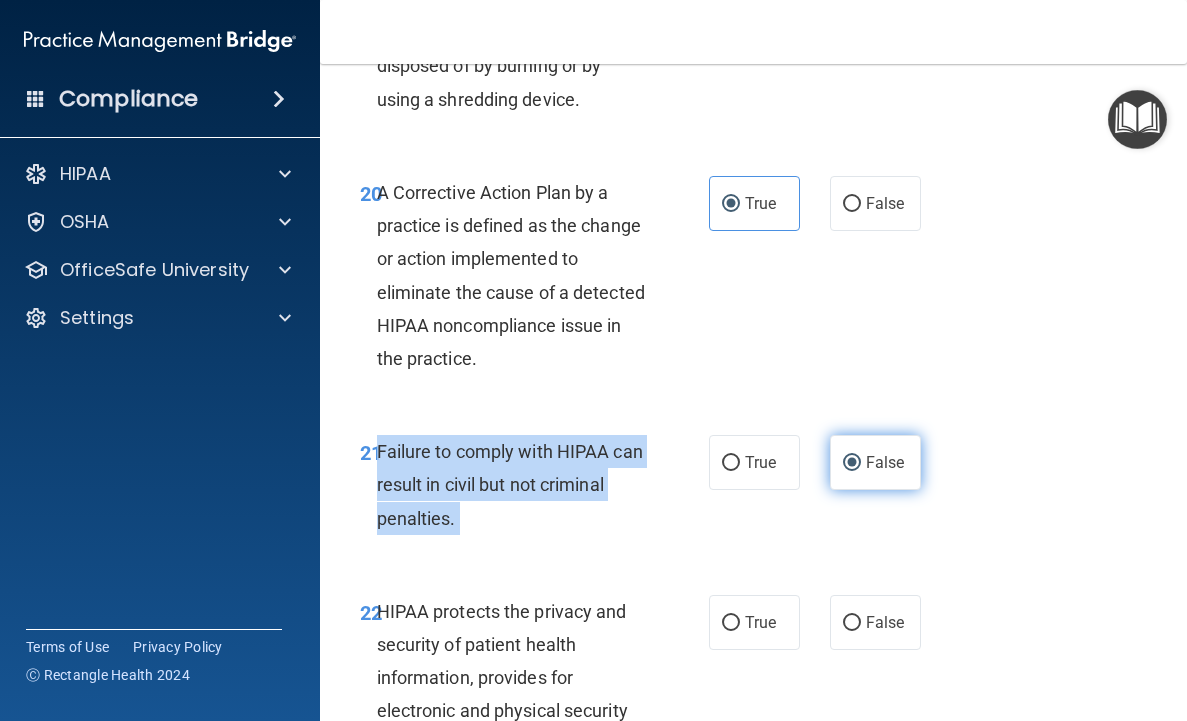 click on "False" at bounding box center [852, 463] 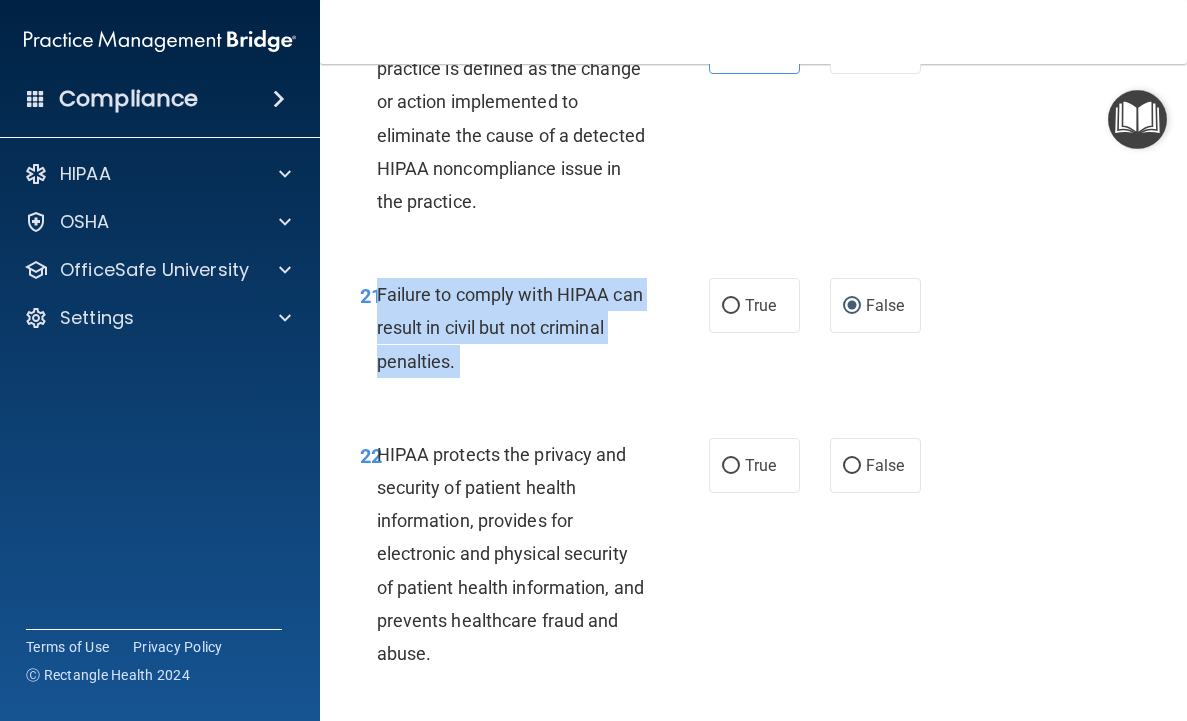 scroll, scrollTop: 4274, scrollLeft: 0, axis: vertical 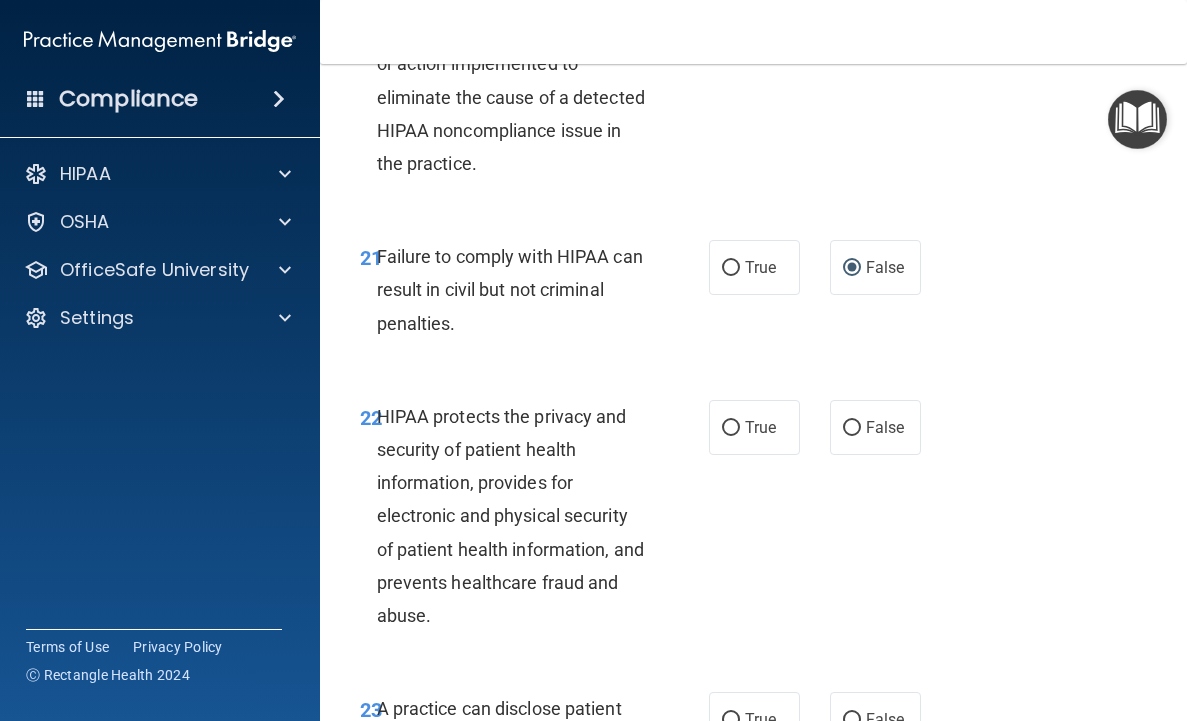 click on "HIPAA protects the privacy and security of patient health information, provides for electronic and physical security of patient health information, and prevents healthcare fraud and abuse." at bounding box center [510, 516] 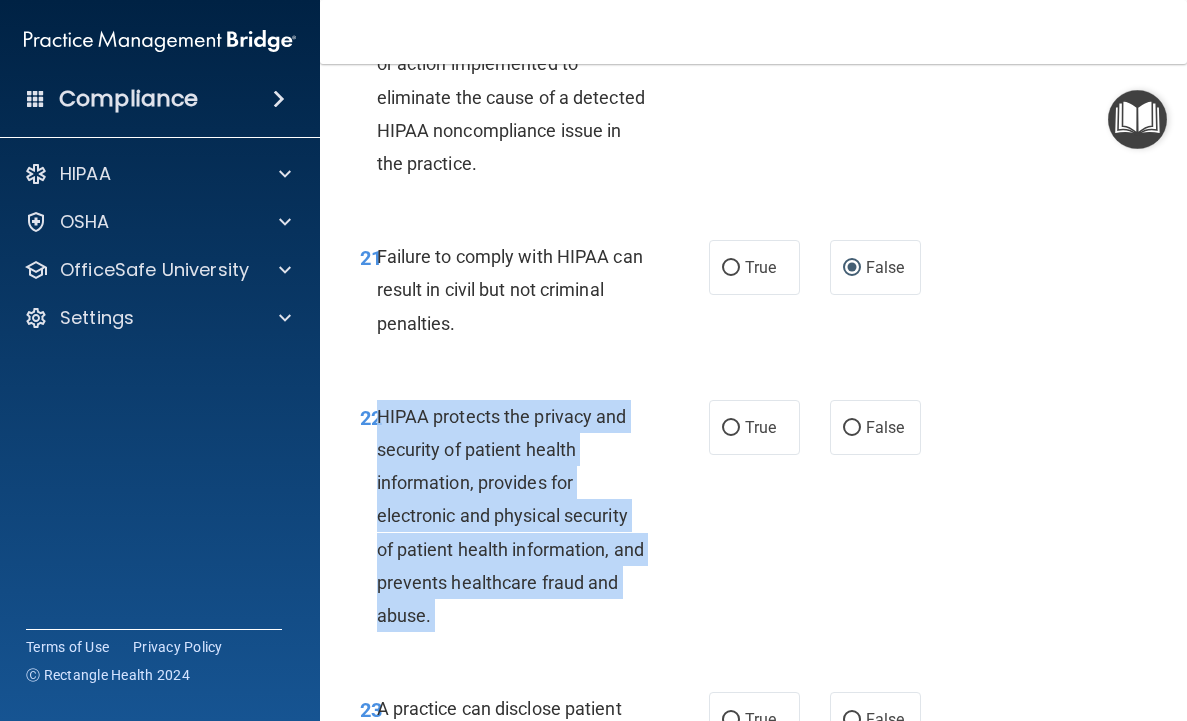 click on "HIPAA protects the privacy and security of patient health information, provides for electronic and physical security of patient health information, and prevents healthcare fraud and abuse." at bounding box center (510, 516) 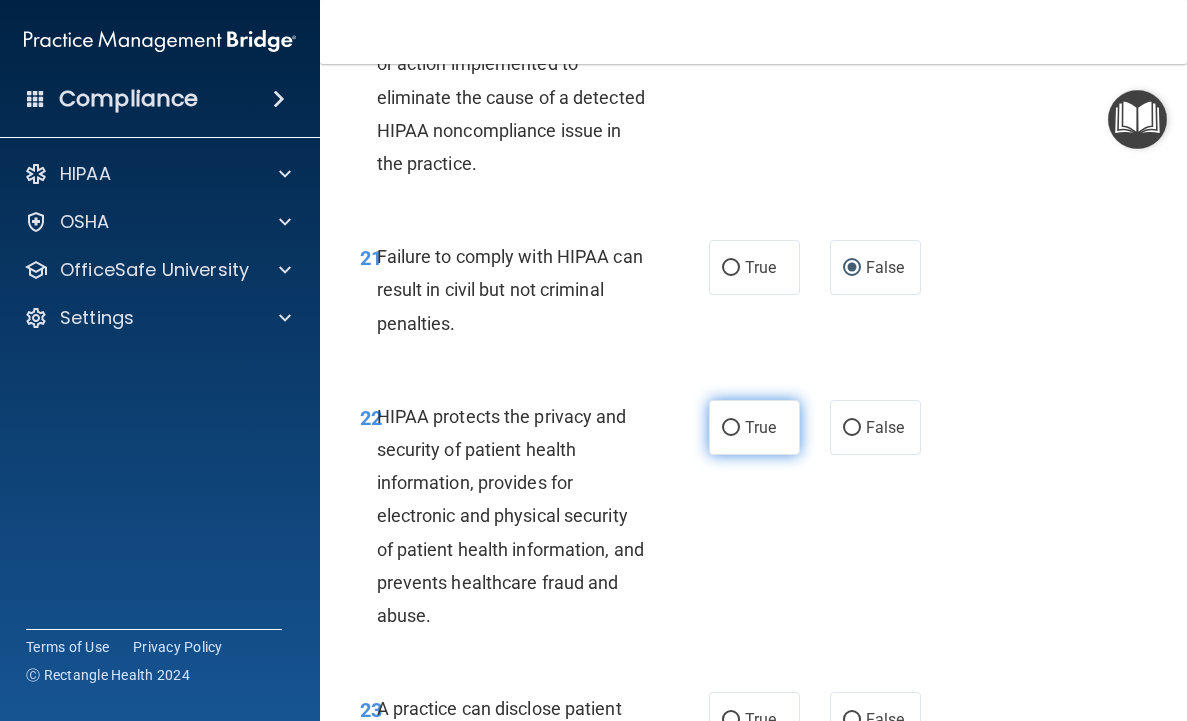 click on "True" at bounding box center [760, 427] 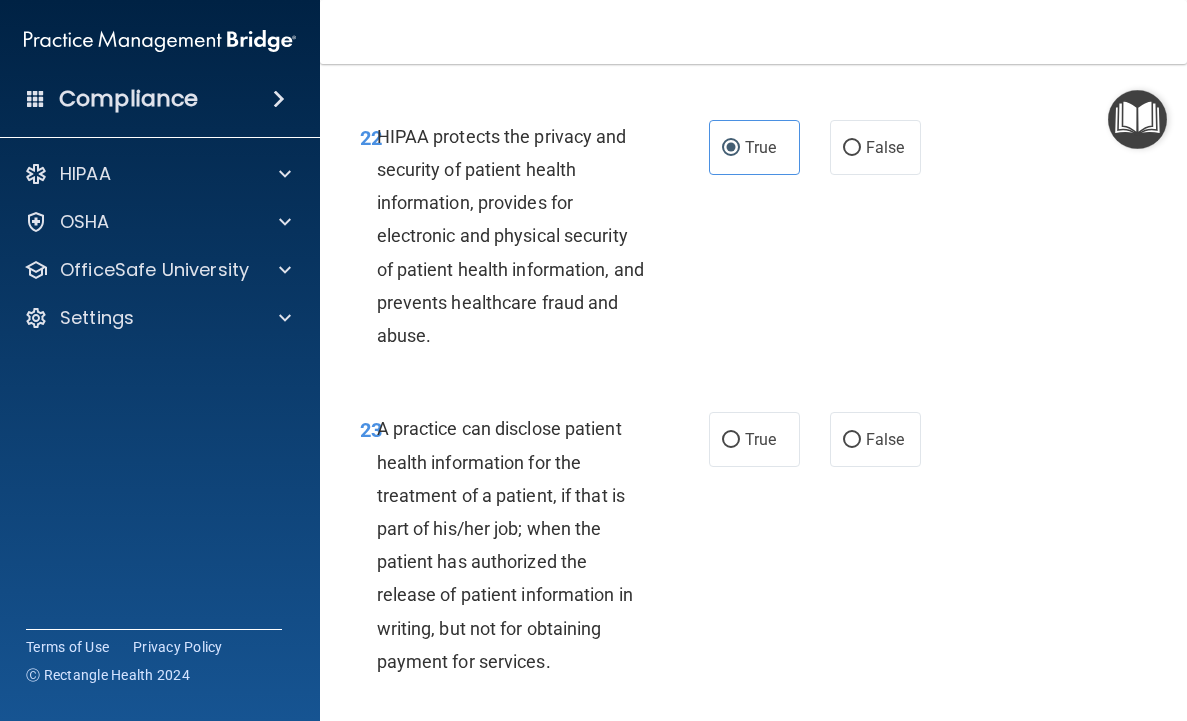 scroll, scrollTop: 4588, scrollLeft: 0, axis: vertical 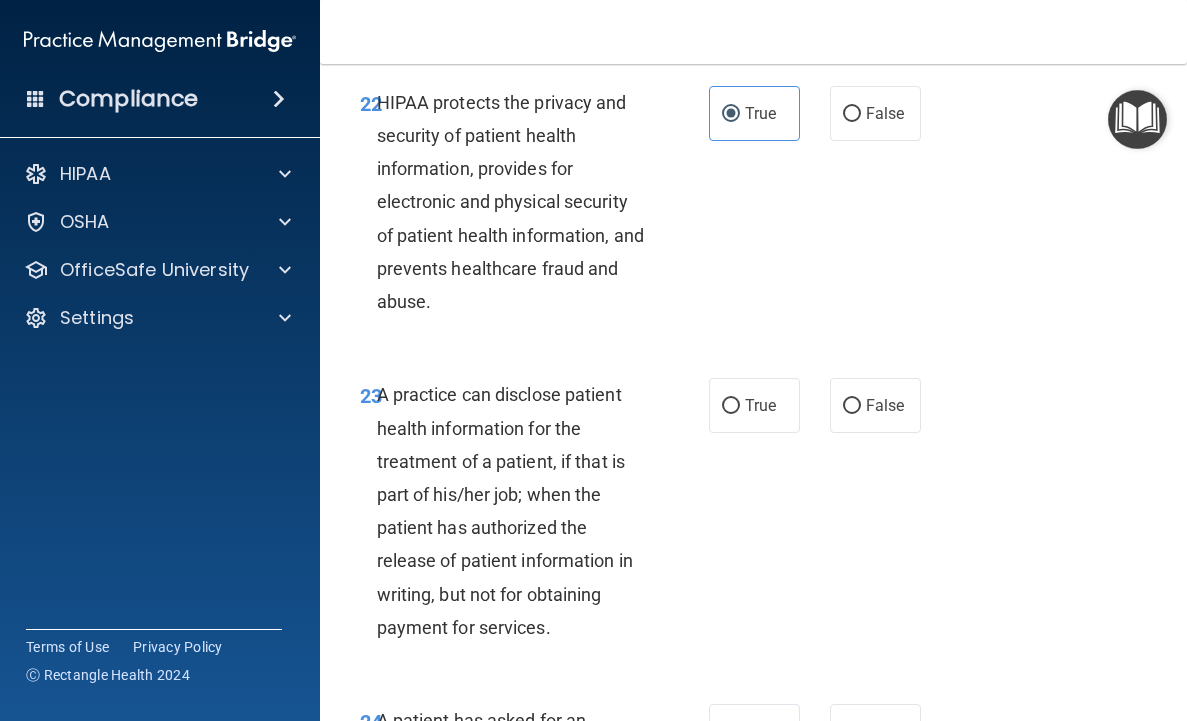 click on "A practice can disclose patient health information for the treatment of a patient, if that is part of his/her job; when the patient has authorized the release of patient information in writing, but not for obtaining payment for services." at bounding box center [505, 511] 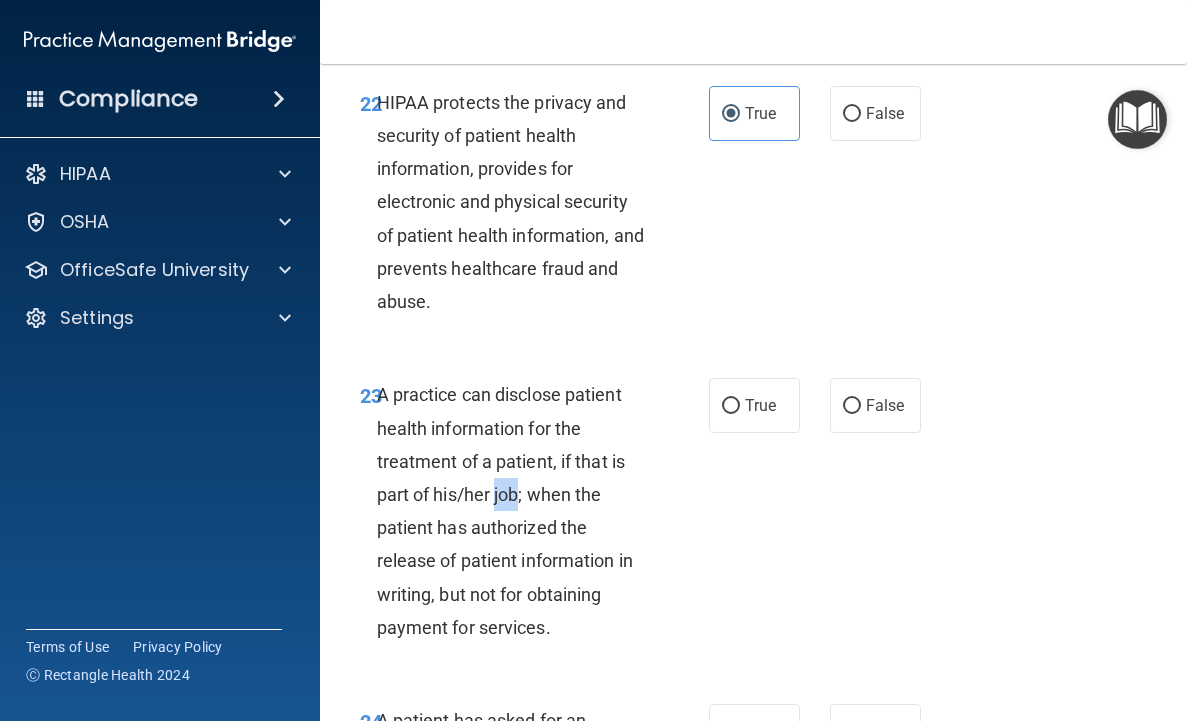 click on "A practice can disclose patient health information for the treatment of a patient, if that is part of his/her job; when the patient has authorized the release of patient information in writing, but not for obtaining payment for services." at bounding box center [505, 511] 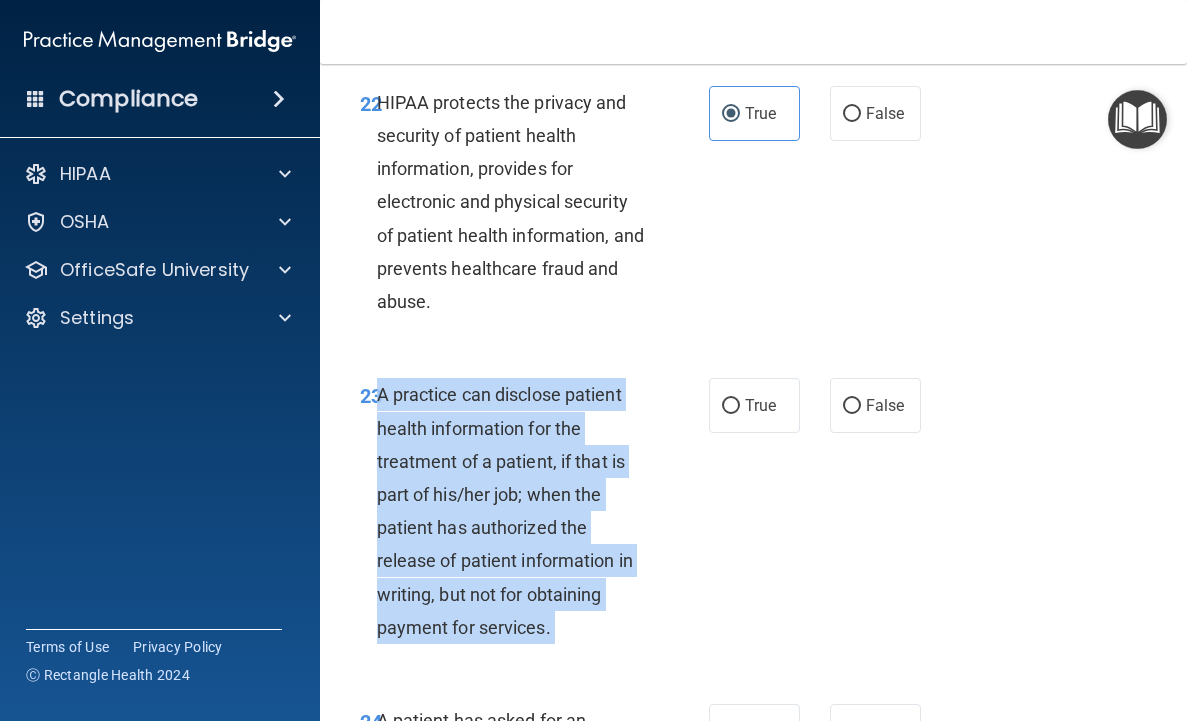 click on "A practice can disclose patient health information for the treatment of a patient, if that is part of his/her job; when the patient has authorized the release of patient information in writing, but not for obtaining payment for services." at bounding box center [505, 511] 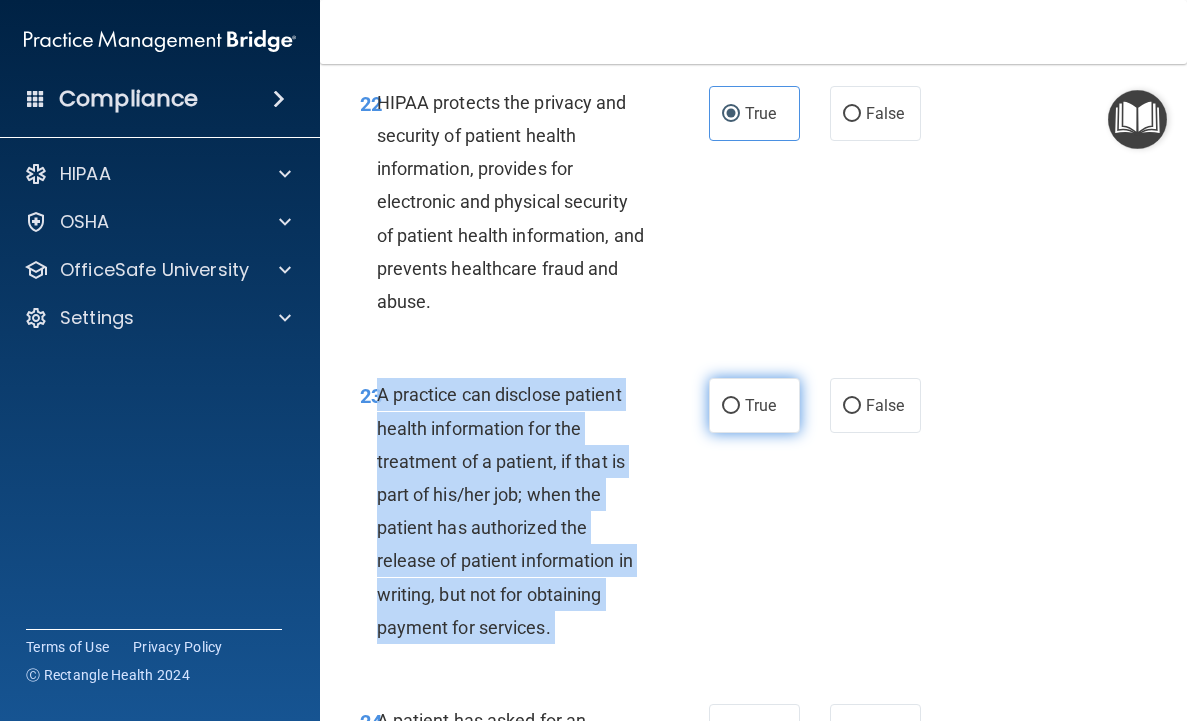 click on "True" at bounding box center [760, 405] 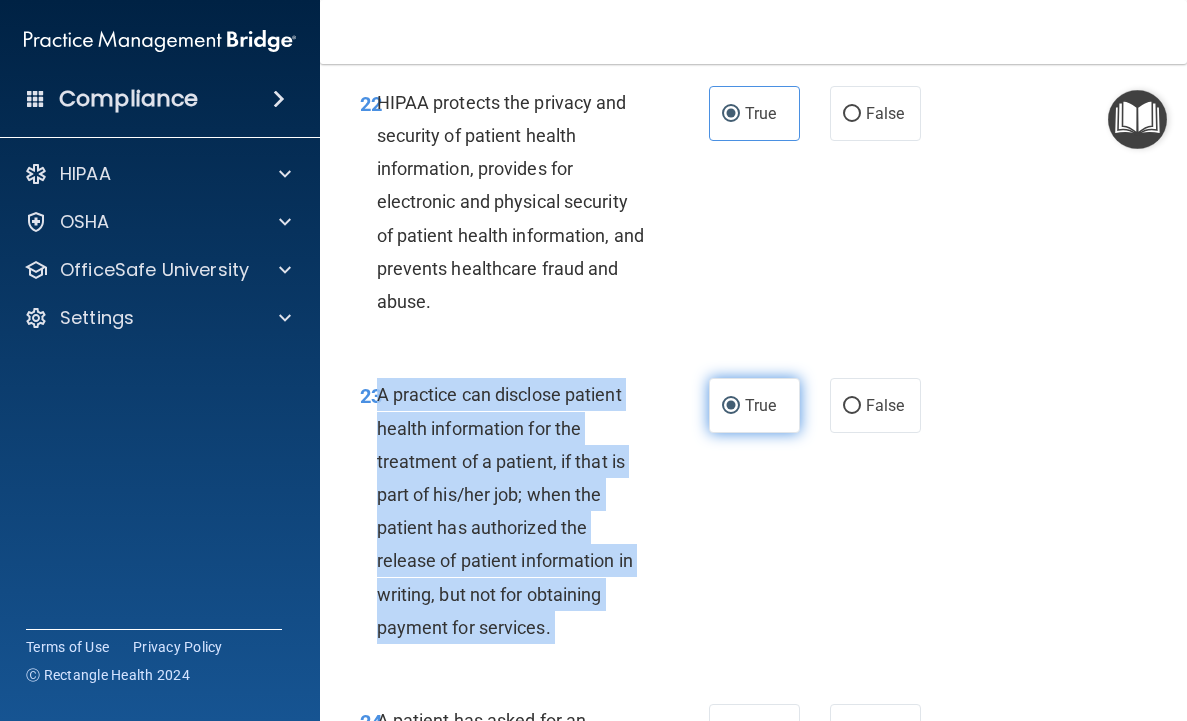 click on "True" at bounding box center [760, 405] 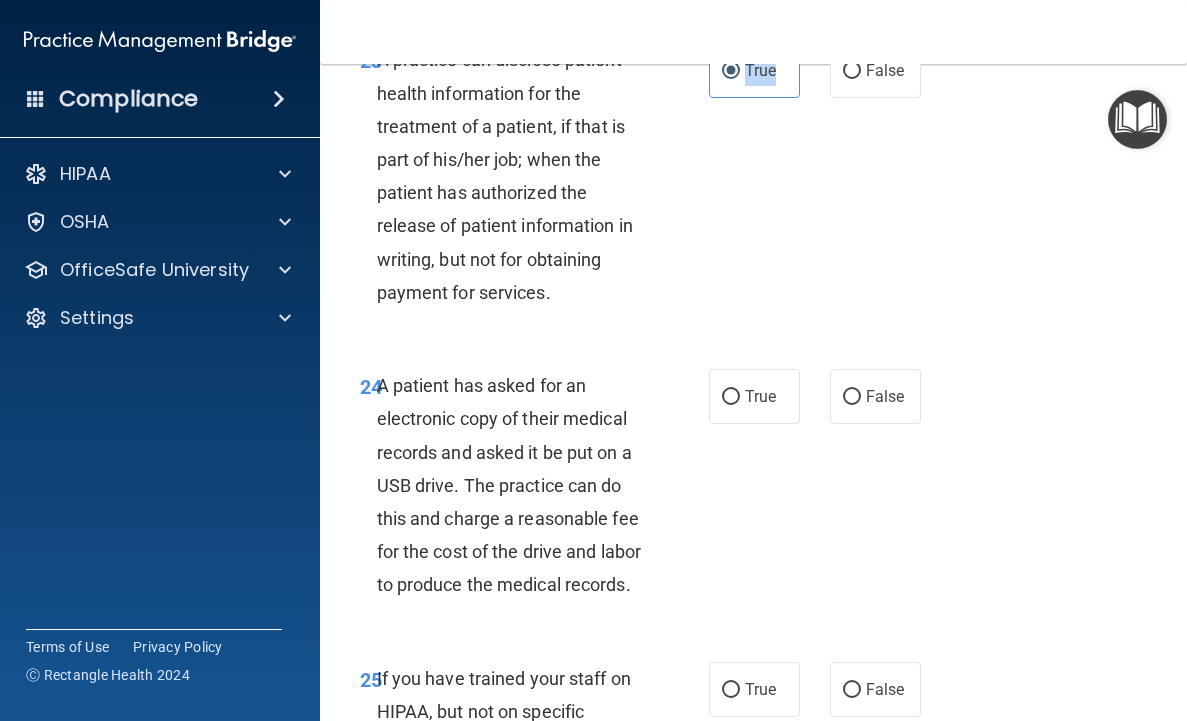 scroll, scrollTop: 4928, scrollLeft: 0, axis: vertical 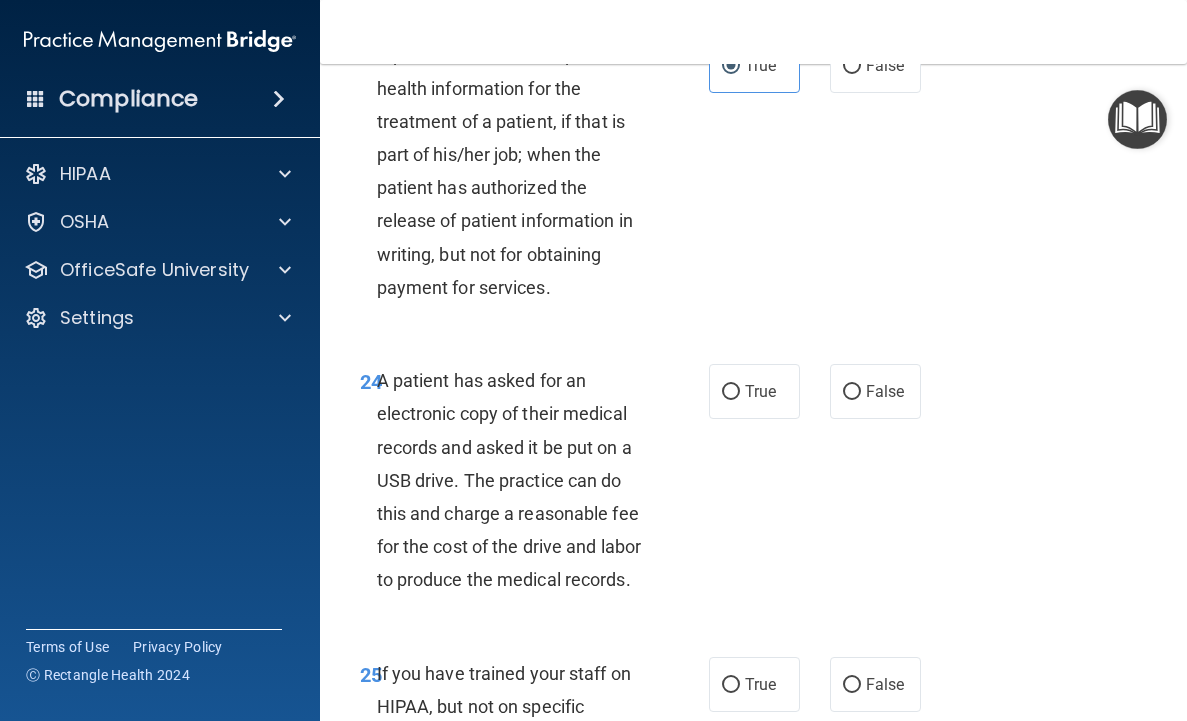 click on "A patient has asked for an electronic copy of their medical records and asked it be put on a USB drive.  The practice can do this and charge a reasonable fee for the cost of the drive and labor to produce the medical records." at bounding box center [509, 480] 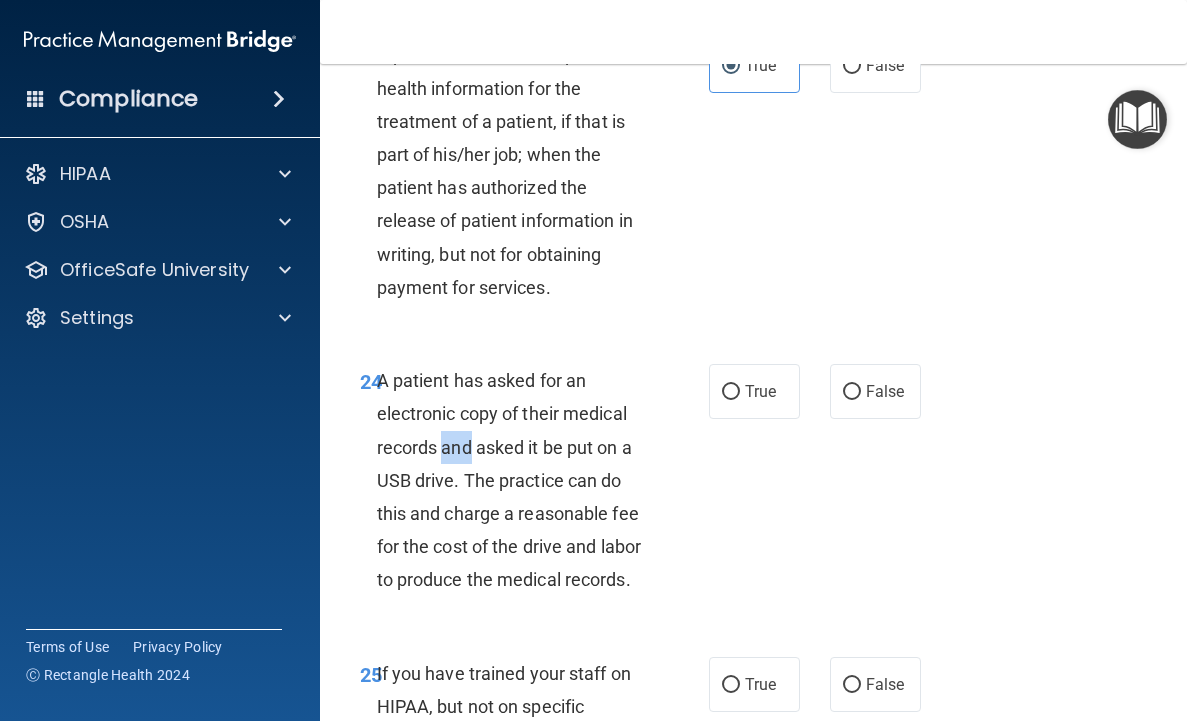 click on "A patient has asked for an electronic copy of their medical records and asked it be put on a USB drive.  The practice can do this and charge a reasonable fee for the cost of the drive and labor to produce the medical records." at bounding box center (509, 480) 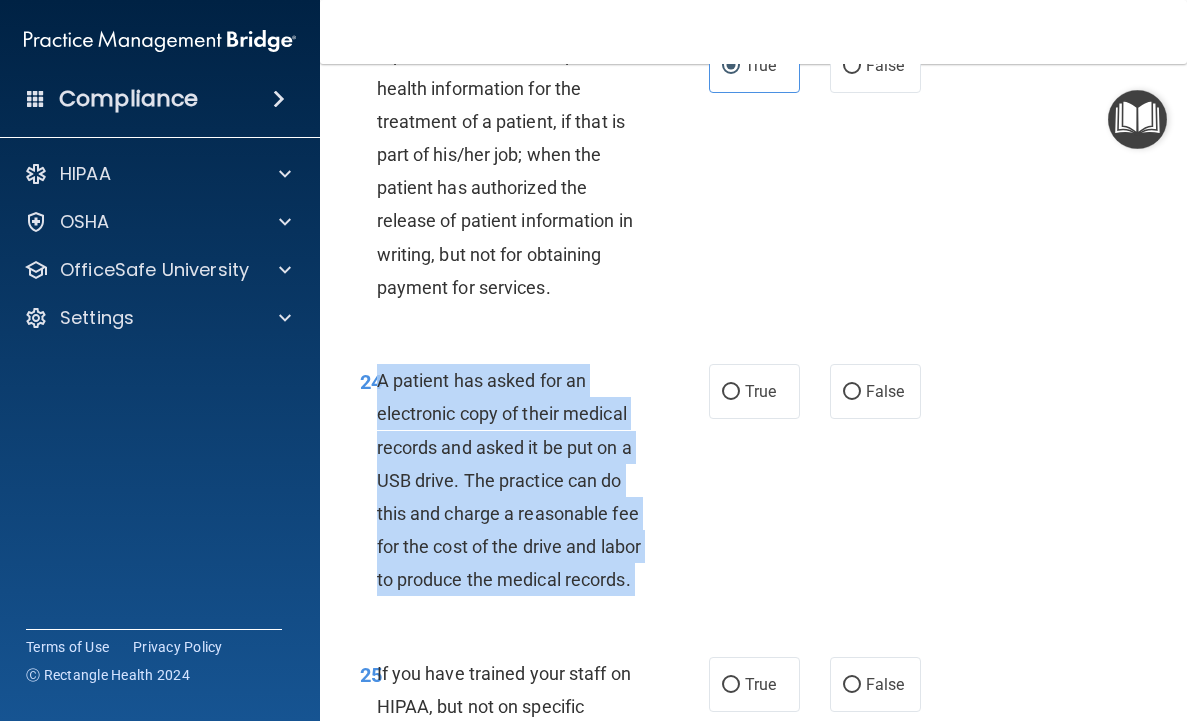 click on "A patient has asked for an electronic copy of their medical records and asked it be put on a USB drive.  The practice can do this and charge a reasonable fee for the cost of the drive and labor to produce the medical records." at bounding box center [509, 480] 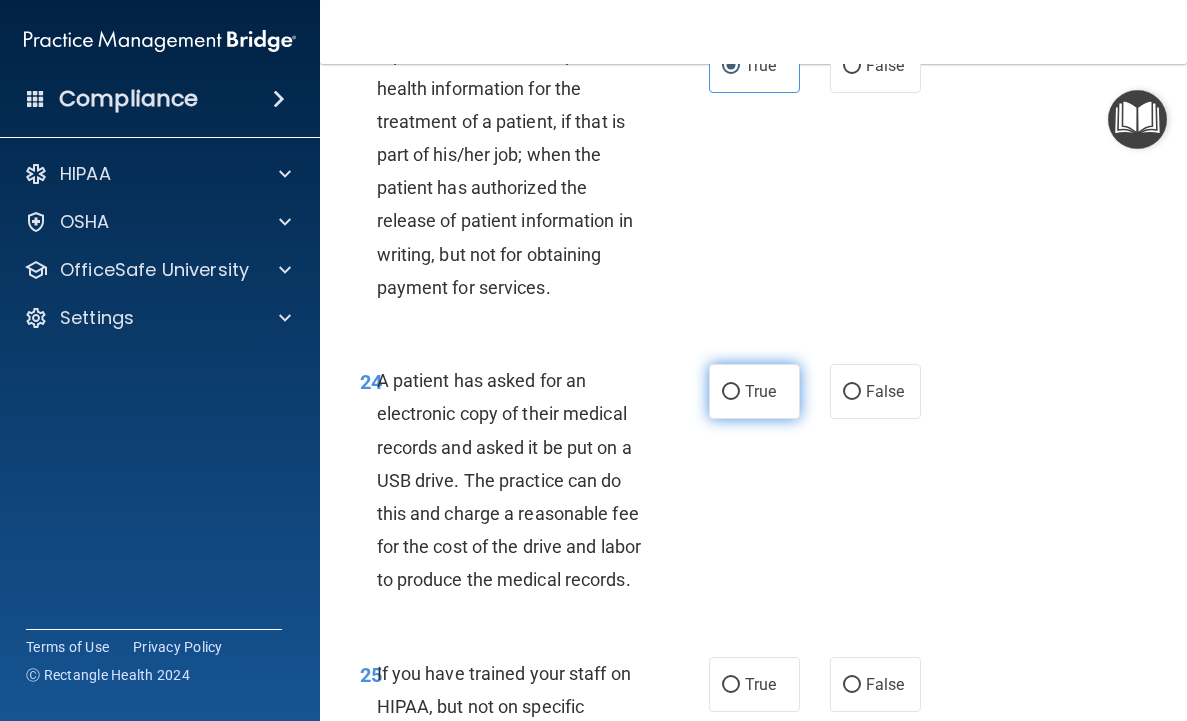 click on "True" at bounding box center [760, 391] 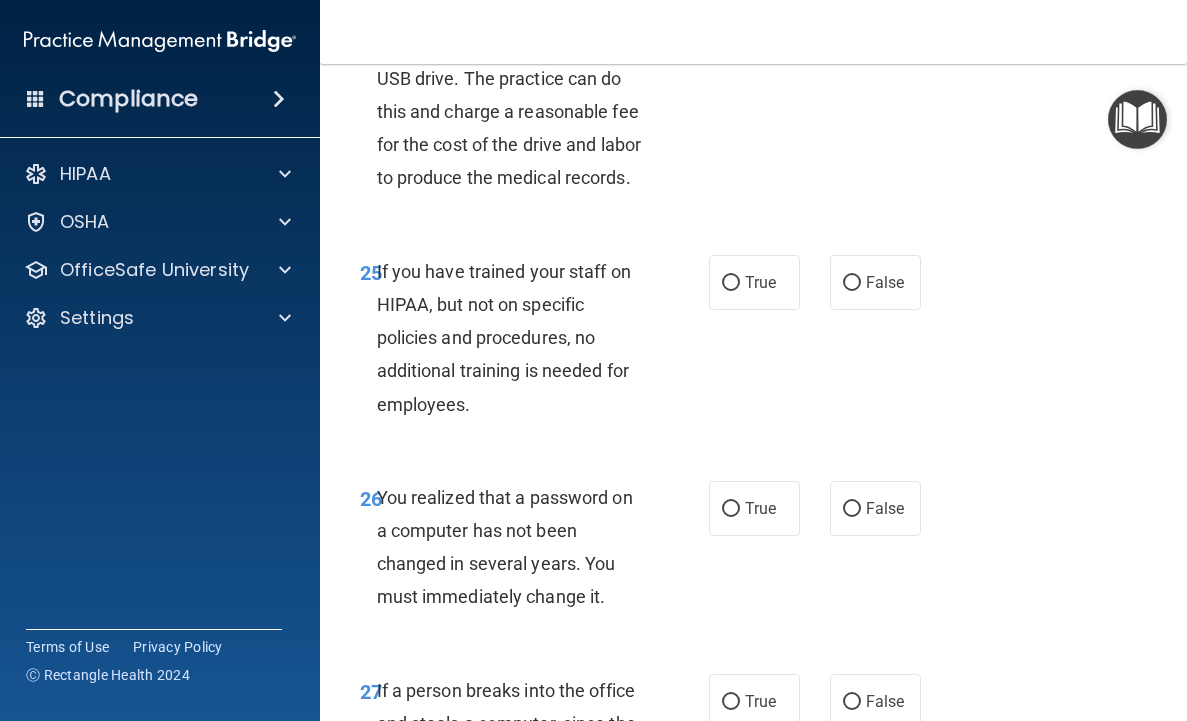 scroll, scrollTop: 5334, scrollLeft: 0, axis: vertical 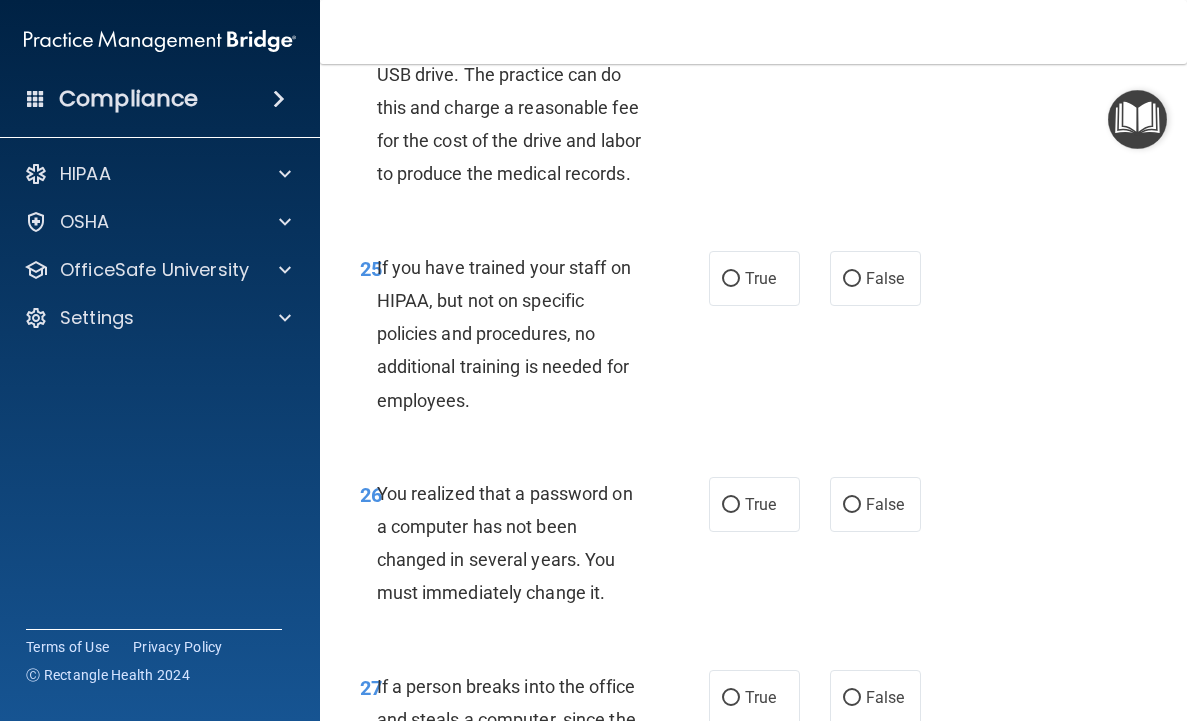 click on "If you have trained your staff on HIPAA, but not on specific policies and procedures, no additional training is needed for employees." at bounding box center [504, 334] 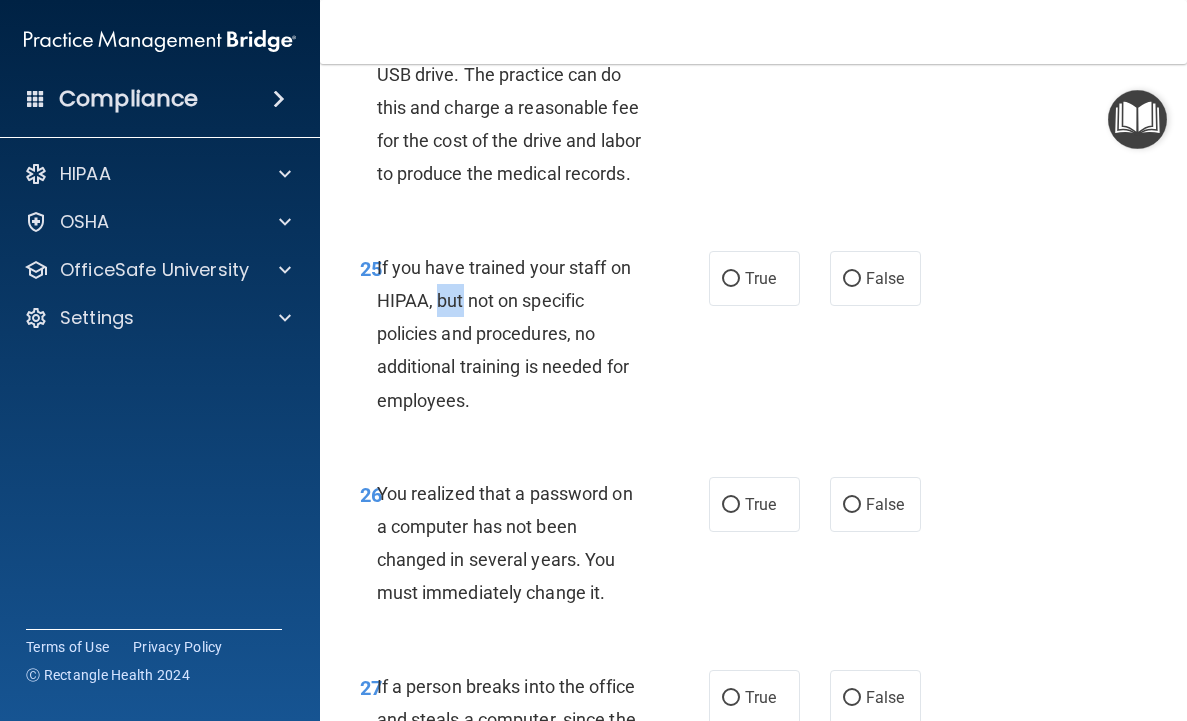 click on "If you have trained your staff on HIPAA, but not on specific policies and procedures, no additional training is needed for employees." at bounding box center [504, 334] 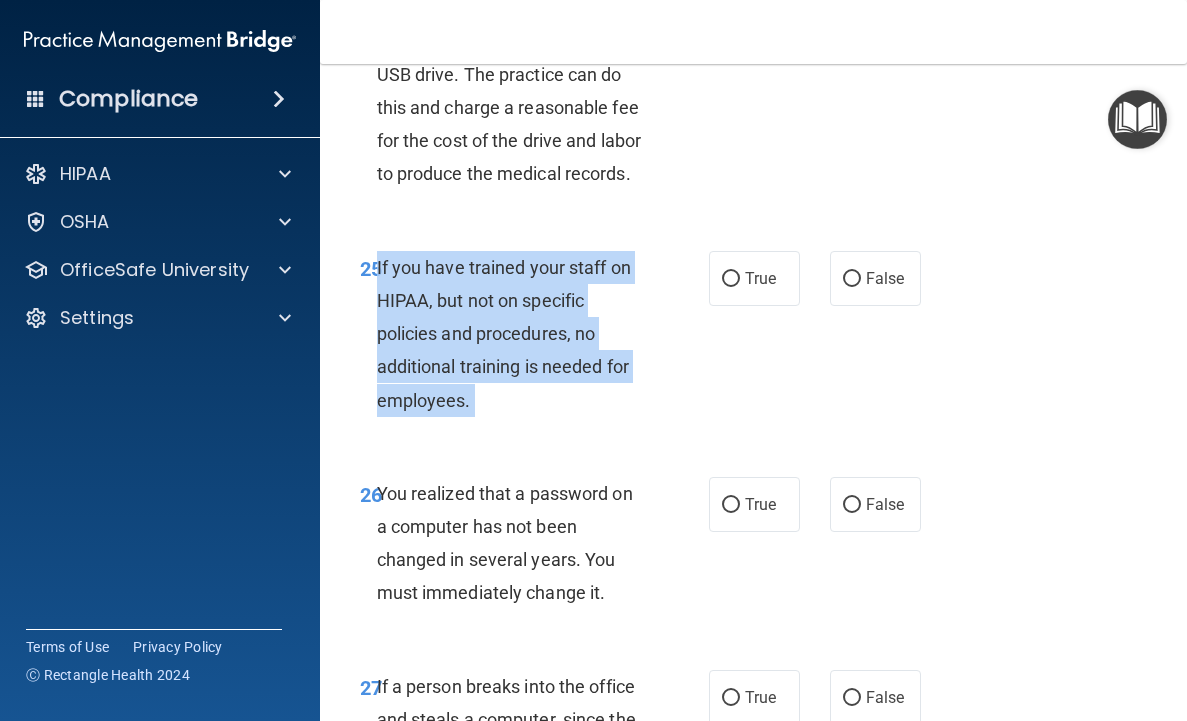 click on "If you have trained your staff on HIPAA, but not on specific policies and procedures, no additional training is needed for employees." at bounding box center [504, 334] 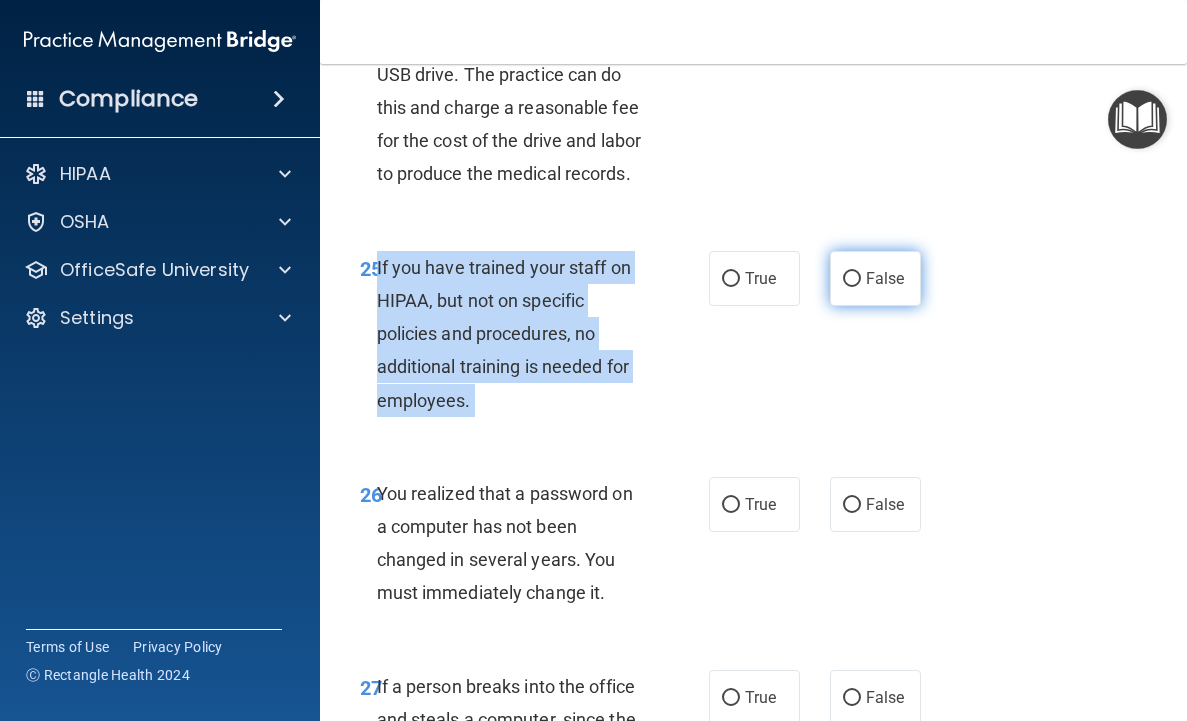 click on "False" at bounding box center [875, 278] 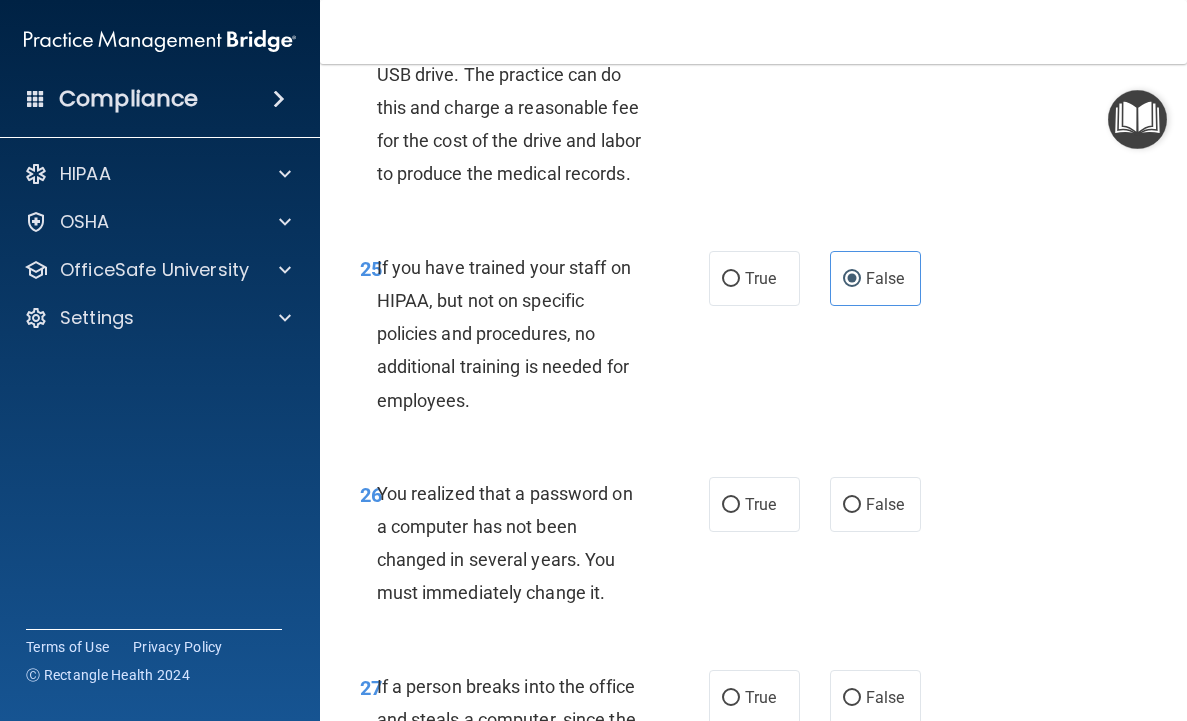 click on "You realized that a password on a computer has not been changed in several years.  You must immediately change it." at bounding box center [519, 543] 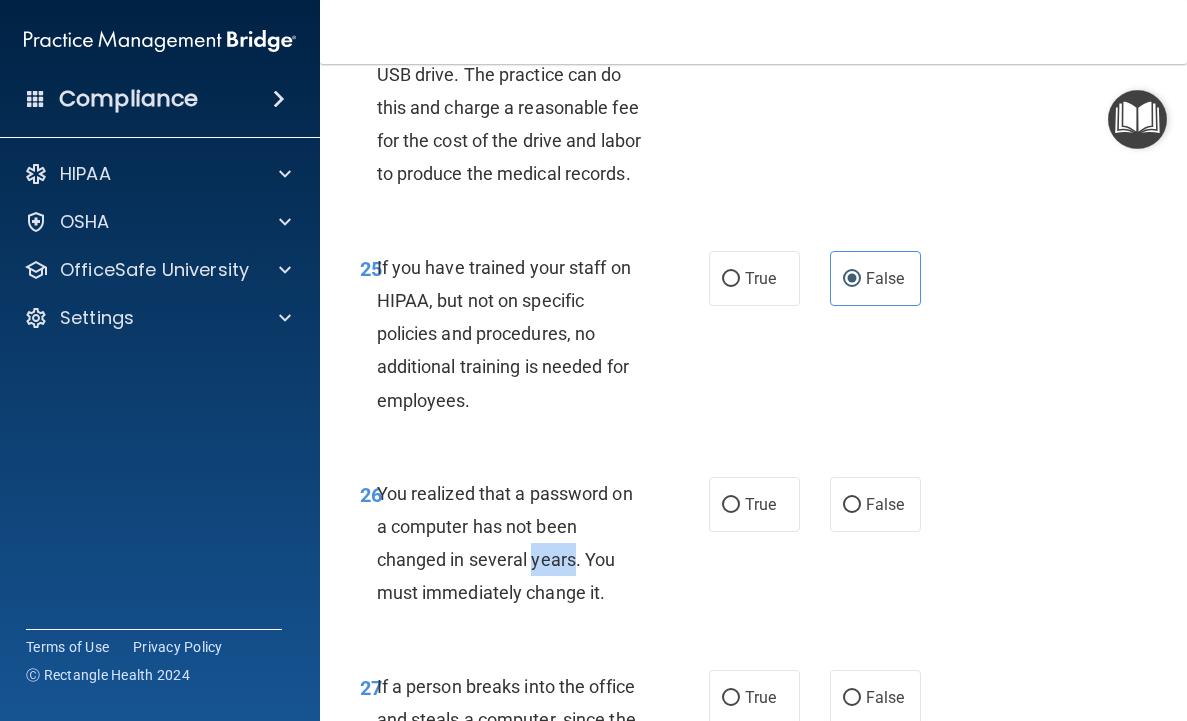 click on "You realized that a password on a computer has not been changed in several years.  You must immediately change it." at bounding box center [519, 543] 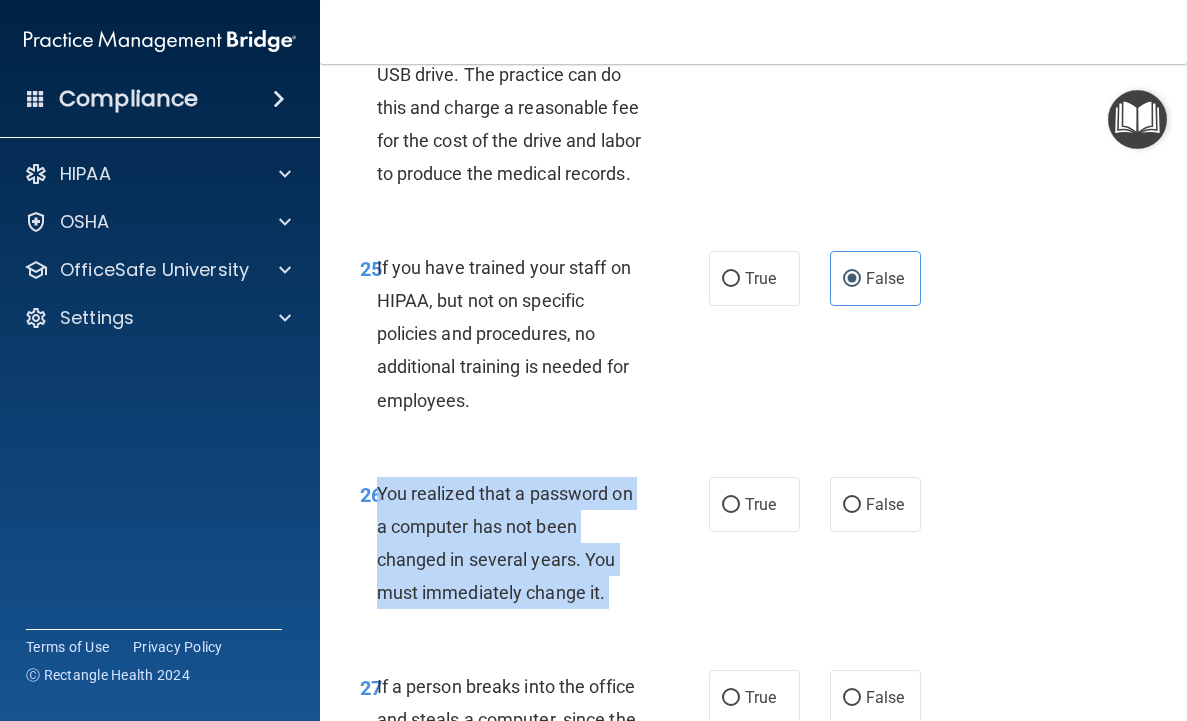 click on "You realized that a password on a computer has not been changed in several years.  You must immediately change it." at bounding box center (519, 543) 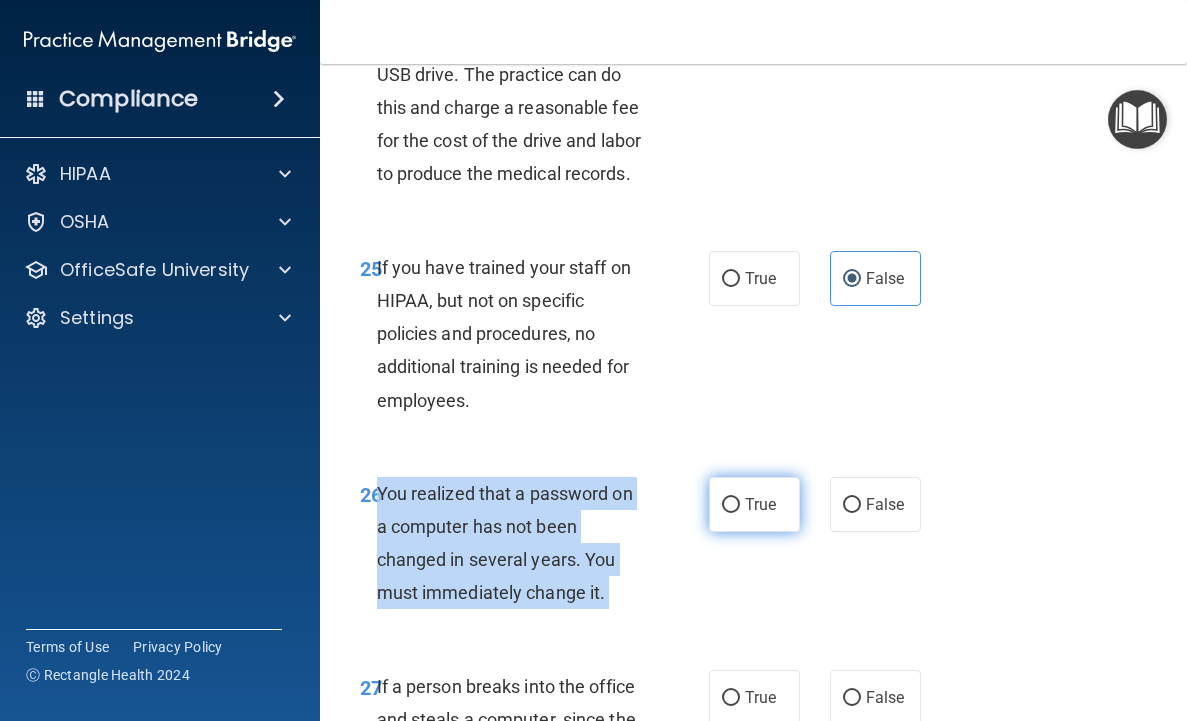 click on "True" at bounding box center (760, 504) 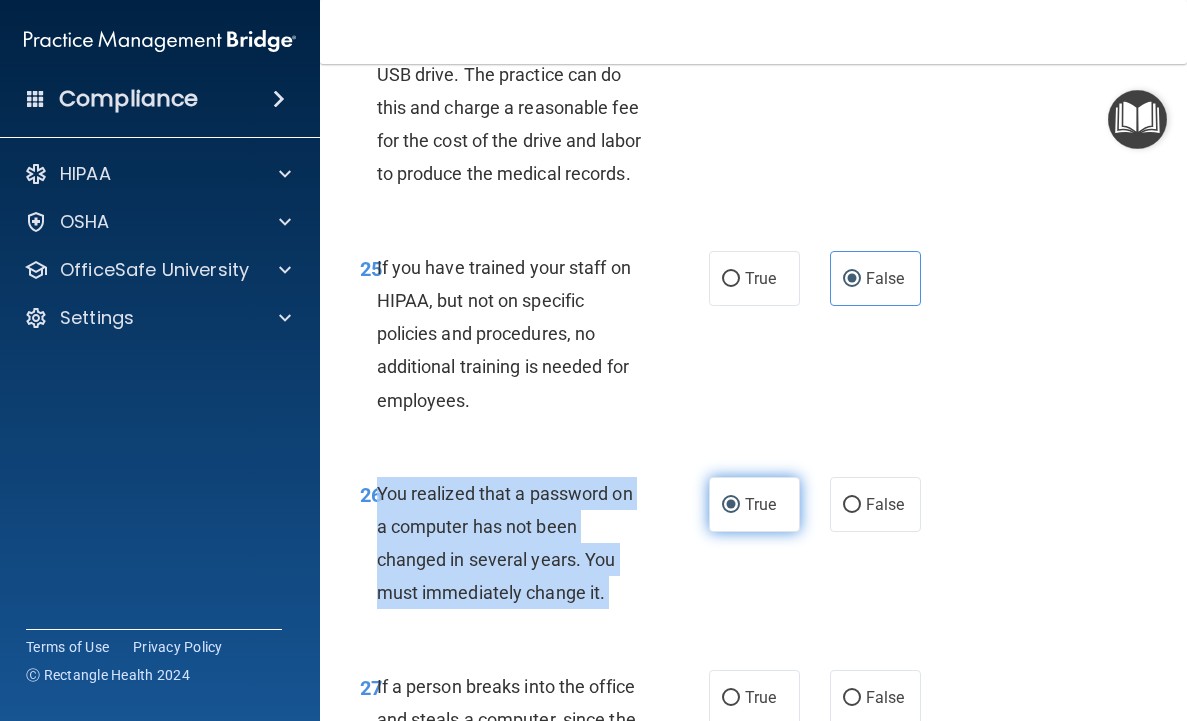 click on "True" at bounding box center [760, 504] 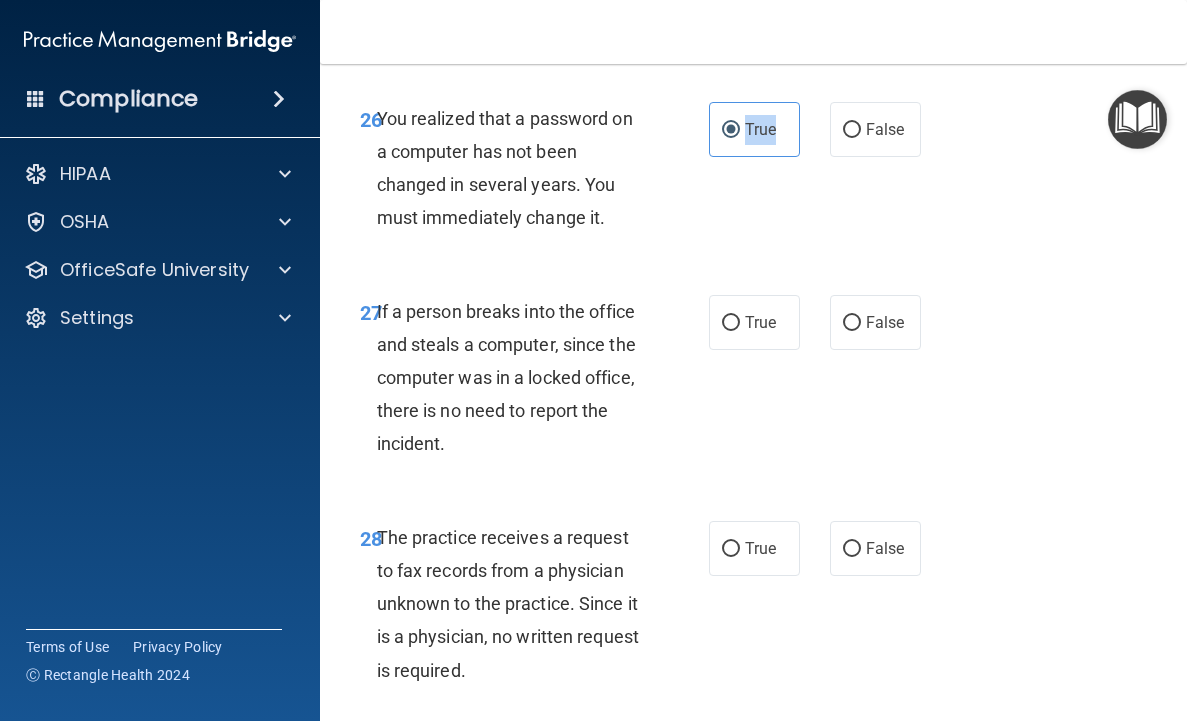 scroll, scrollTop: 5779, scrollLeft: 0, axis: vertical 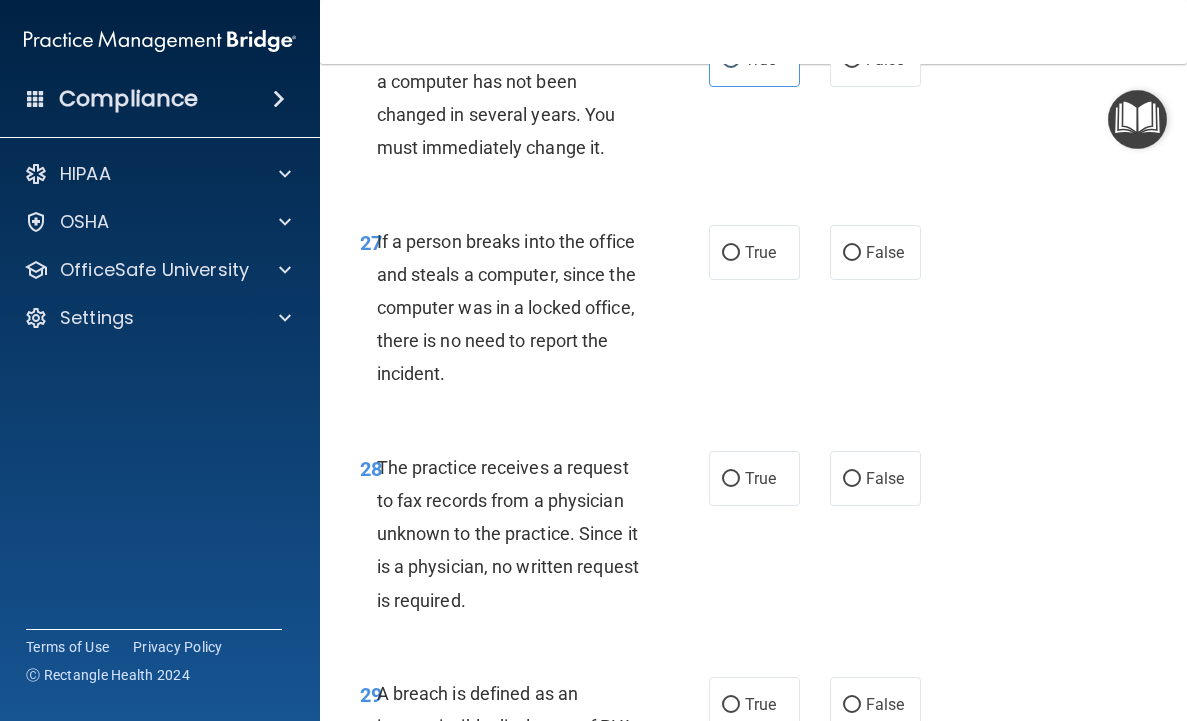 click on "If a person breaks into the office and steals a computer, since the computer was in a locked office, there is no need to report the incident." at bounding box center [506, 308] 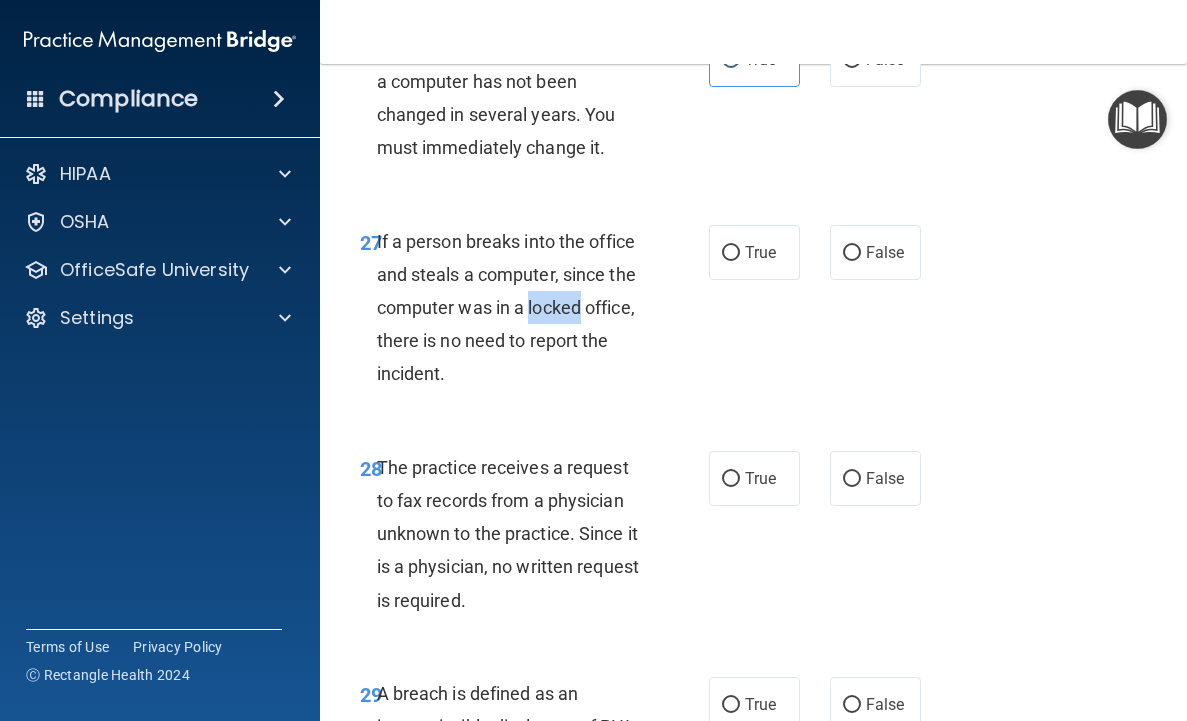 click on "If a person breaks into the office and steals a computer, since the computer was in a locked office, there is no need to report the incident." at bounding box center [506, 308] 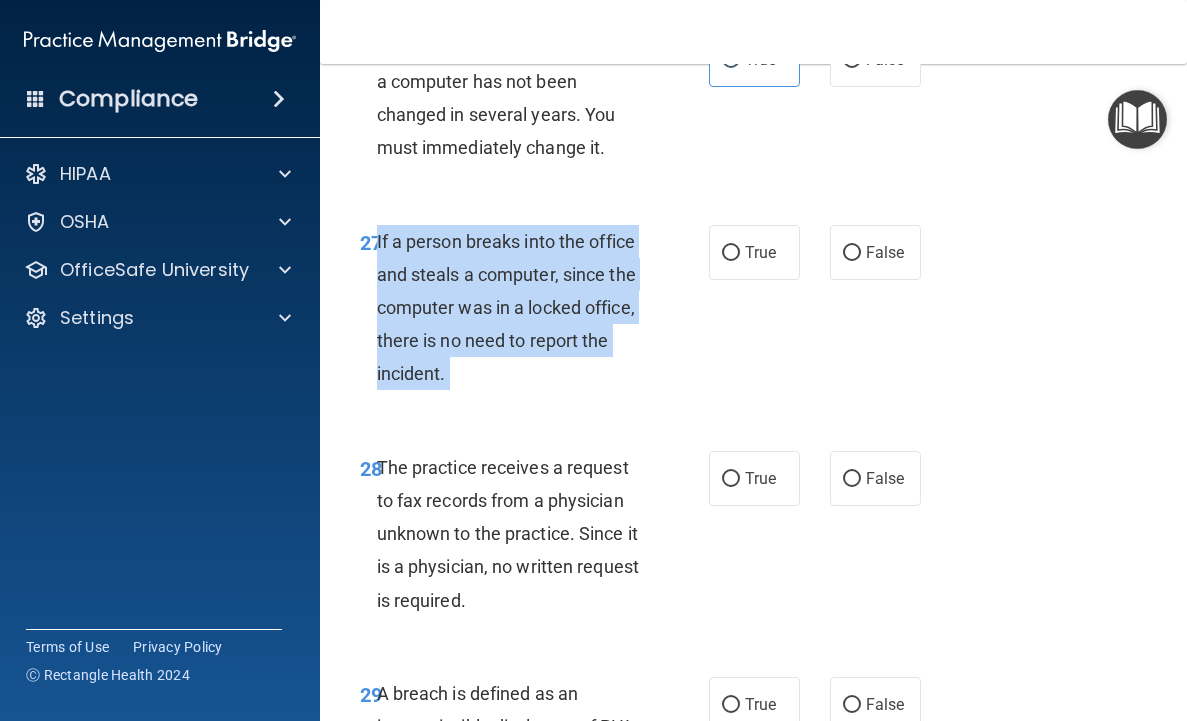 click on "If a person breaks into the office and steals a computer, since the computer was in a locked office, there is no need to report the incident." at bounding box center (506, 308) 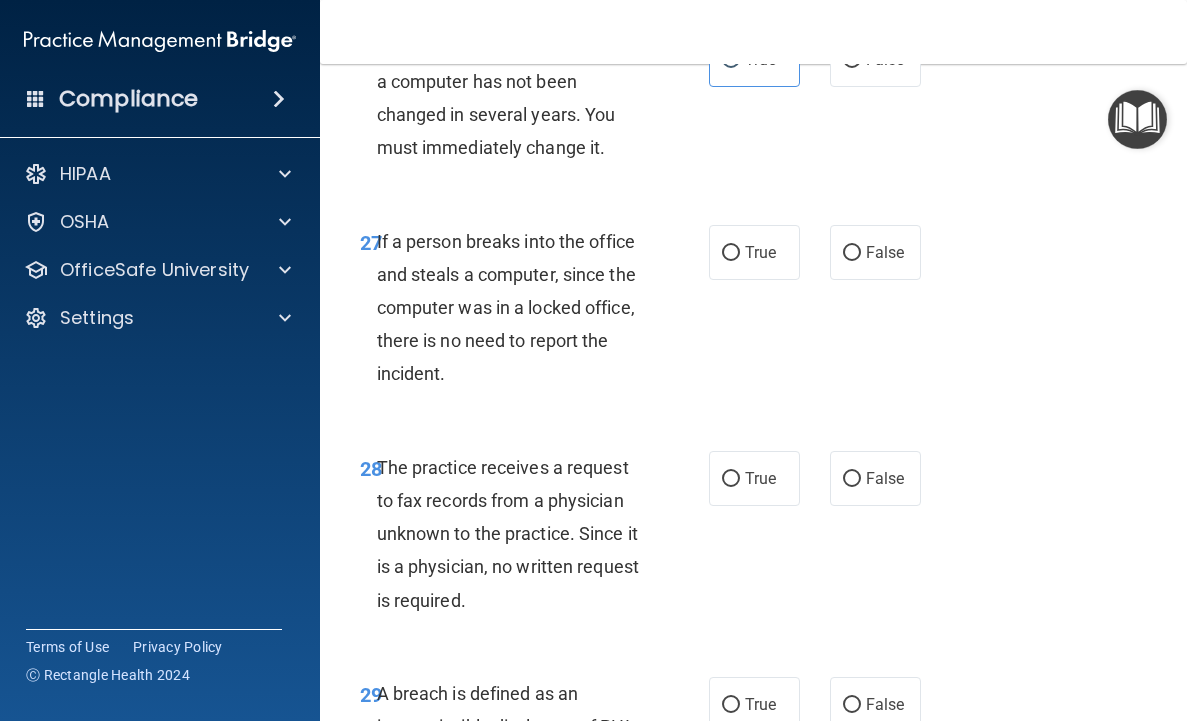 drag, startPoint x: 874, startPoint y: 251, endPoint x: 709, endPoint y: 423, distance: 238.34639 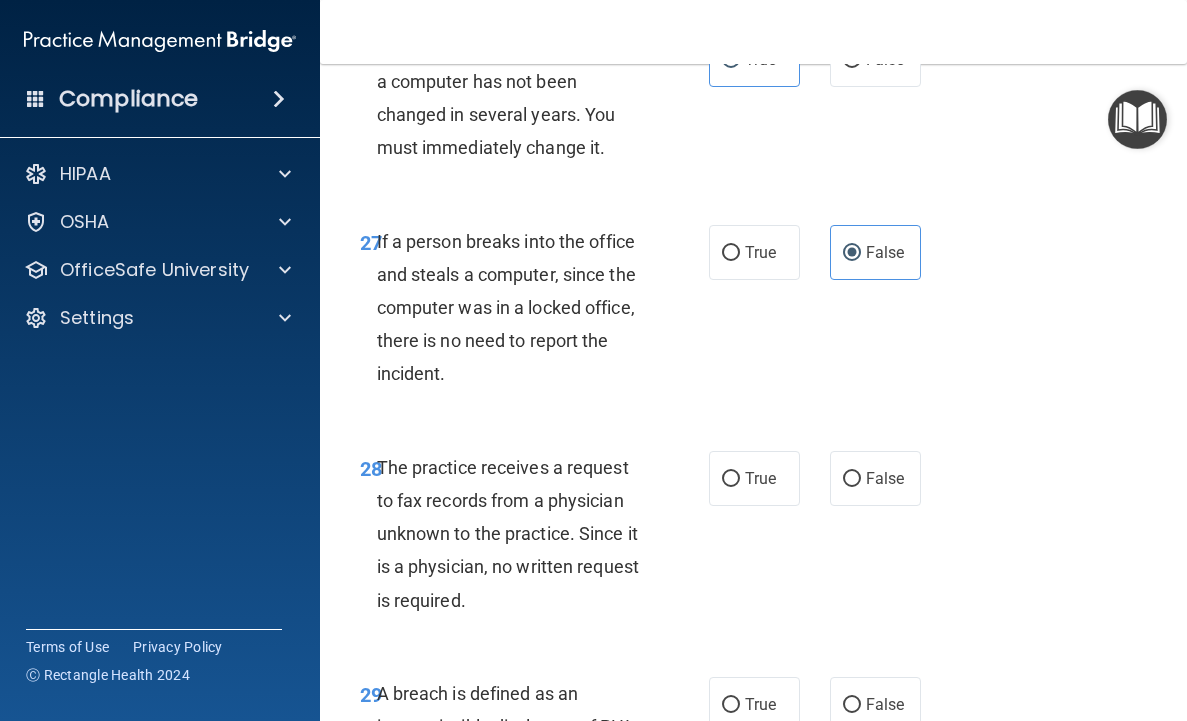 click on "The practice receives a request to fax records from a physician unknown to the practice.  Since it is a physician, no written request is required." at bounding box center (508, 534) 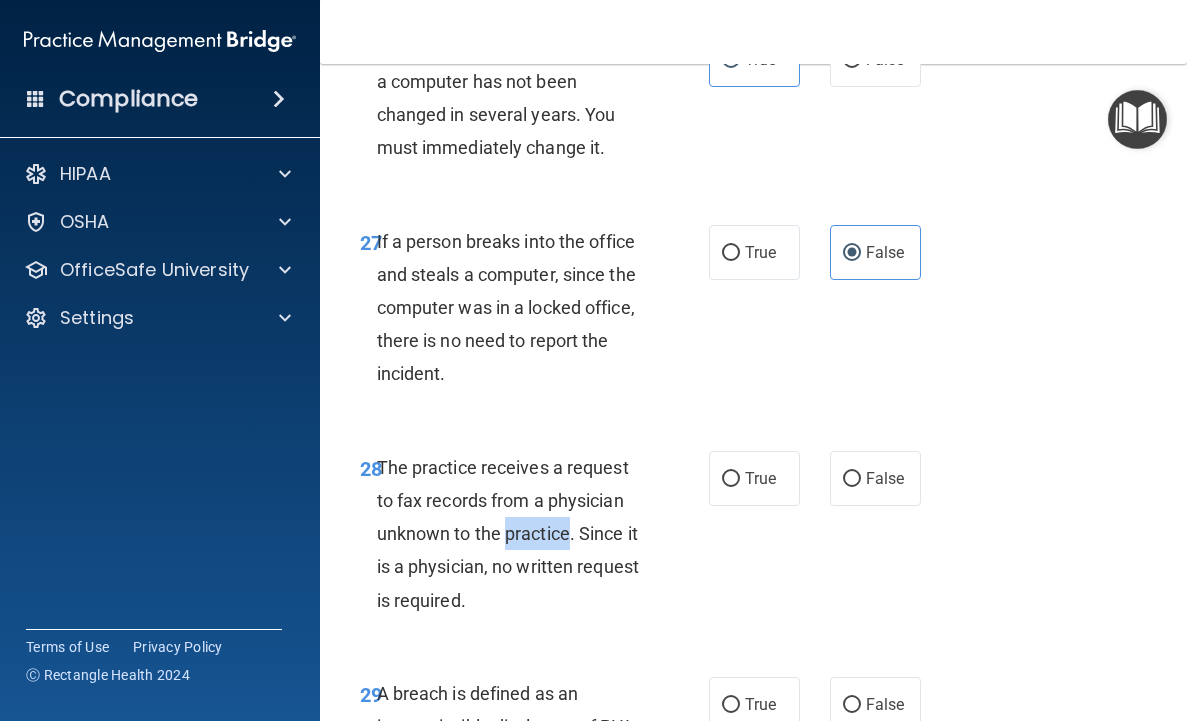 click on "The practice receives a request to fax records from a physician unknown to the practice.  Since it is a physician, no written request is required." at bounding box center [508, 534] 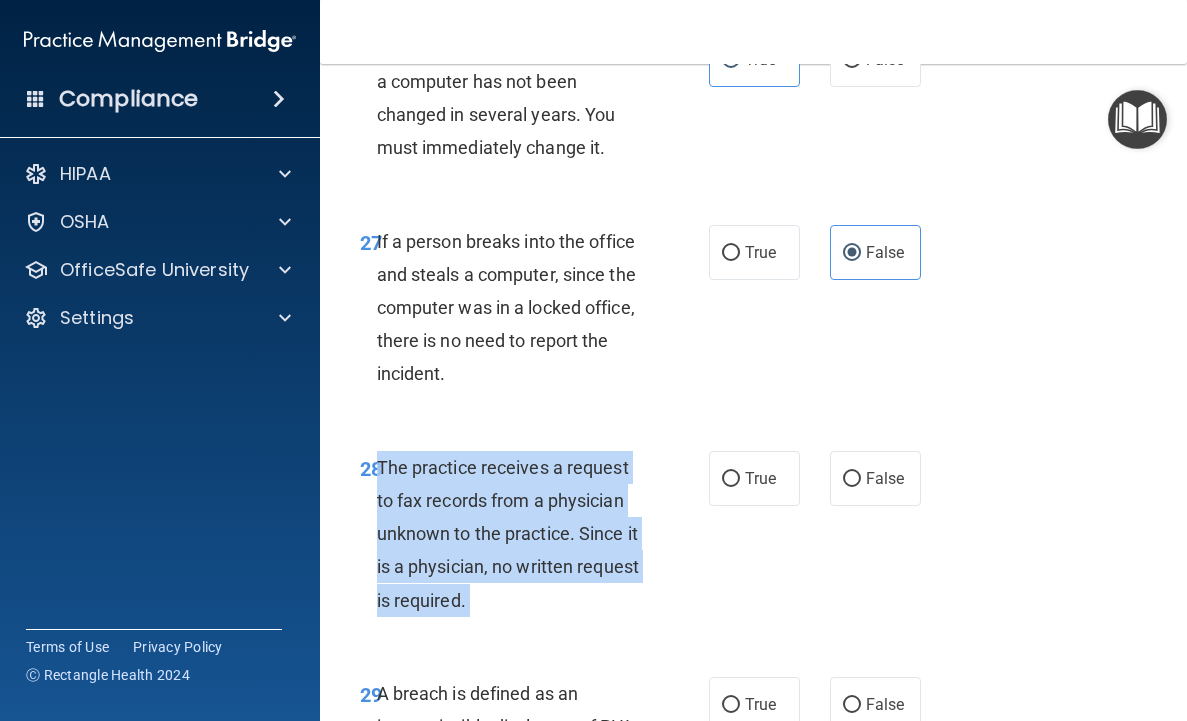 click on "The practice receives a request to fax records from a physician unknown to the practice.  Since it is a physician, no written request is required." at bounding box center (508, 534) 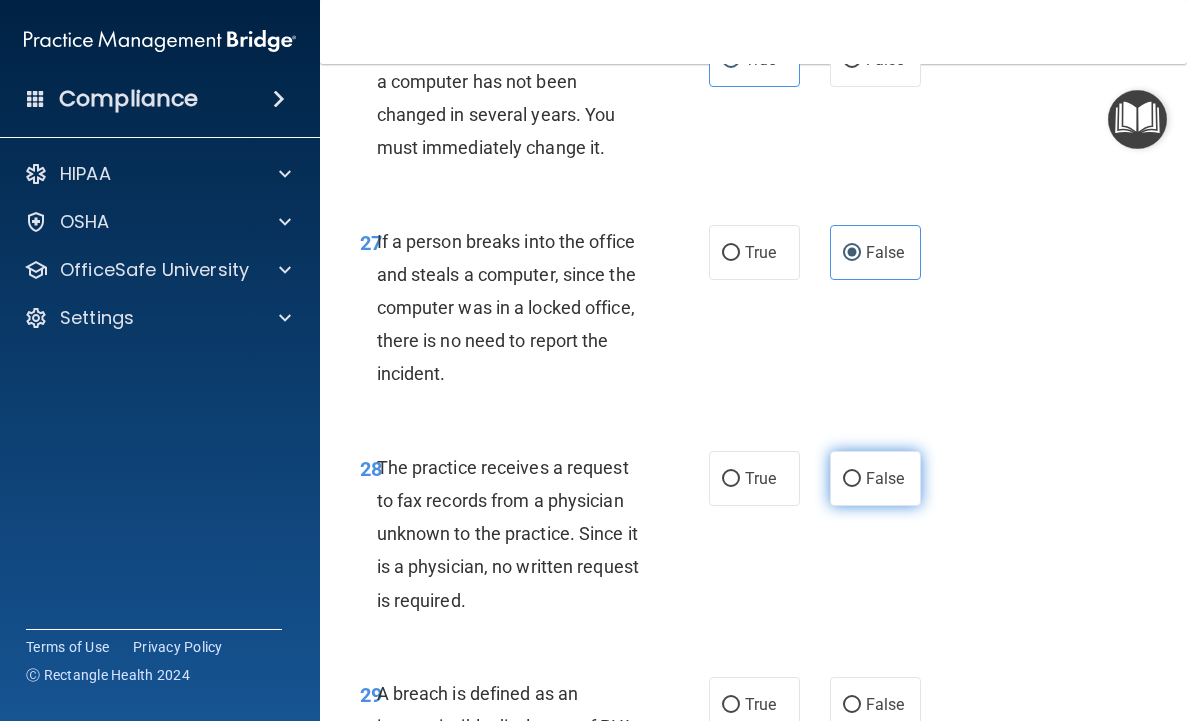 click on "False" at bounding box center (875, 478) 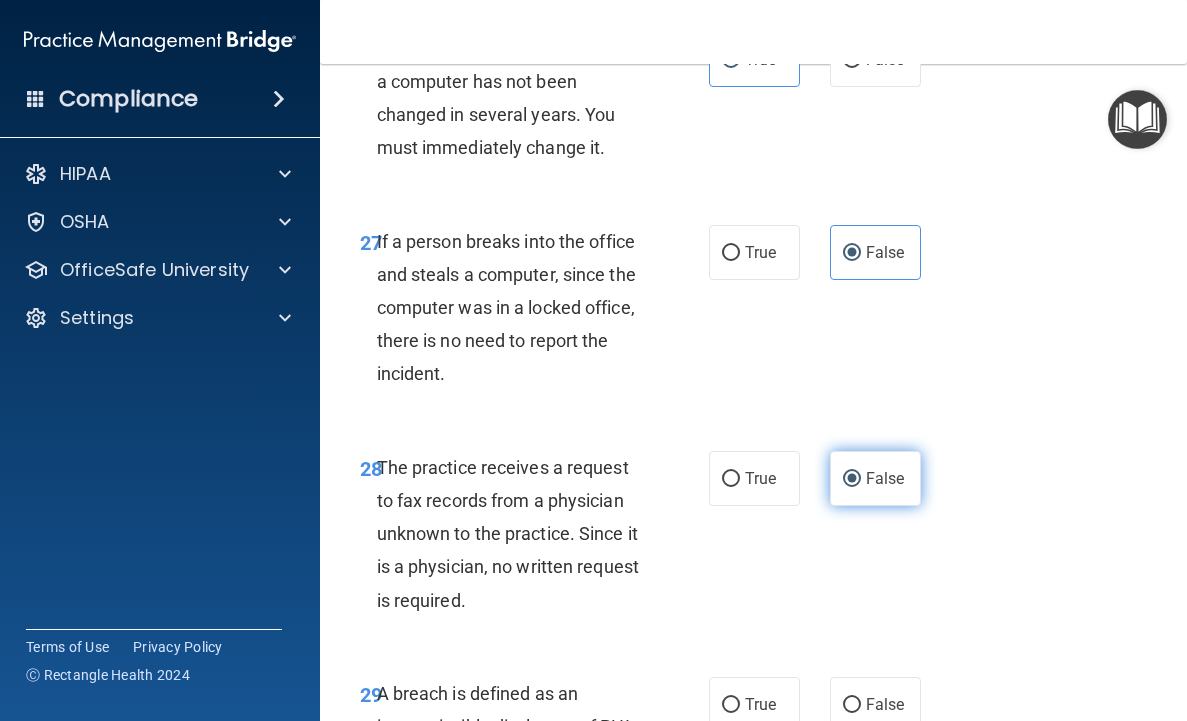 click on "False" at bounding box center (875, 478) 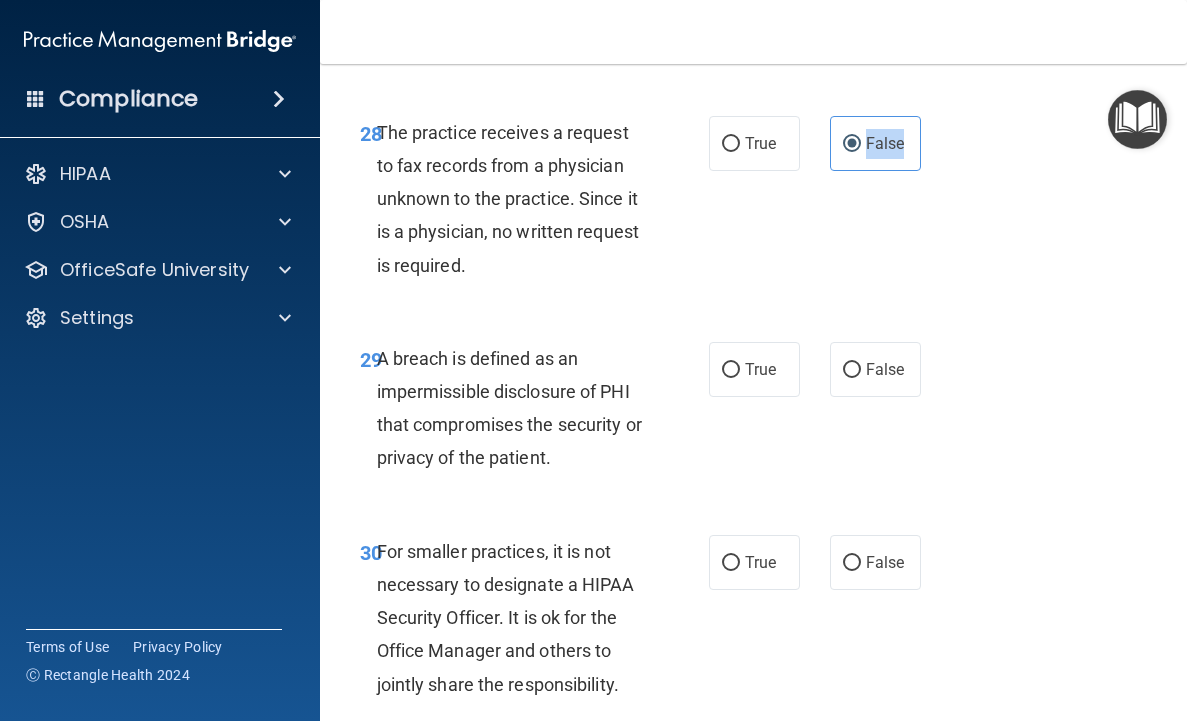 scroll, scrollTop: 6075, scrollLeft: 0, axis: vertical 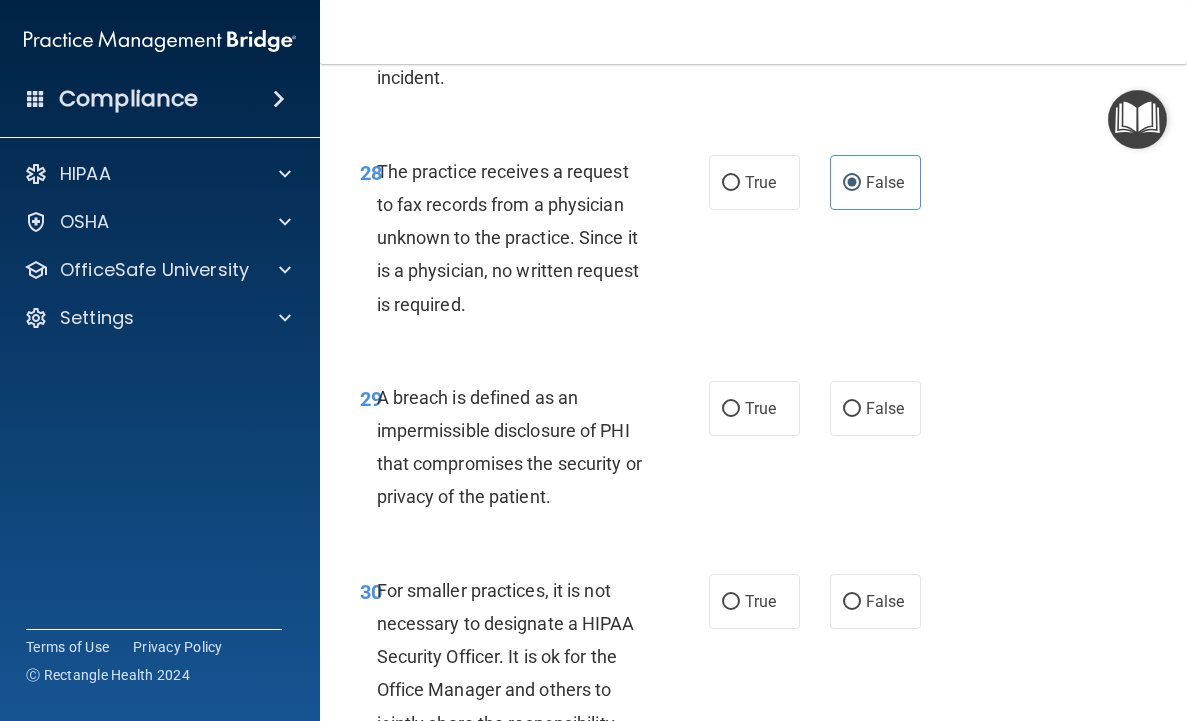 click on "A breach is defined as an impermissible disclosure of PHI that compromises the security or privacy of the patient." at bounding box center (519, 447) 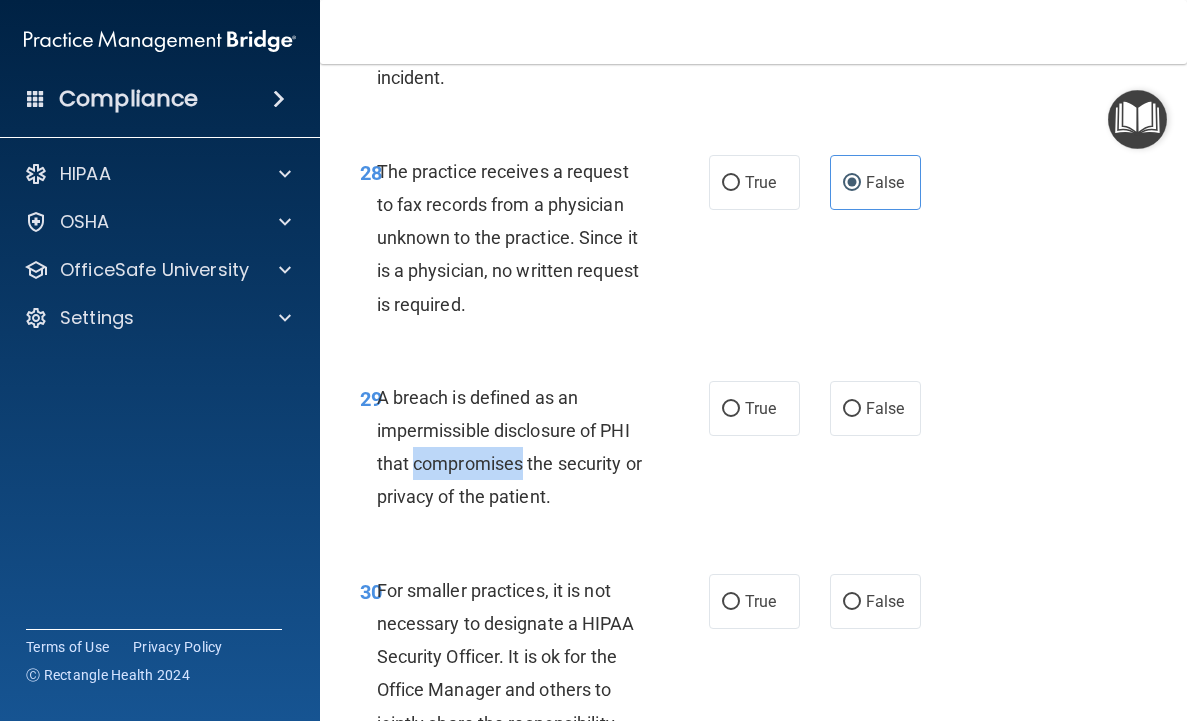 click on "A breach is defined as an impermissible disclosure of PHI that compromises the security or privacy of the patient." at bounding box center (519, 447) 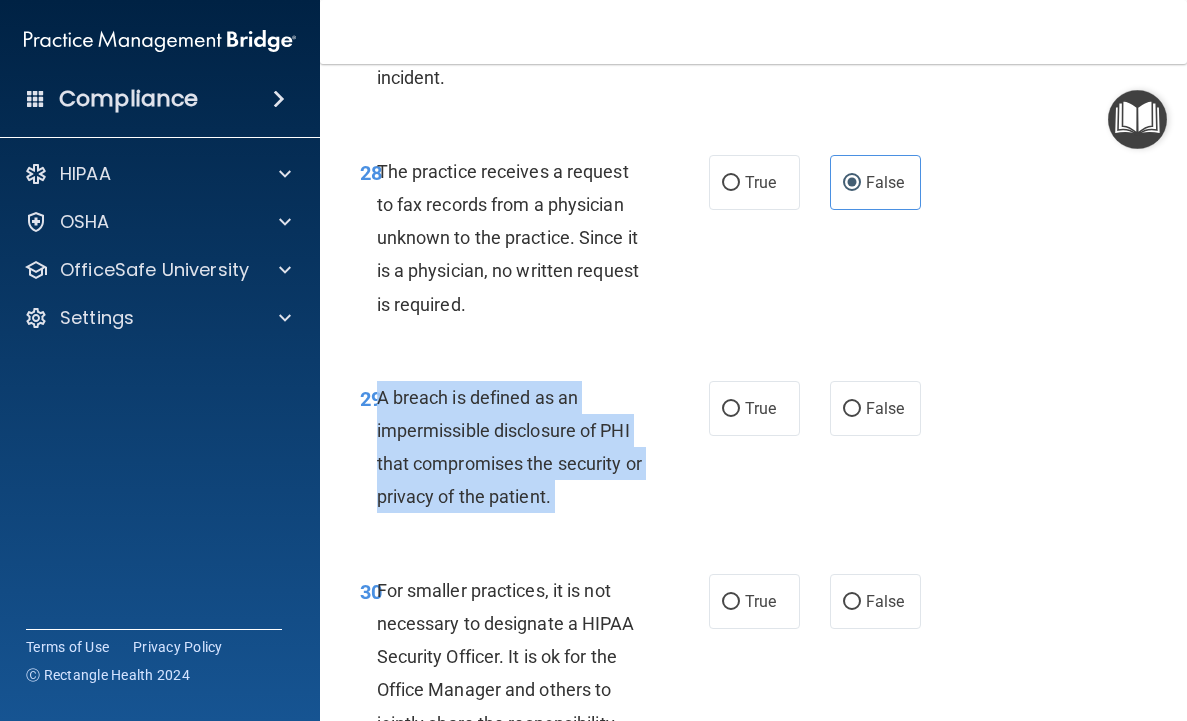 click on "A breach is defined as an impermissible disclosure of PHI that compromises the security or privacy of the patient." at bounding box center (519, 447) 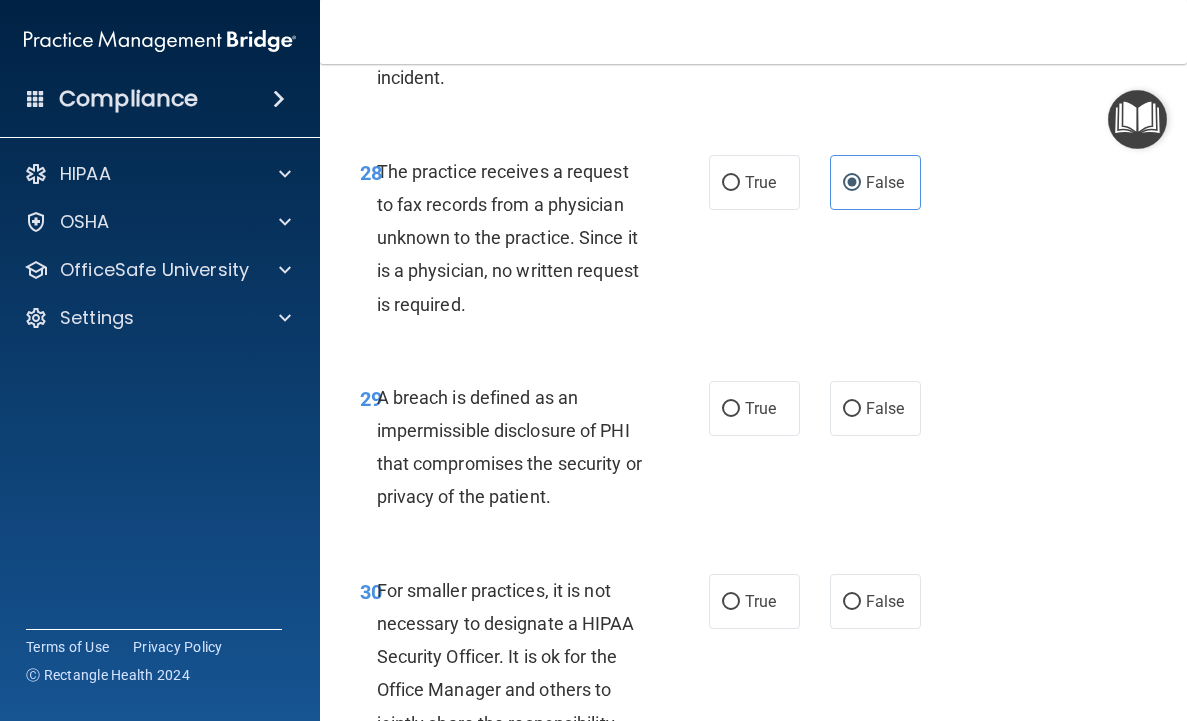 drag, startPoint x: 750, startPoint y: 406, endPoint x: 630, endPoint y: 581, distance: 212.19095 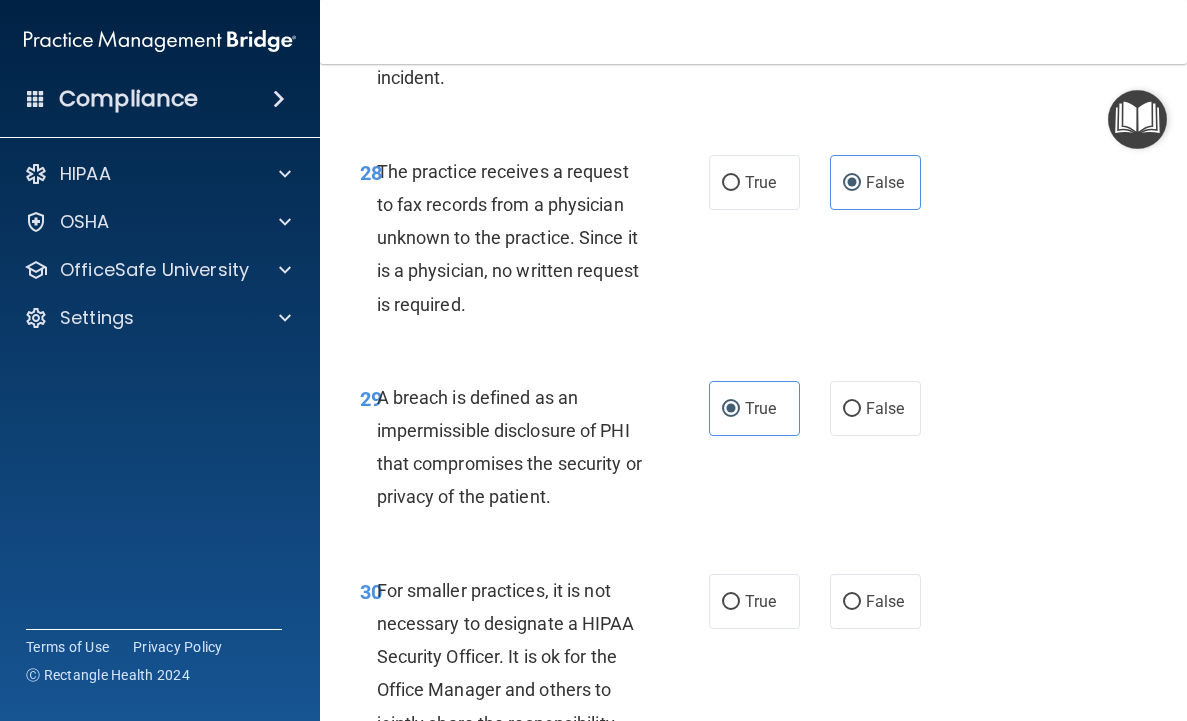 click on "For smaller practices, it is not necessary to designate a HIPAA Security Officer.  It is ok for the Office Manager and others to jointly share the responsibility." at bounding box center [506, 657] 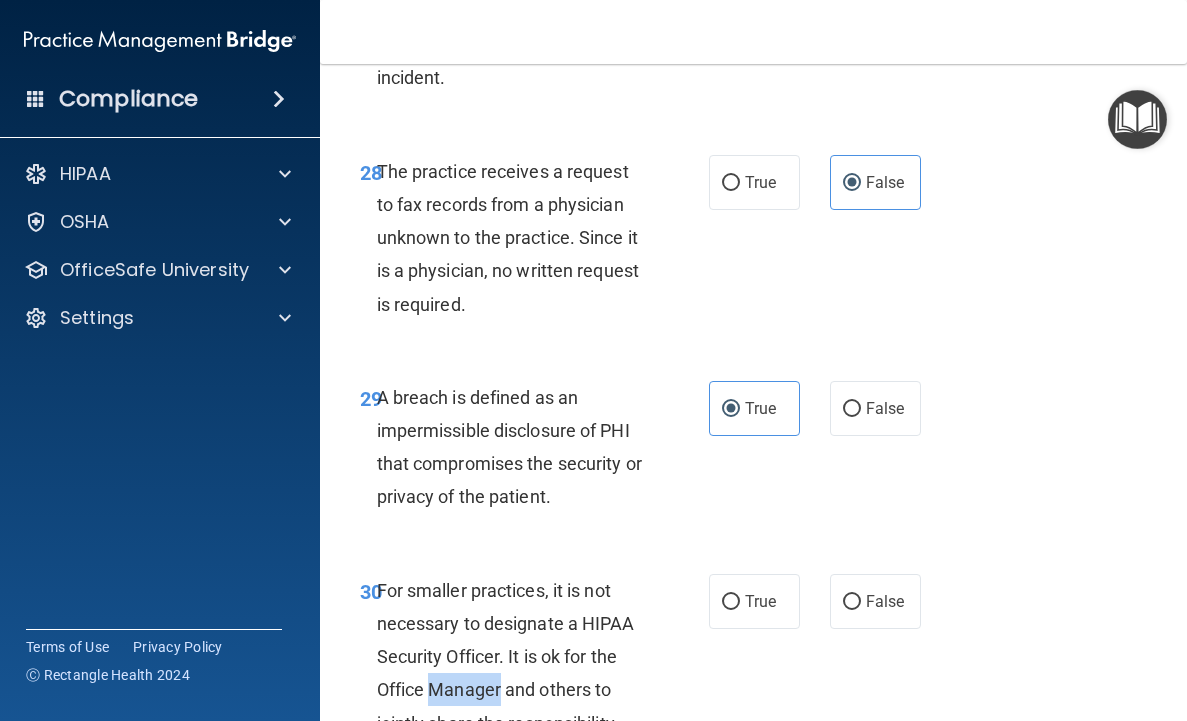 click on "For smaller practices, it is not necessary to designate a HIPAA Security Officer.  It is ok for the Office Manager and others to jointly share the responsibility." at bounding box center [506, 657] 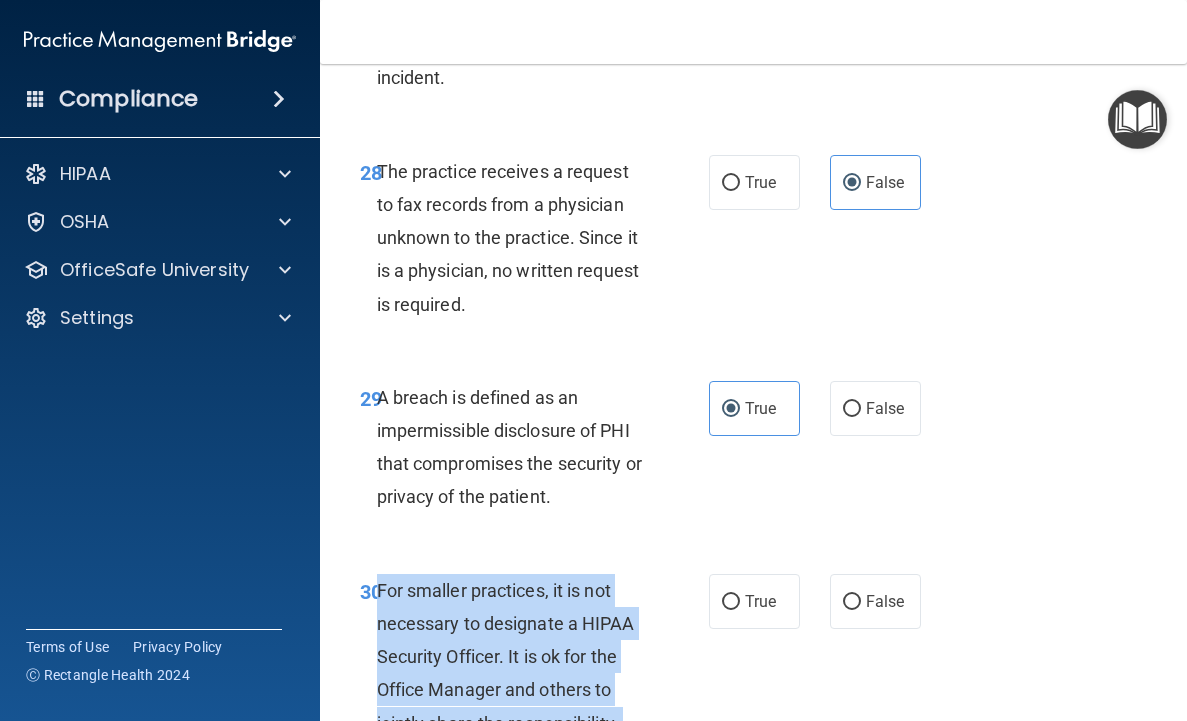 click on "For smaller practices, it is not necessary to designate a HIPAA Security Officer.  It is ok for the Office Manager and others to jointly share the responsibility." at bounding box center (506, 657) 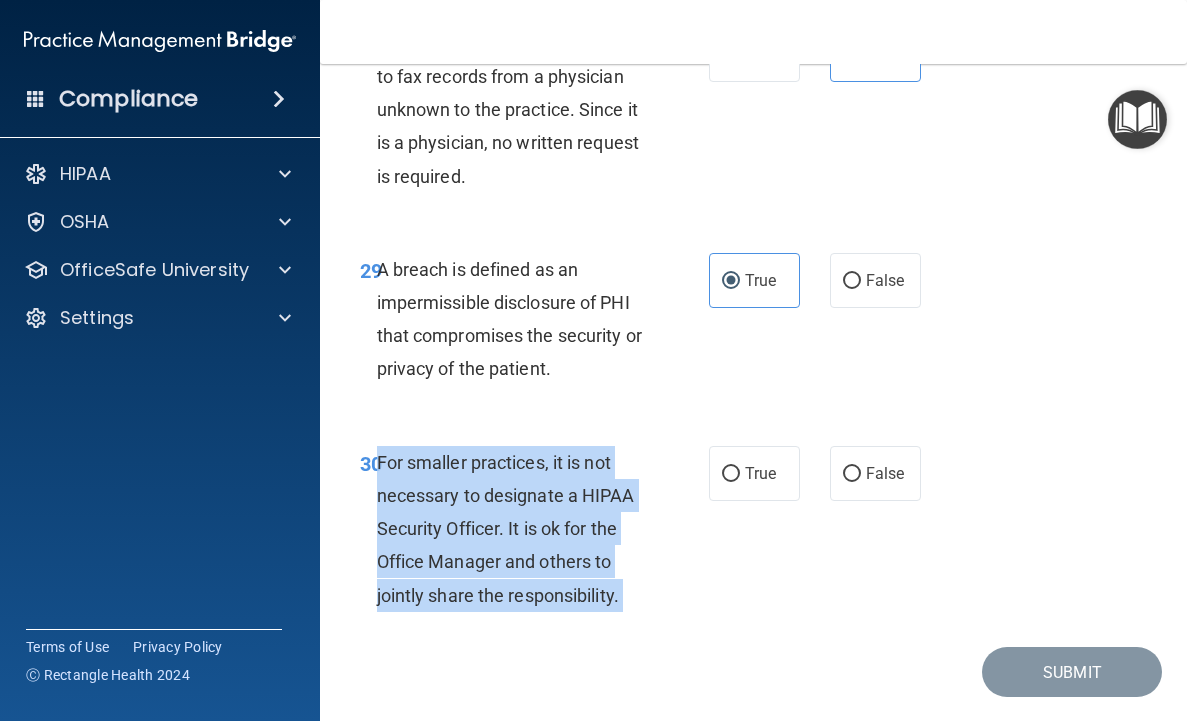 scroll, scrollTop: 6210, scrollLeft: 0, axis: vertical 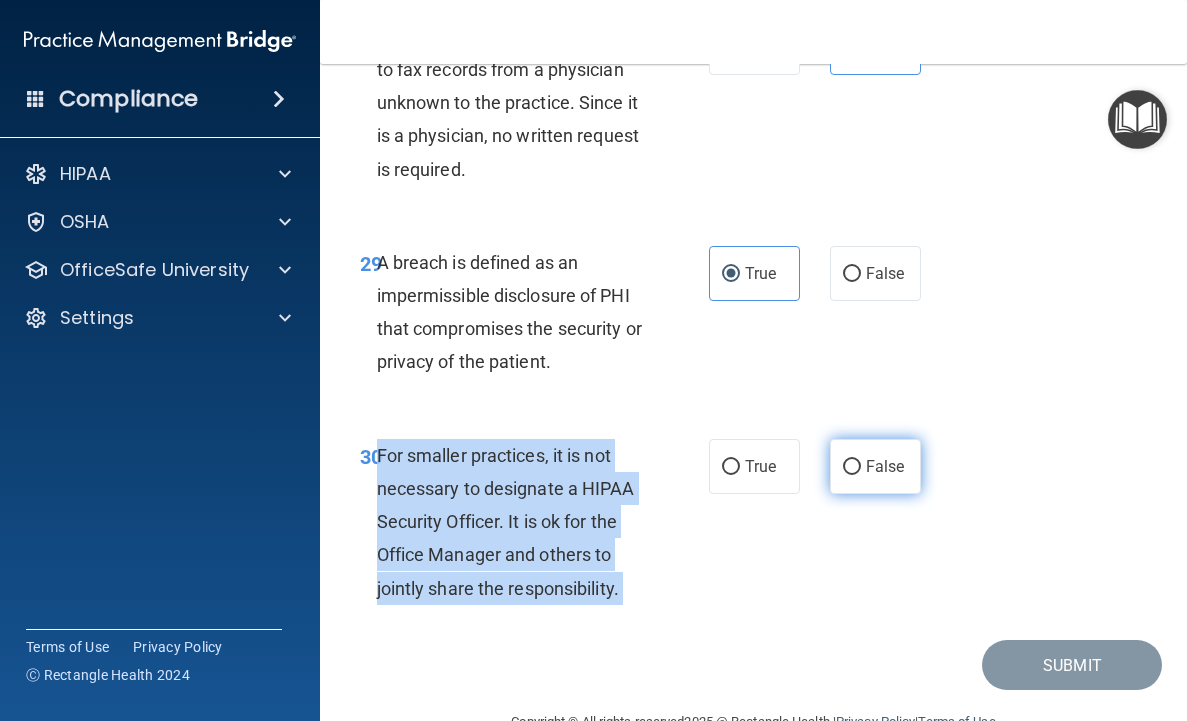 click on "False" at bounding box center [885, 466] 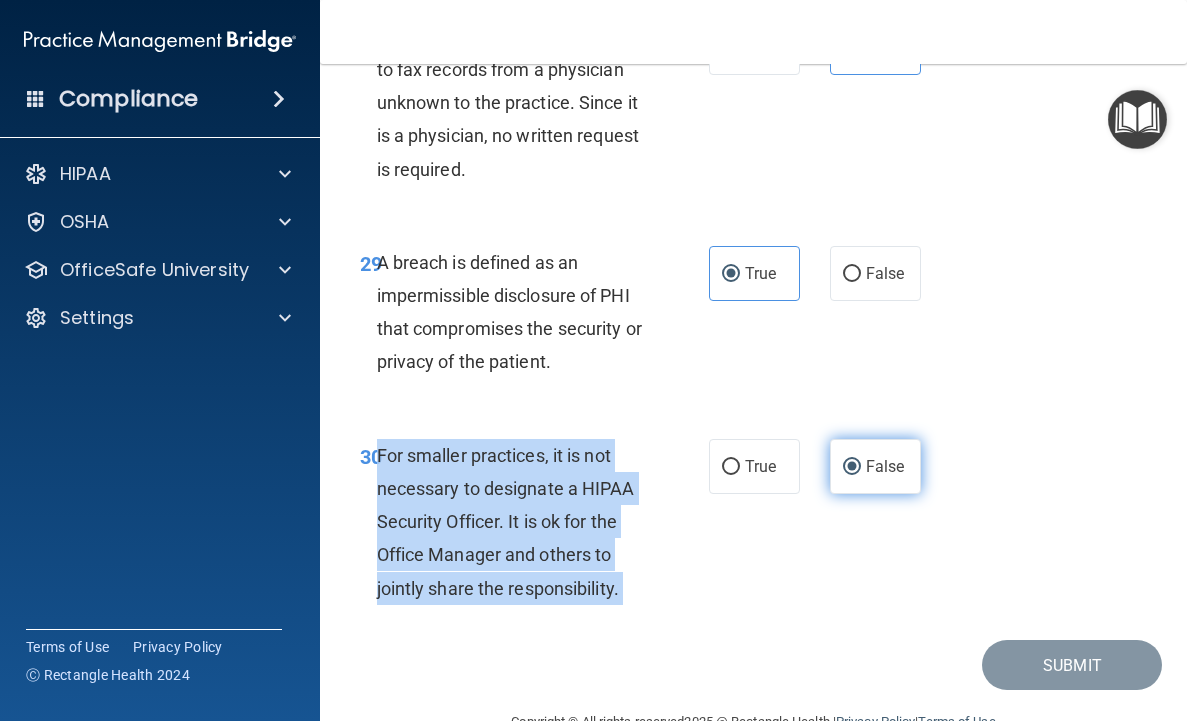 click on "False" at bounding box center (885, 466) 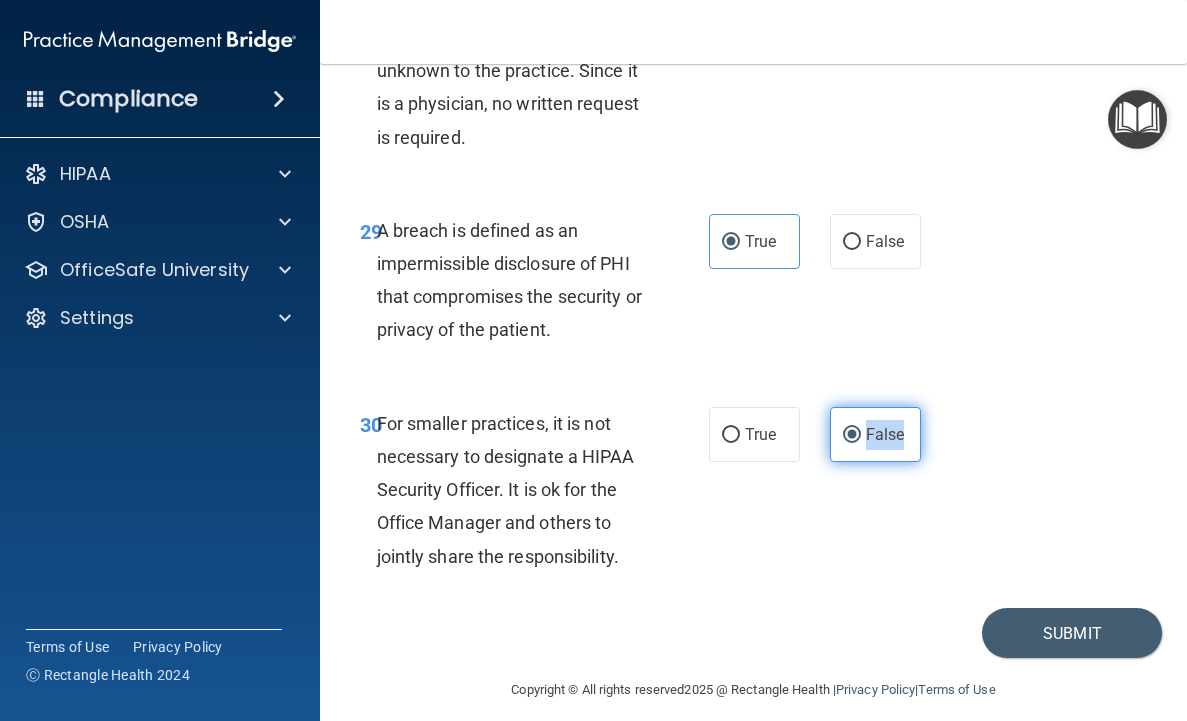 scroll, scrollTop: 6259, scrollLeft: 0, axis: vertical 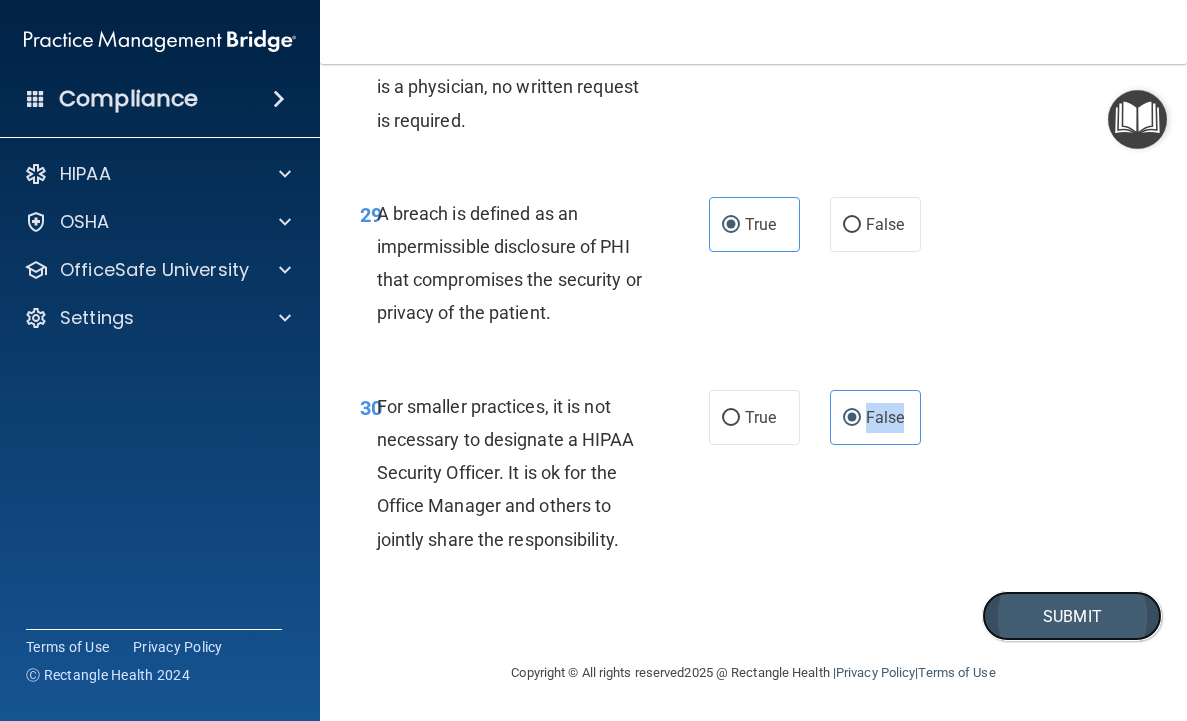 click on "Submit" at bounding box center [1072, 616] 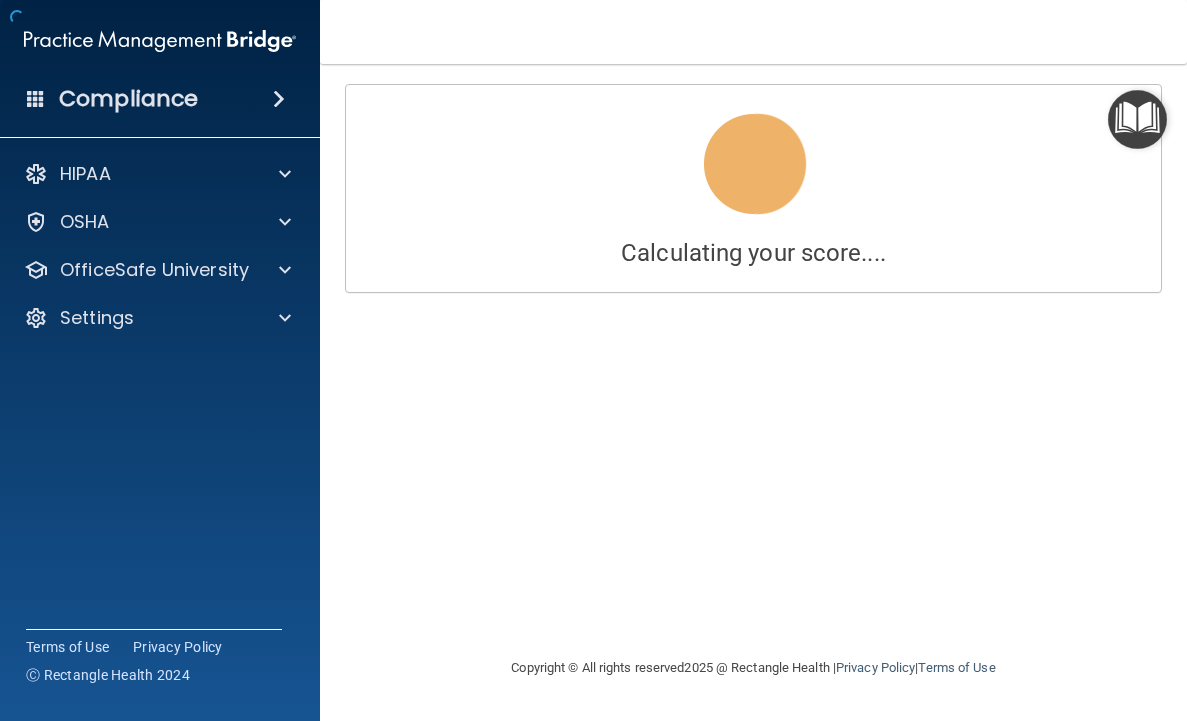 scroll, scrollTop: 0, scrollLeft: 0, axis: both 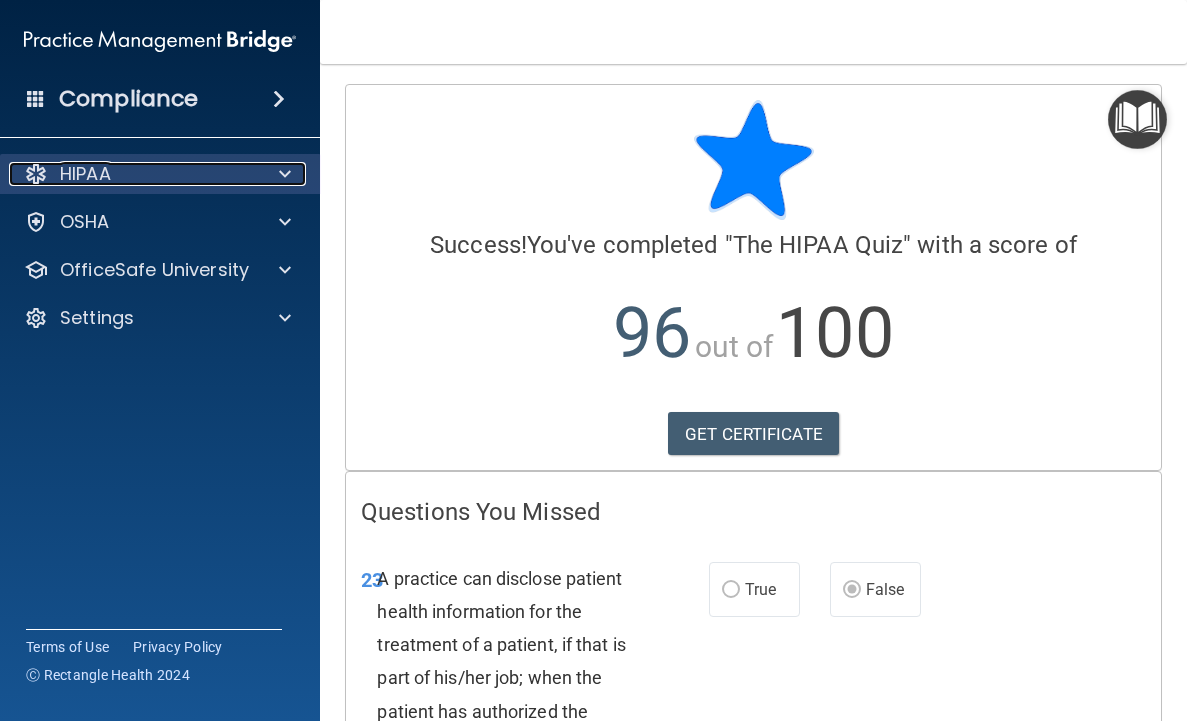 click at bounding box center (282, 174) 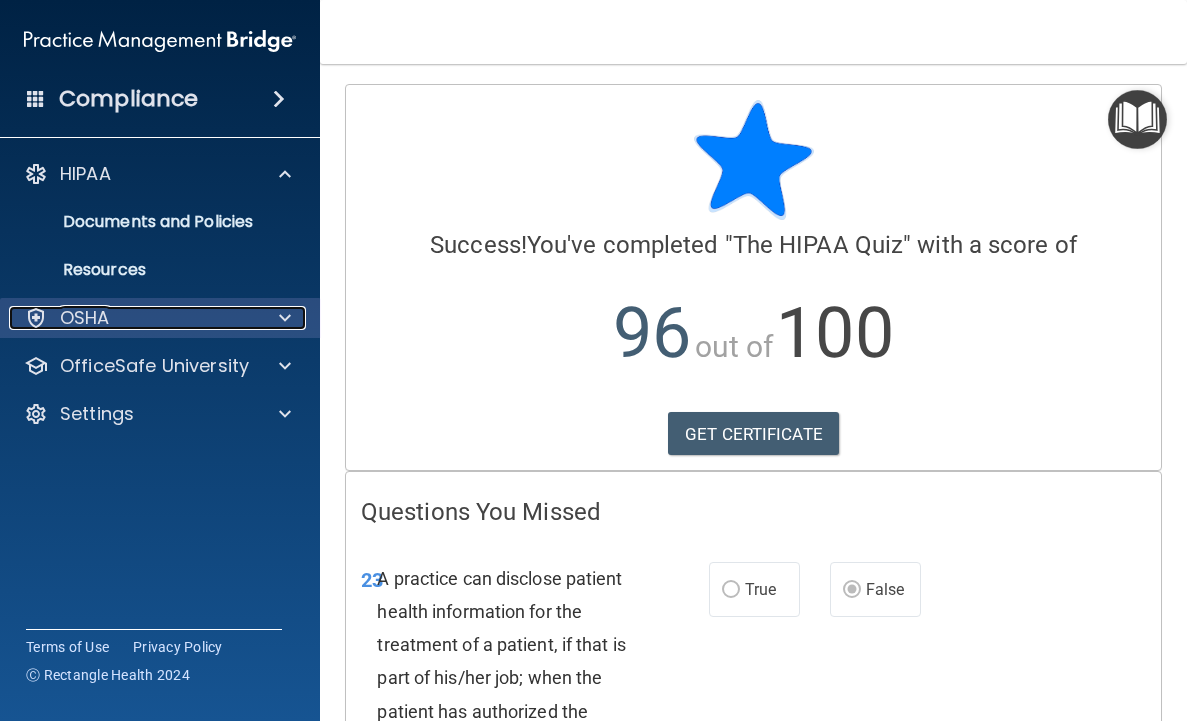 click at bounding box center (285, 318) 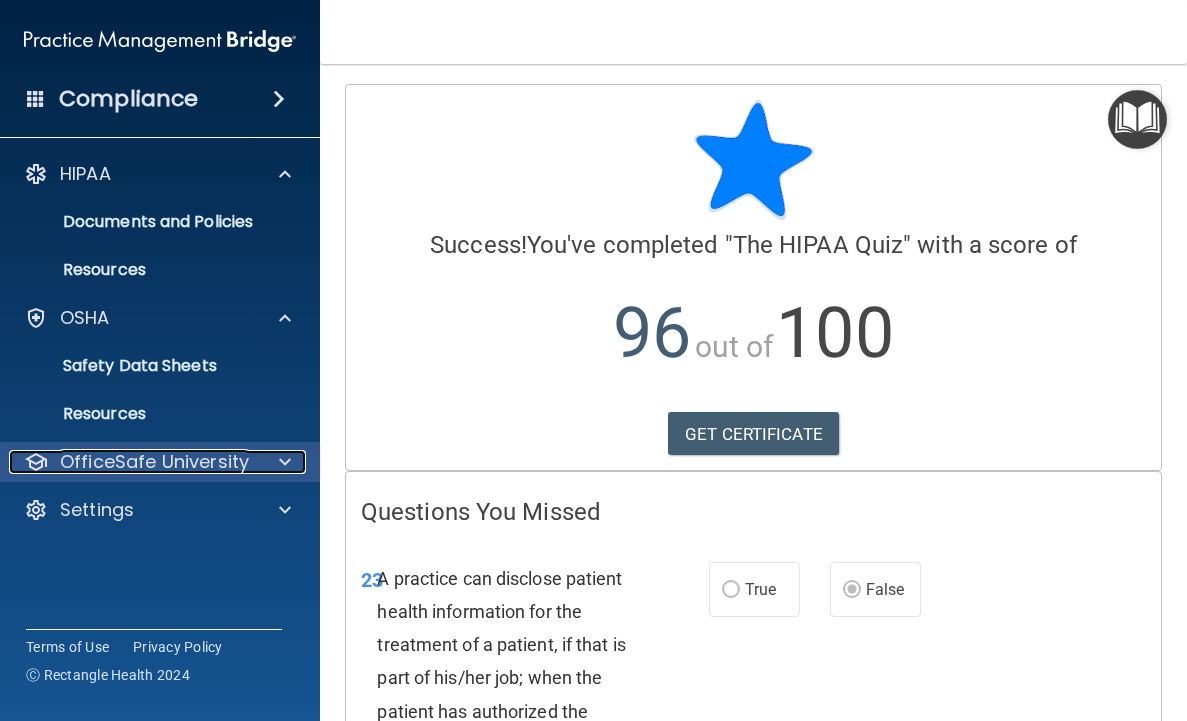 click at bounding box center (285, 462) 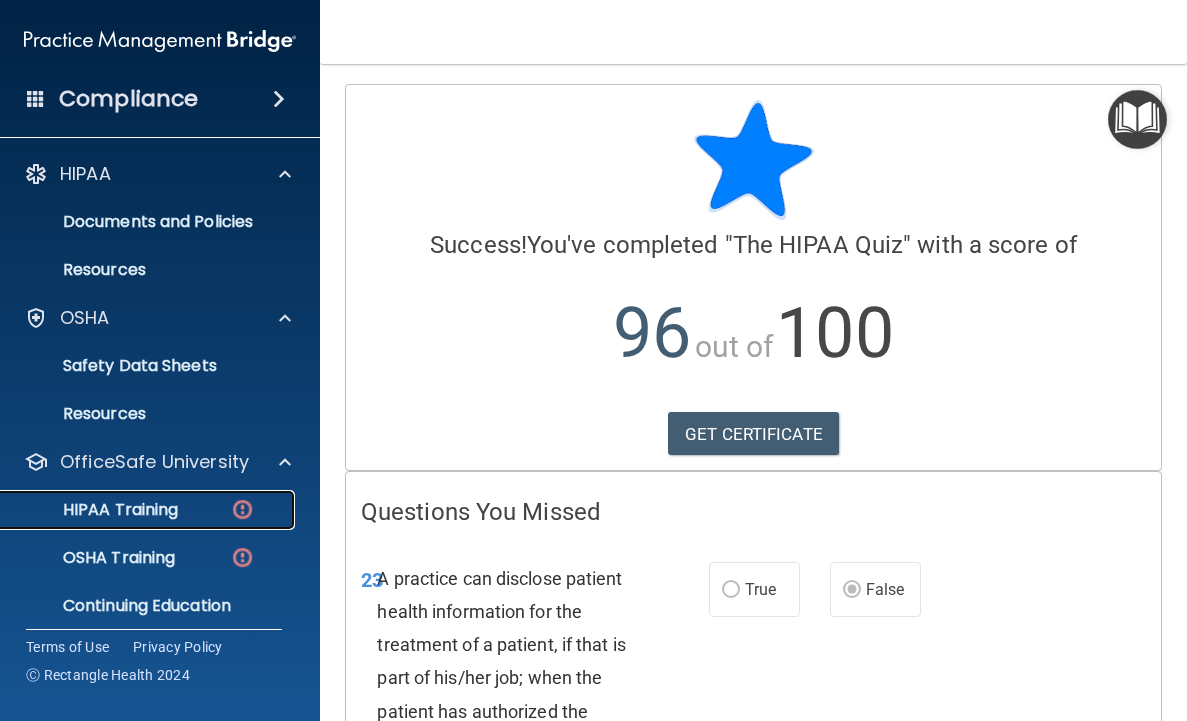 click at bounding box center (242, 509) 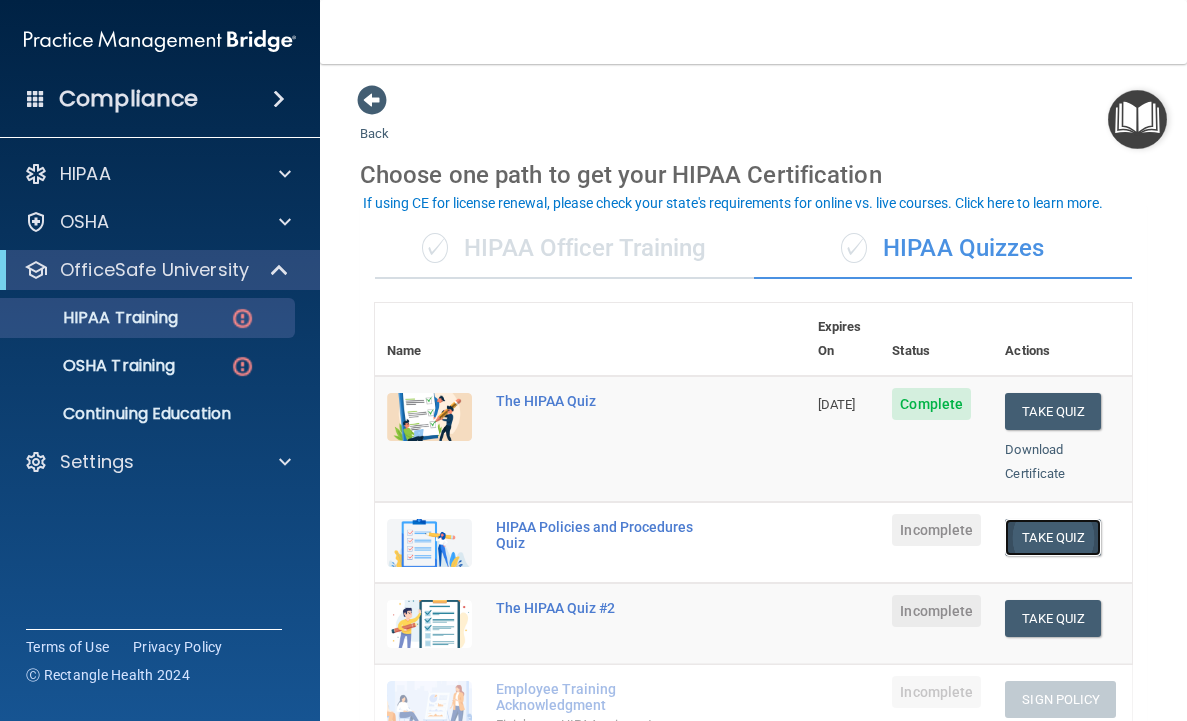 click on "Take Quiz" at bounding box center [1053, 537] 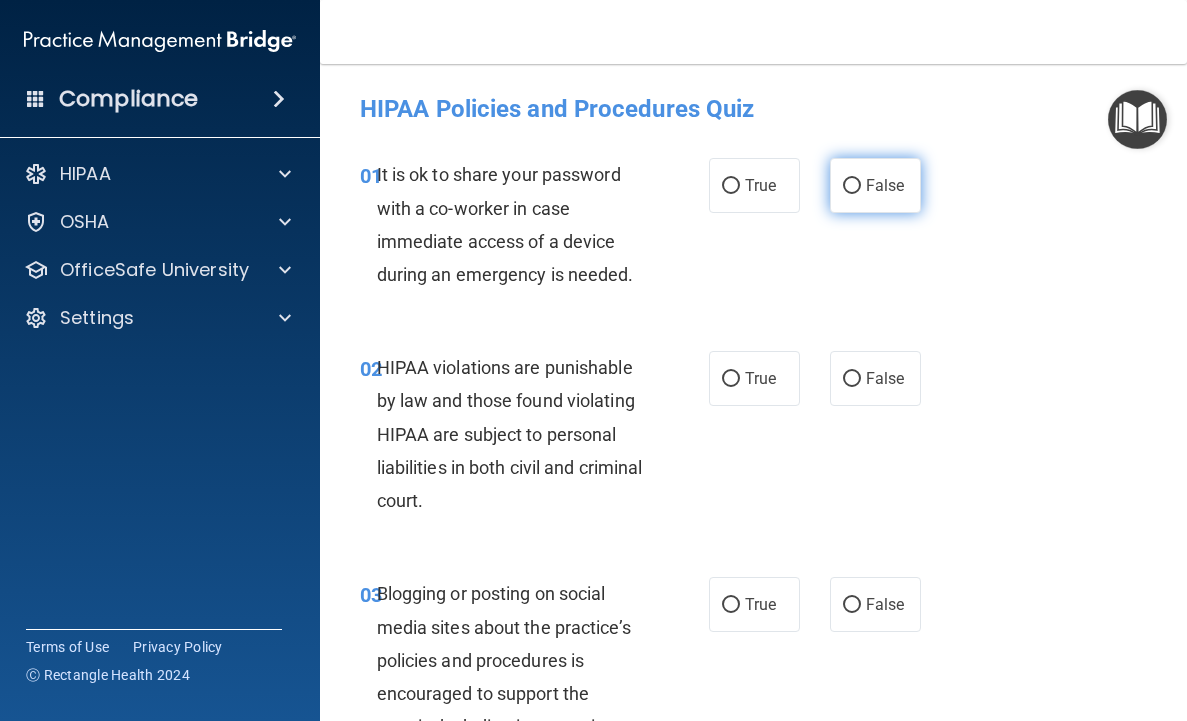 click on "False" at bounding box center [852, 186] 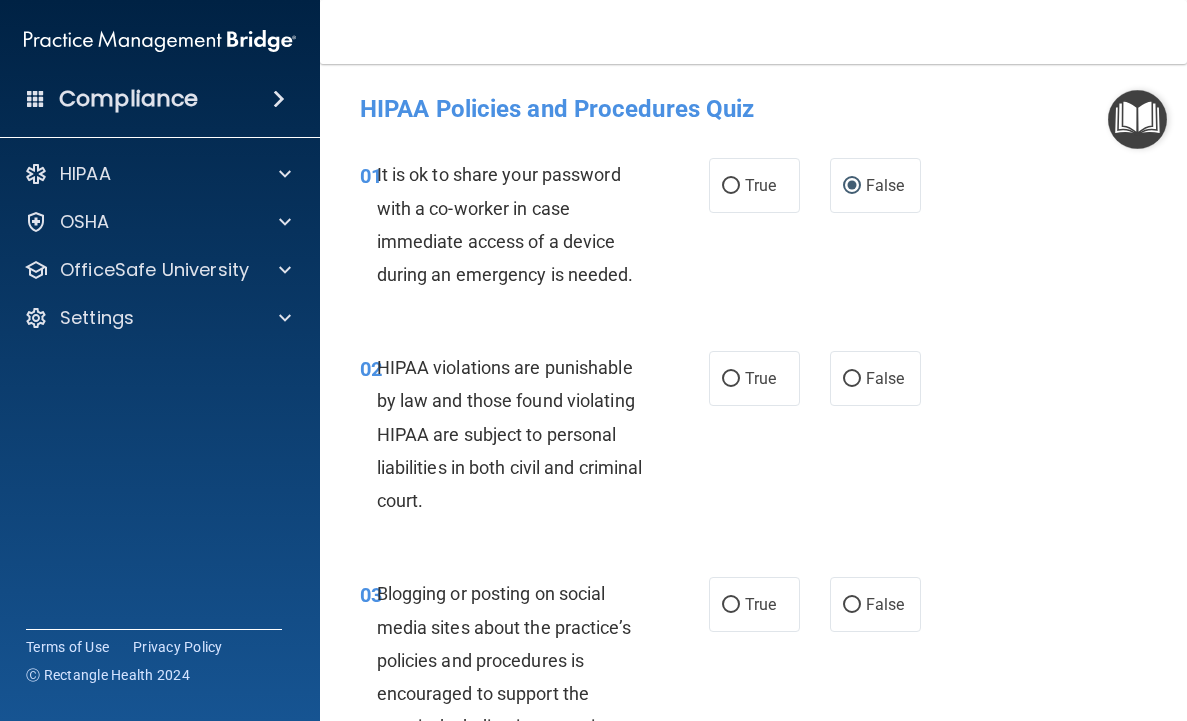 click on "HIPAA violations are punishable by law and those found violating HIPAA are subject to personal liabilities in both civil and criminal court." at bounding box center (510, 434) 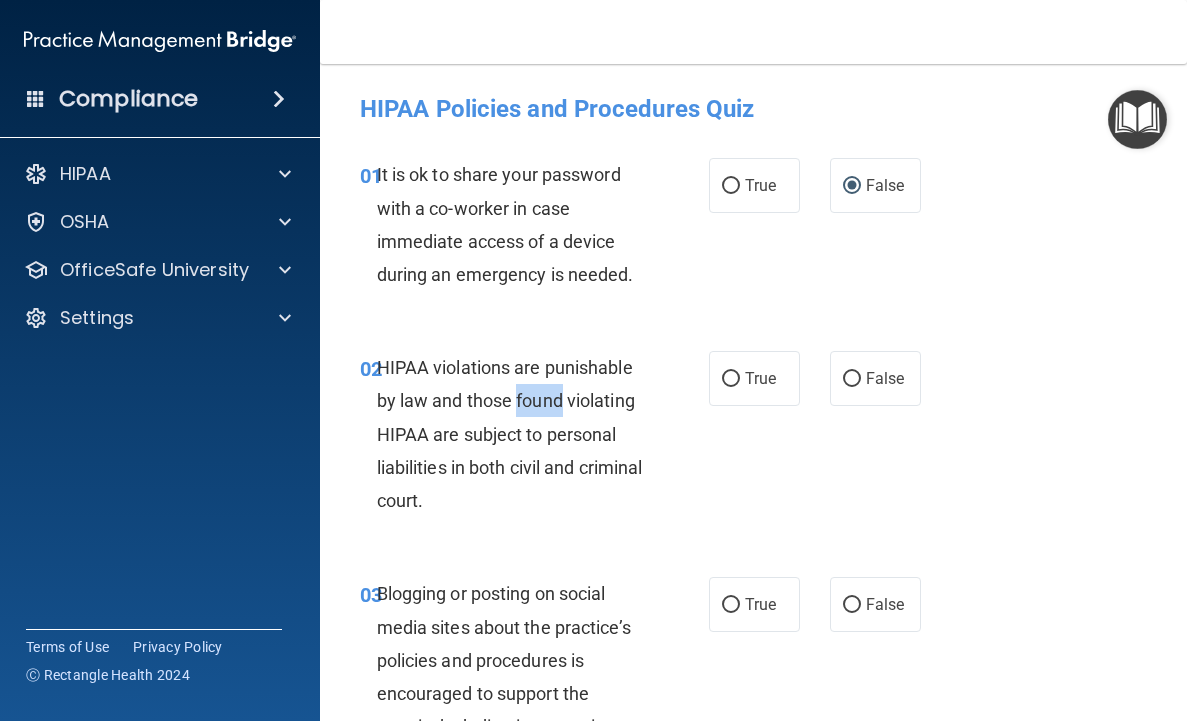 click on "HIPAA violations are punishable by law and those found violating HIPAA are subject to personal liabilities in both civil and criminal court." at bounding box center [510, 434] 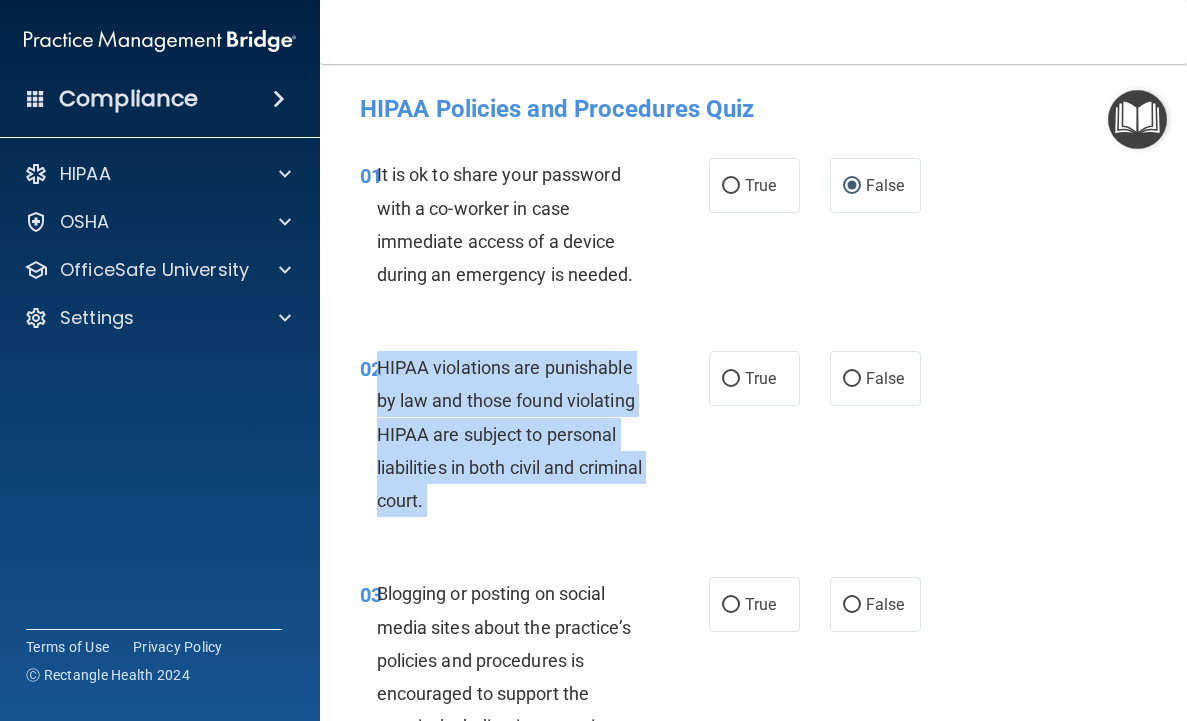 click on "HIPAA violations are punishable by law and those found violating HIPAA are subject to personal liabilities in both civil and criminal court." at bounding box center (510, 434) 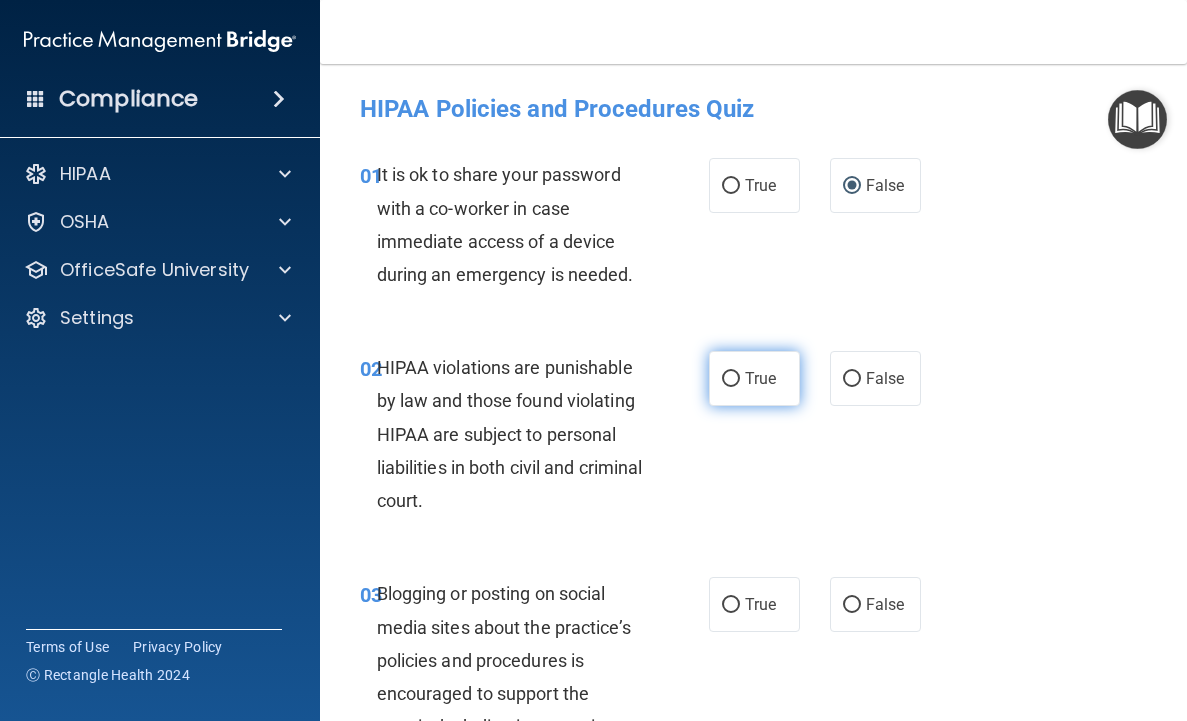 click on "True" at bounding box center (760, 378) 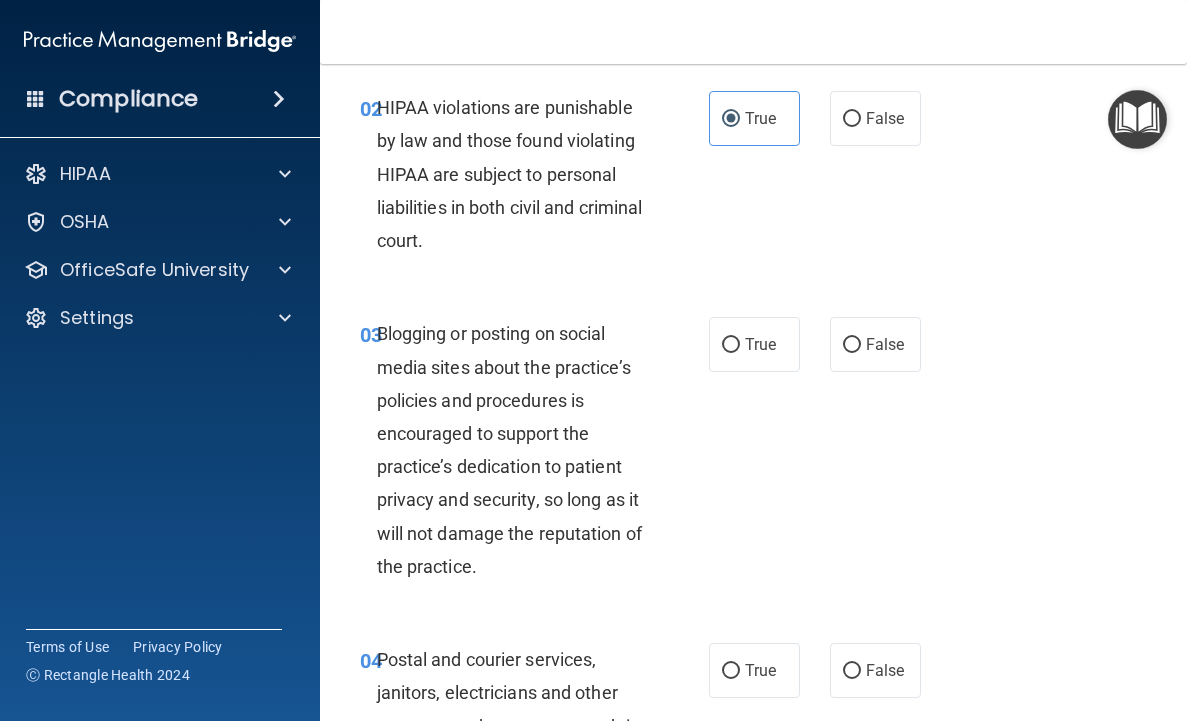 scroll, scrollTop: 289, scrollLeft: 0, axis: vertical 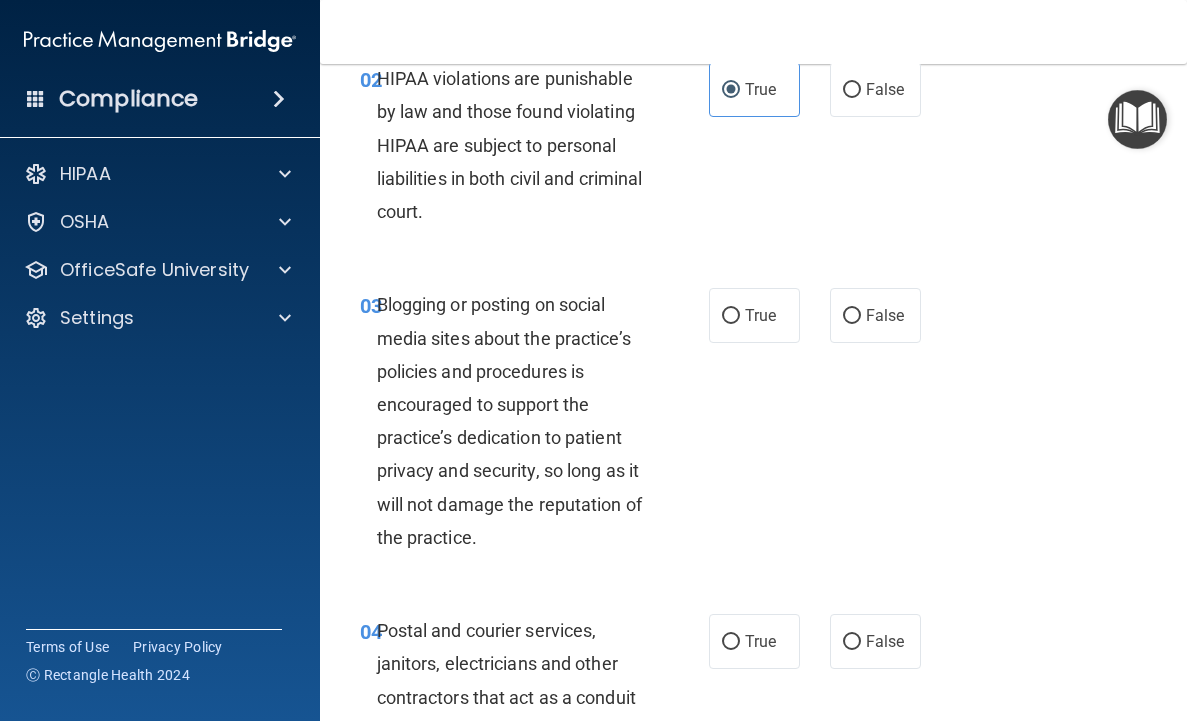 click on "Blogging or posting on social media sites about the practice’s policies and procedures is encouraged to support the practice’s dedication to patient privacy and security, so long as it will not damage the reputation of the practice." at bounding box center [519, 421] 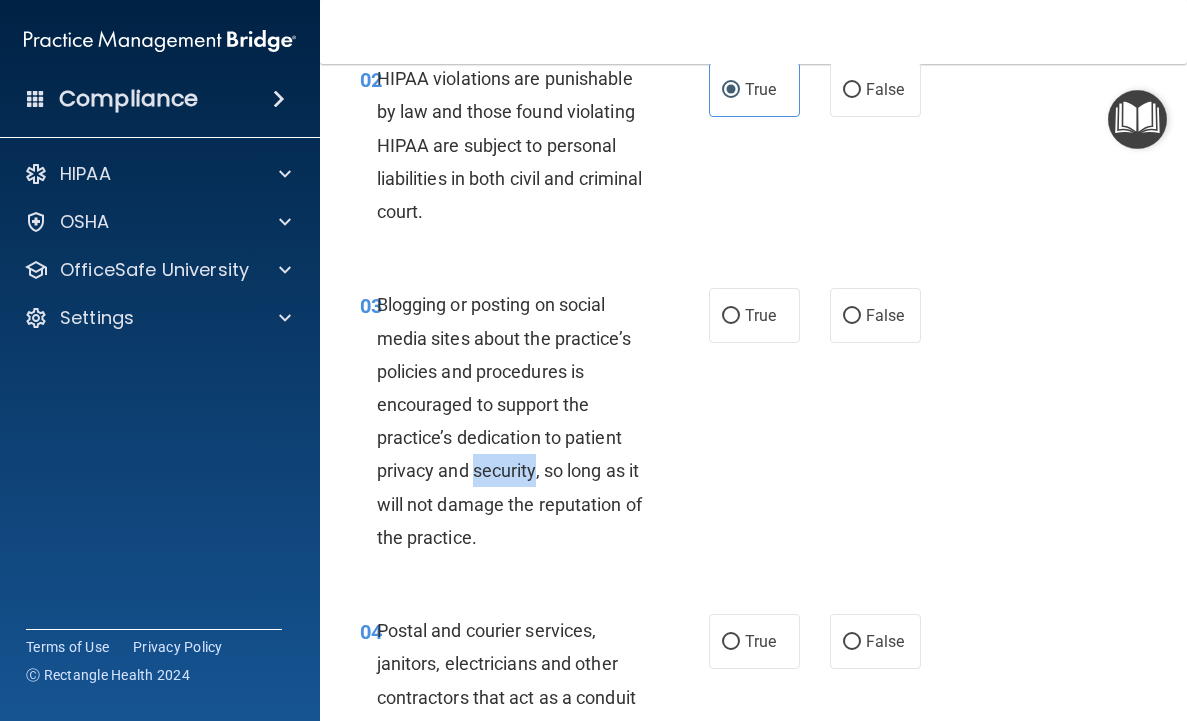 click on "Blogging or posting on social media sites about the practice’s policies and procedures is encouraged to support the practice’s dedication to patient privacy and security, so long as it will not damage the reputation of the practice." at bounding box center (519, 421) 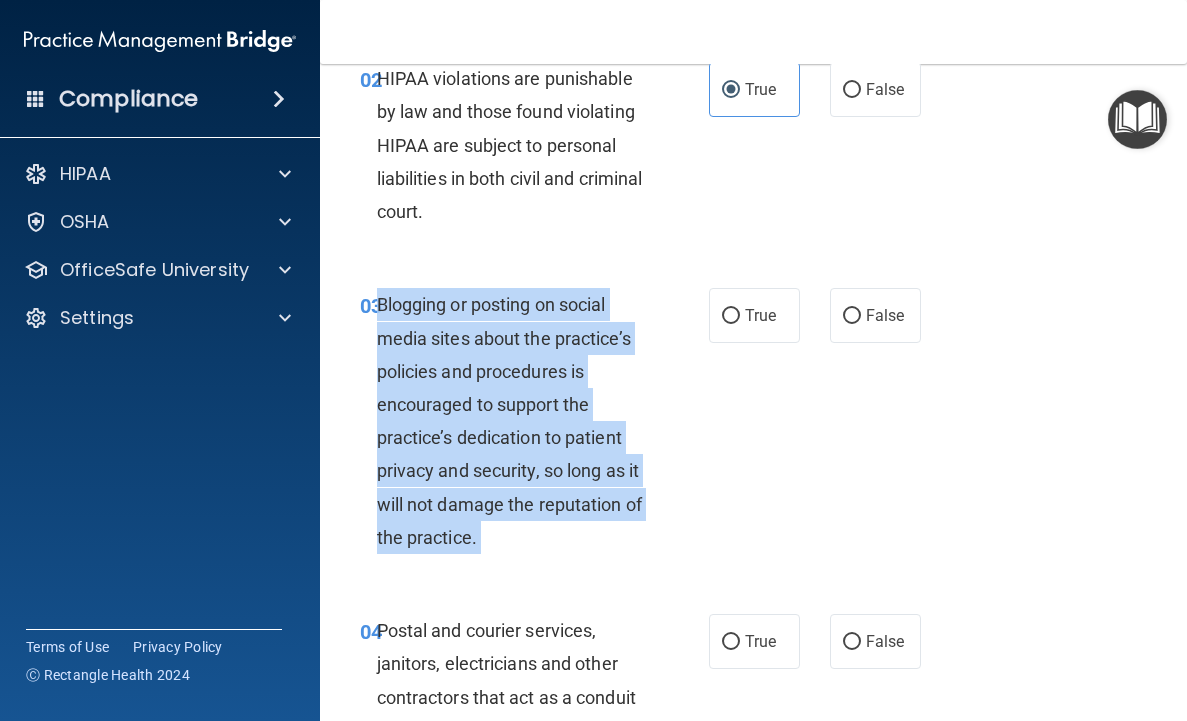 click on "Blogging or posting on social media sites about the practice’s policies and procedures is encouraged to support the practice’s dedication to patient privacy and security, so long as it will not damage the reputation of the practice." at bounding box center [519, 421] 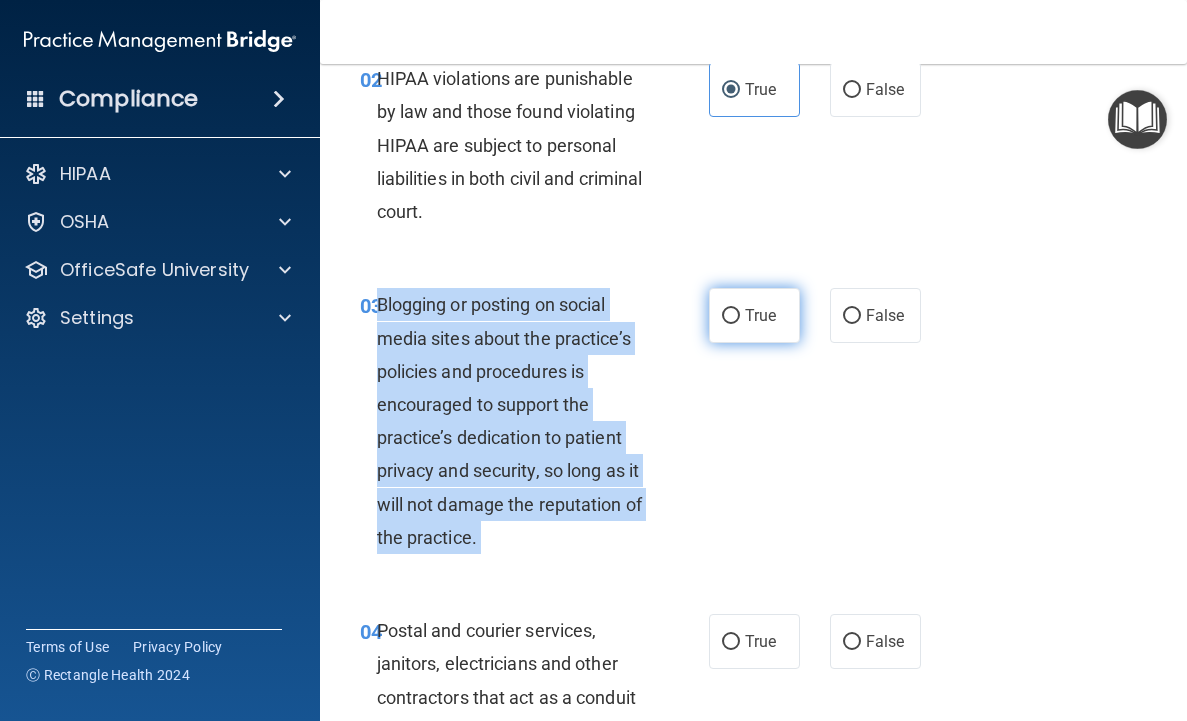 click on "True" at bounding box center (754, 315) 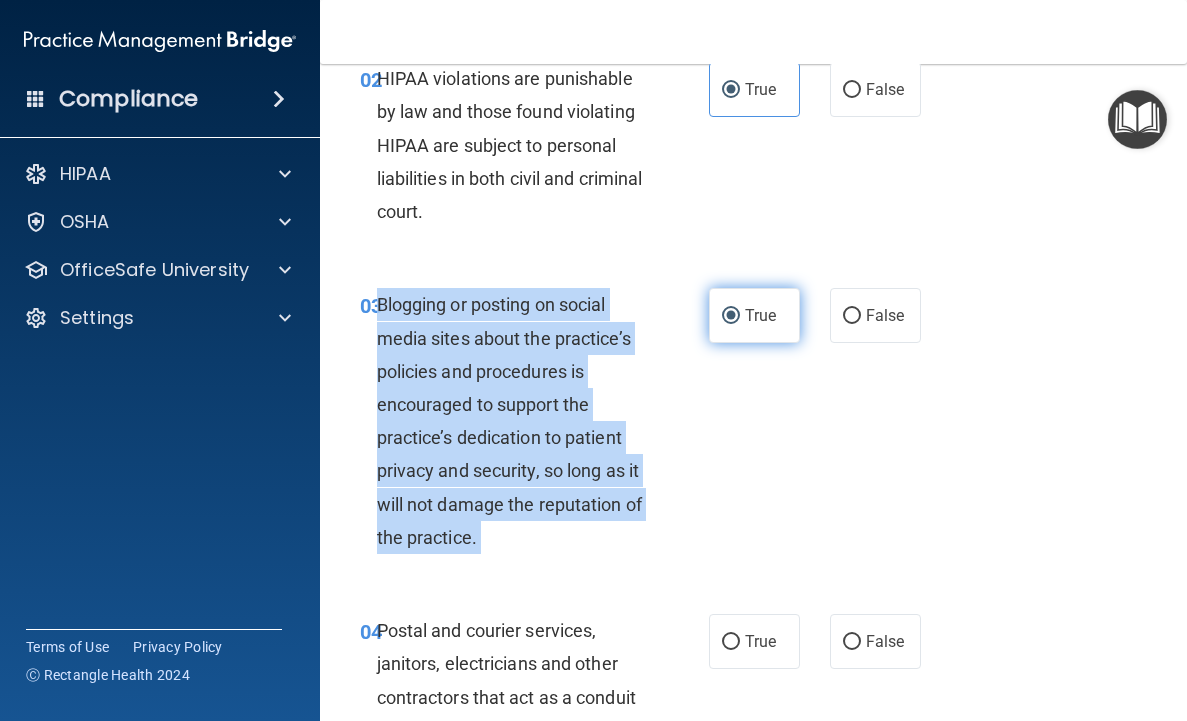 click on "True" at bounding box center [754, 315] 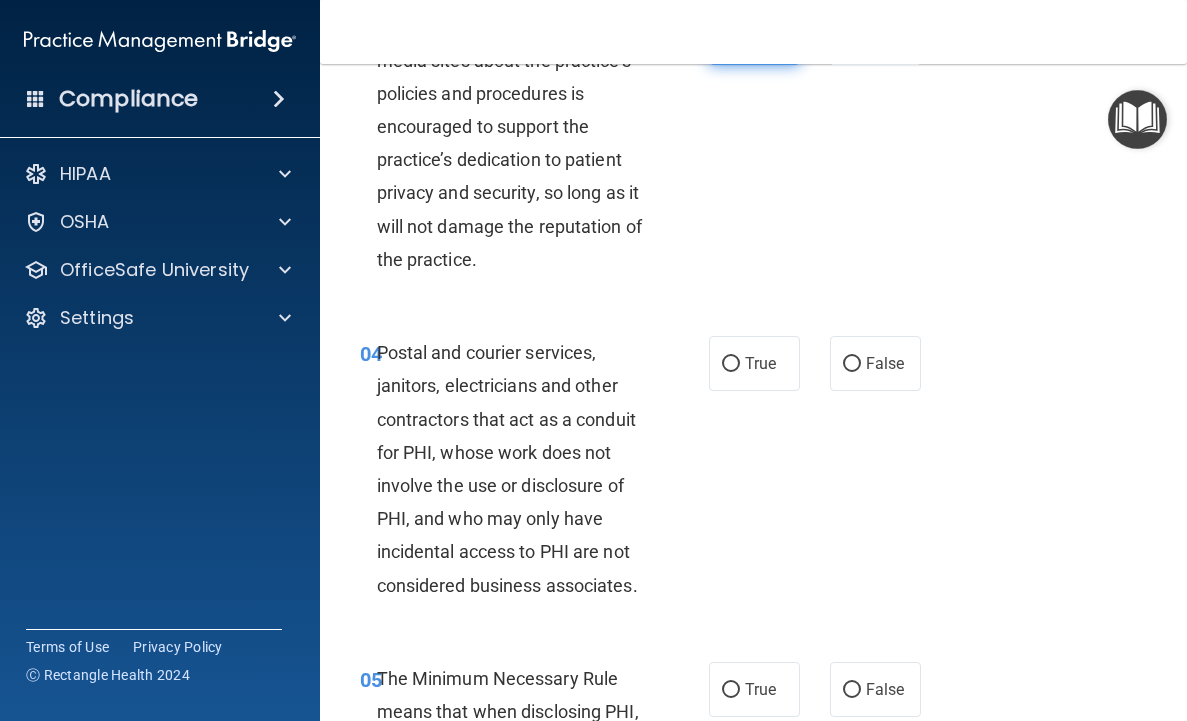 scroll, scrollTop: 574, scrollLeft: 0, axis: vertical 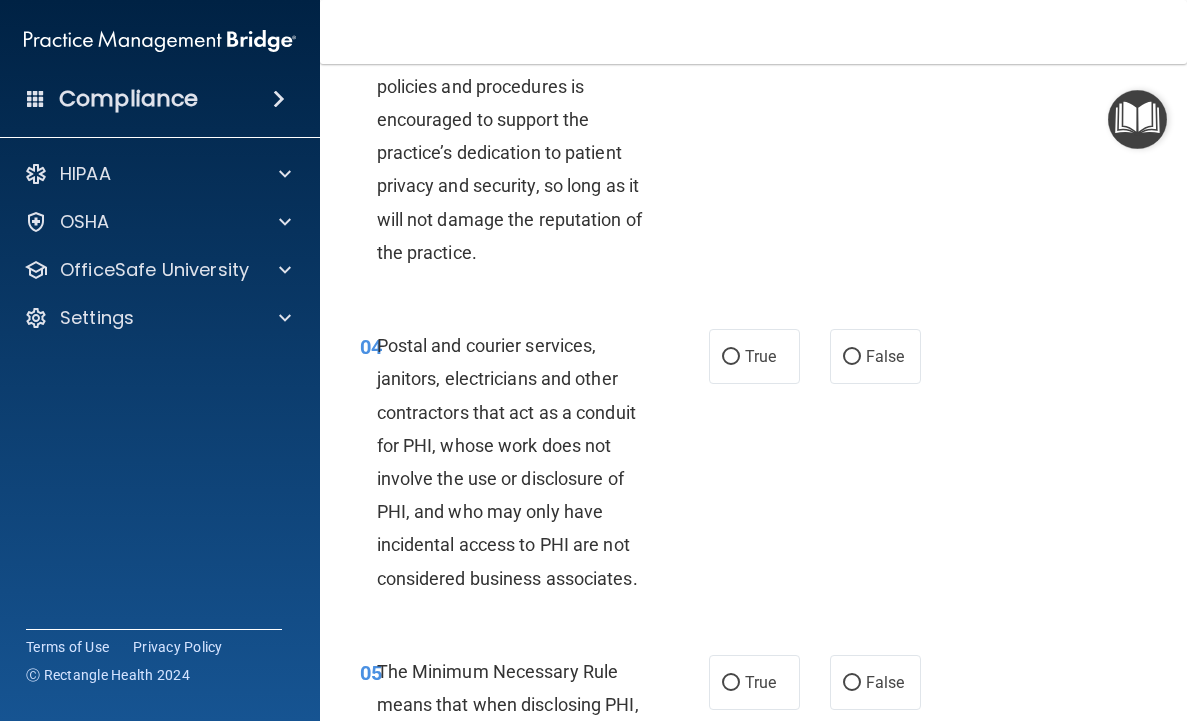 click on "Postal and courier services, janitors, electricians and other contractors that act as a conduit for PHI, whose work does not involve the use or disclosure of PHI, and who may only have incidental access to PHI are not considered business associates." at bounding box center (519, 462) 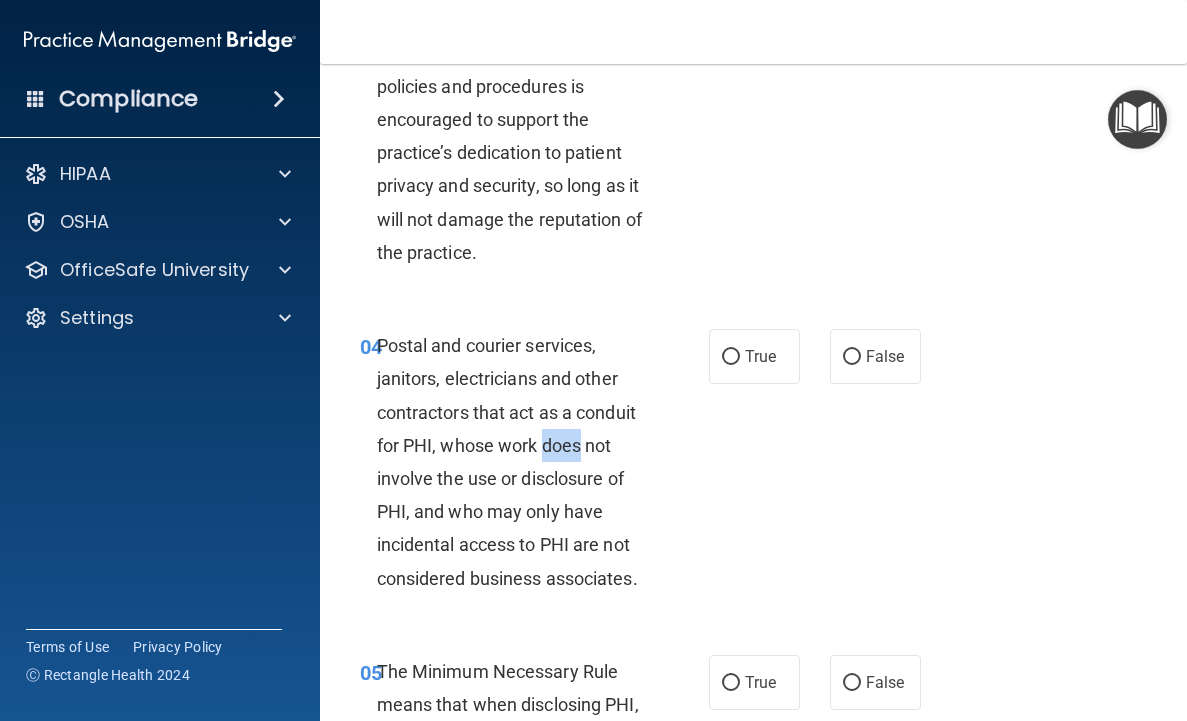 click on "Postal and courier services, janitors, electricians and other contractors that act as a conduit for PHI, whose work does not involve the use or disclosure of PHI, and who may only have incidental access to PHI are not considered business associates." at bounding box center (519, 462) 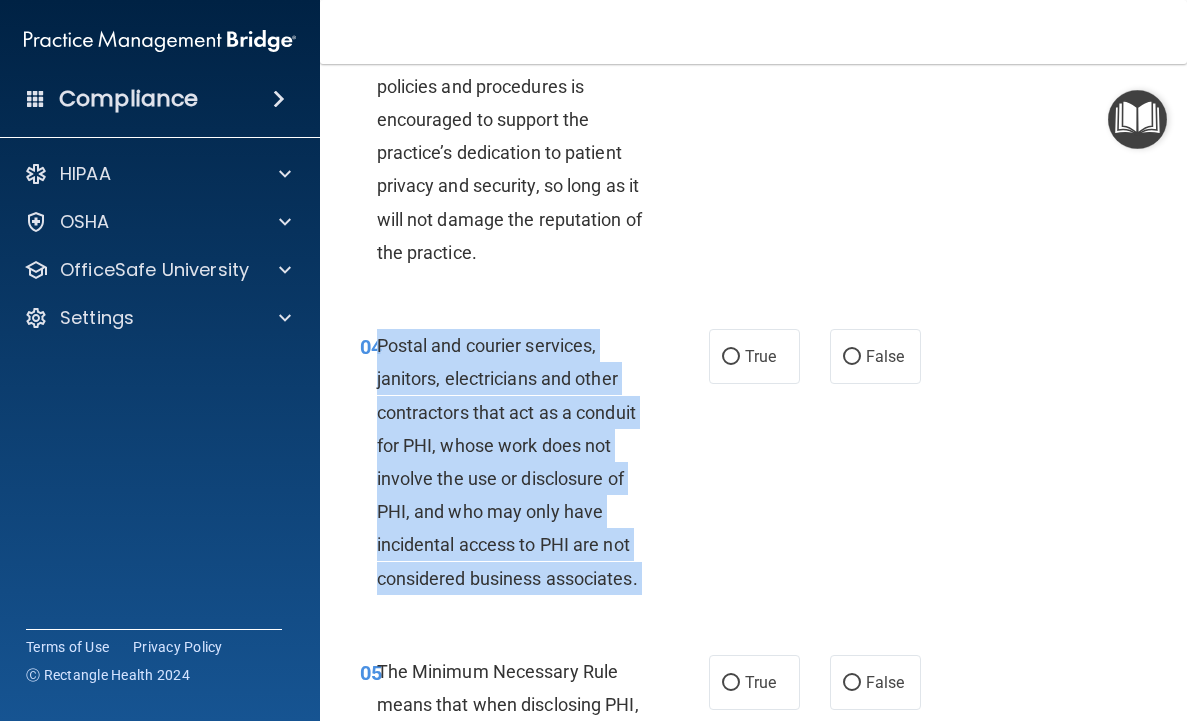 click on "Postal and courier services, janitors, electricians and other contractors that act as a conduit for PHI, whose work does not involve the use or disclosure of PHI, and who may only have incidental access to PHI are not considered business associates." at bounding box center (519, 462) 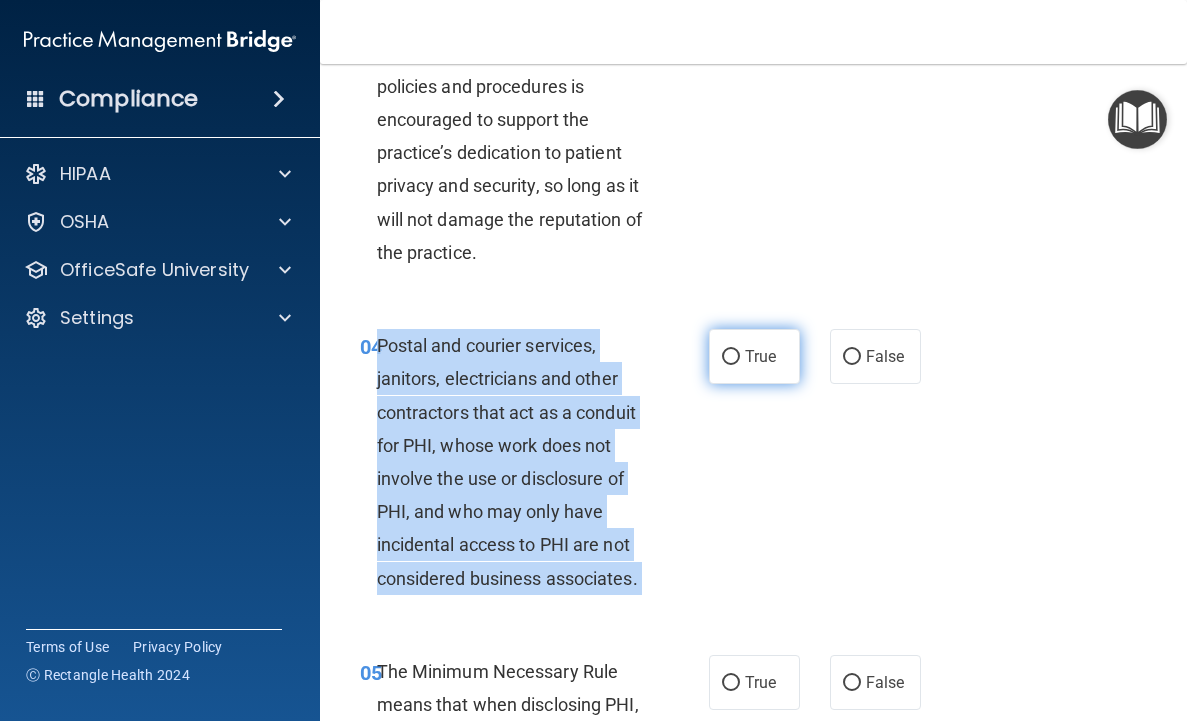 click on "True" at bounding box center [731, 357] 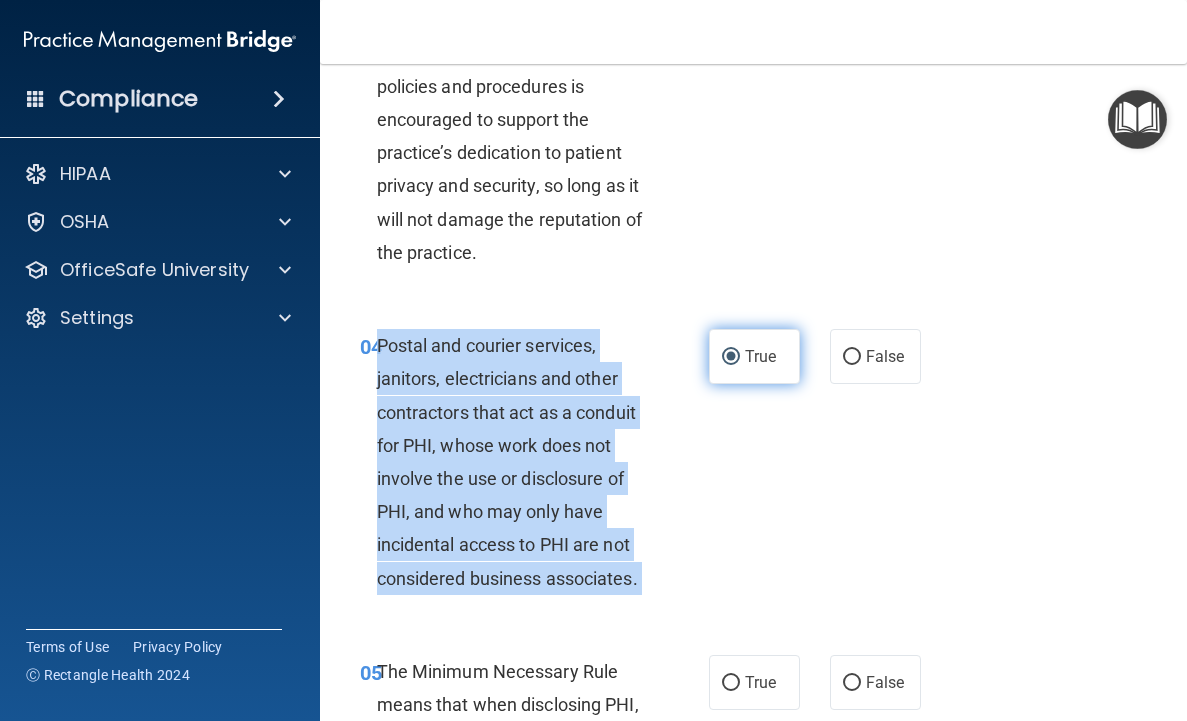 click on "True" at bounding box center (731, 357) 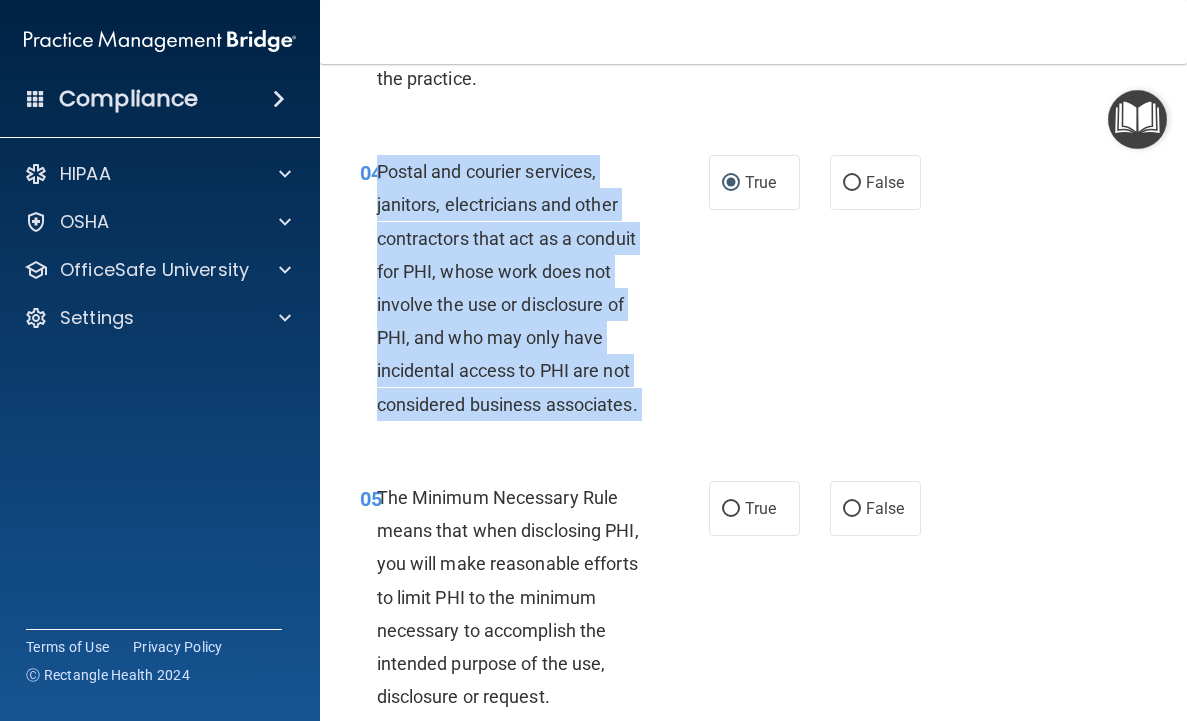 scroll, scrollTop: 914, scrollLeft: 0, axis: vertical 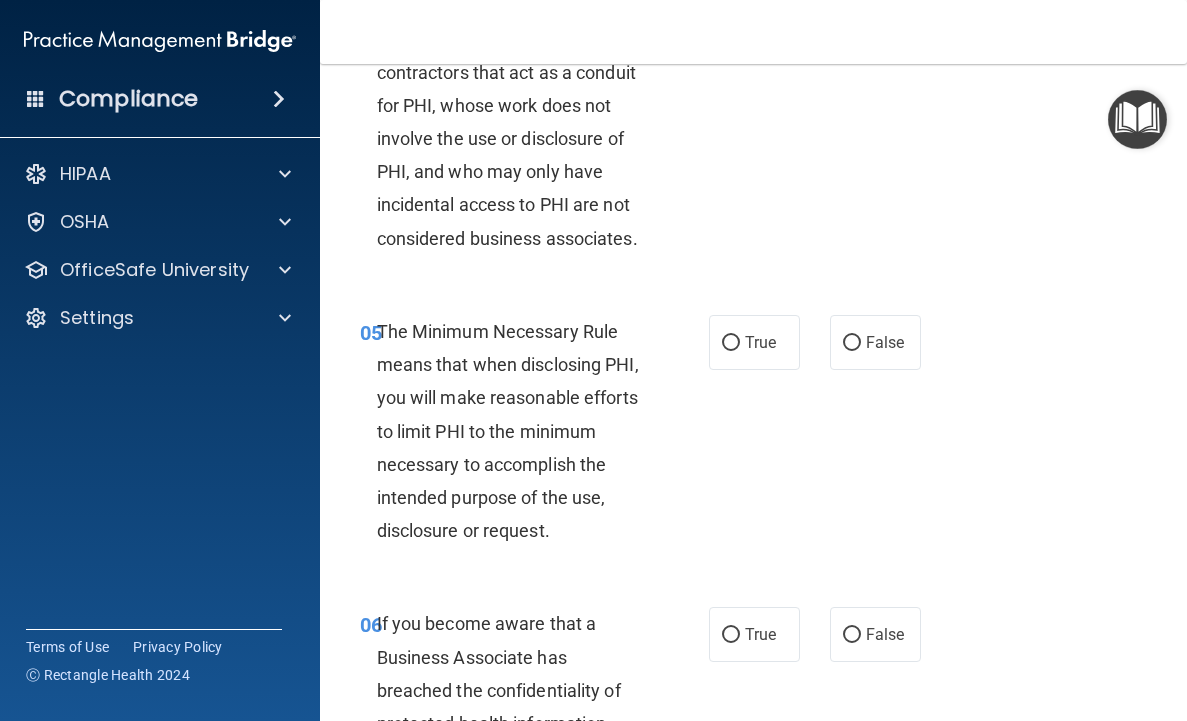 click on "The Minimum Necessary Rule means that when disclosing PHI, you will make reasonable efforts to limit PHI to the minimum necessary to accomplish the intended purpose of the use, disclosure or request." at bounding box center [508, 431] 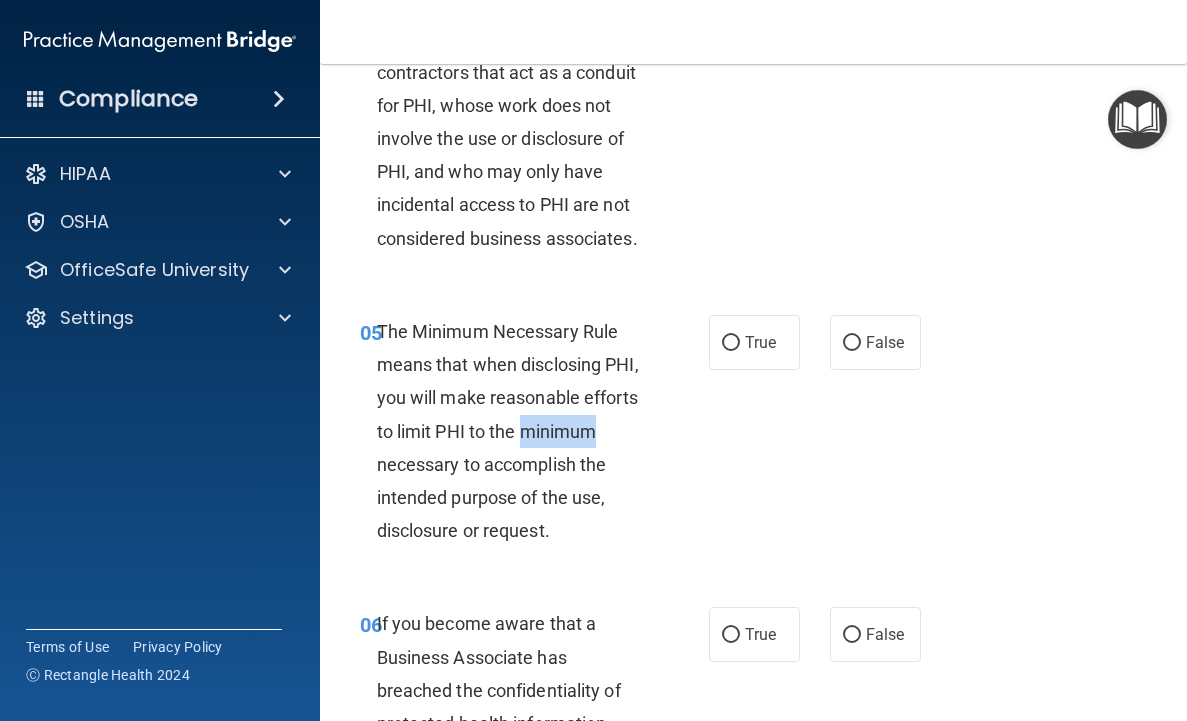 click on "The Minimum Necessary Rule means that when disclosing PHI, you will make reasonable efforts to limit PHI to the minimum necessary to accomplish the intended purpose of the use, disclosure or request." at bounding box center [508, 431] 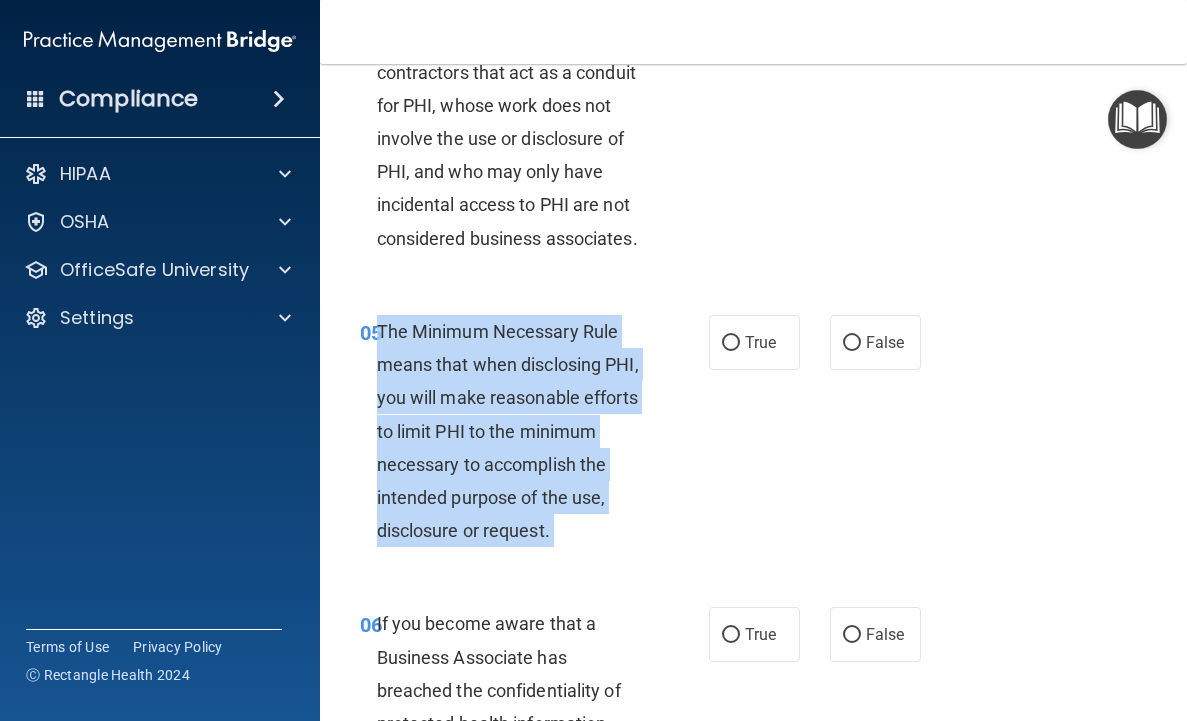 click on "The Minimum Necessary Rule means that when disclosing PHI, you will make reasonable efforts to limit PHI to the minimum necessary to accomplish the intended purpose of the use, disclosure or request." at bounding box center (508, 431) 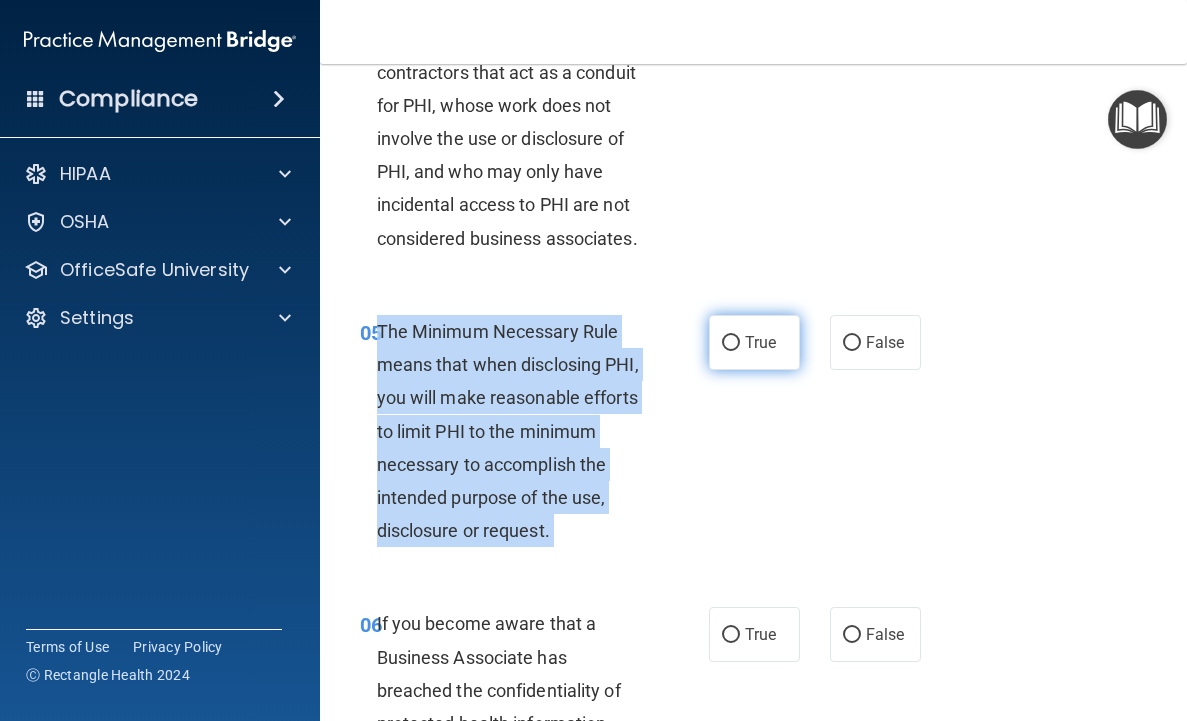 click on "True" at bounding box center (731, 343) 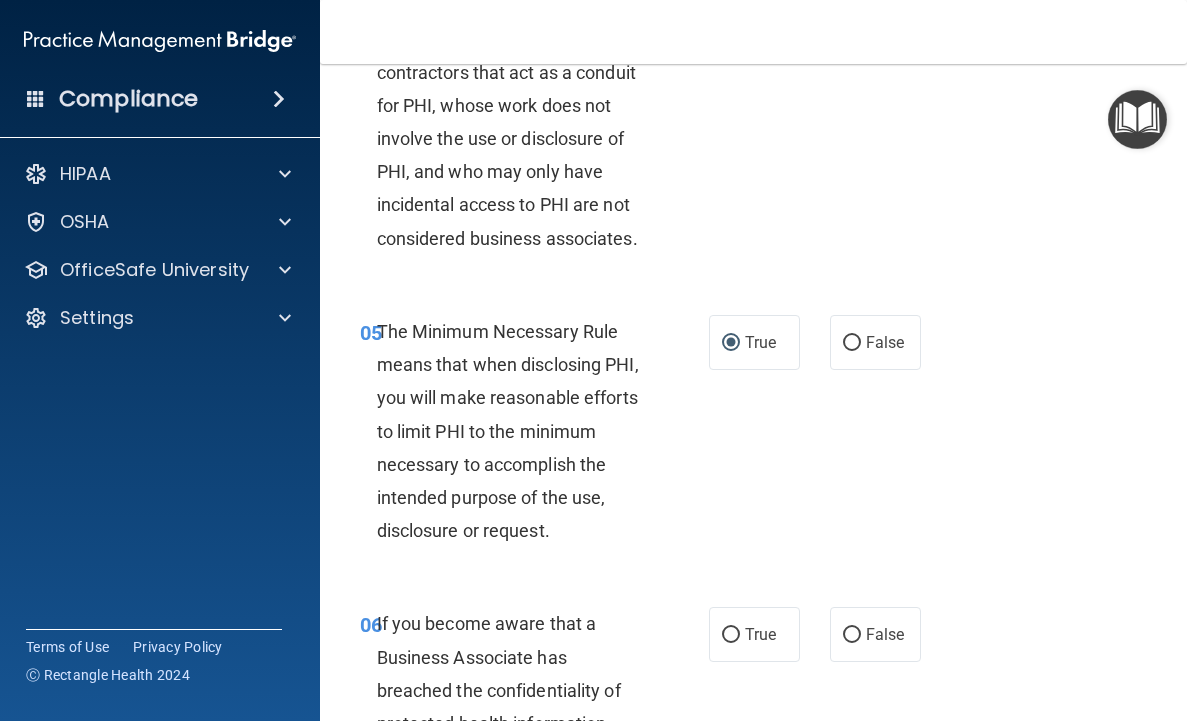 click on "If you become aware that a Business Associate has breached the confidentiality of protected health information (PHI) immediately contact the Department of Health and Human Services and report the breach as required under HIPAA’s Notification Rule." at bounding box center [511, 756] 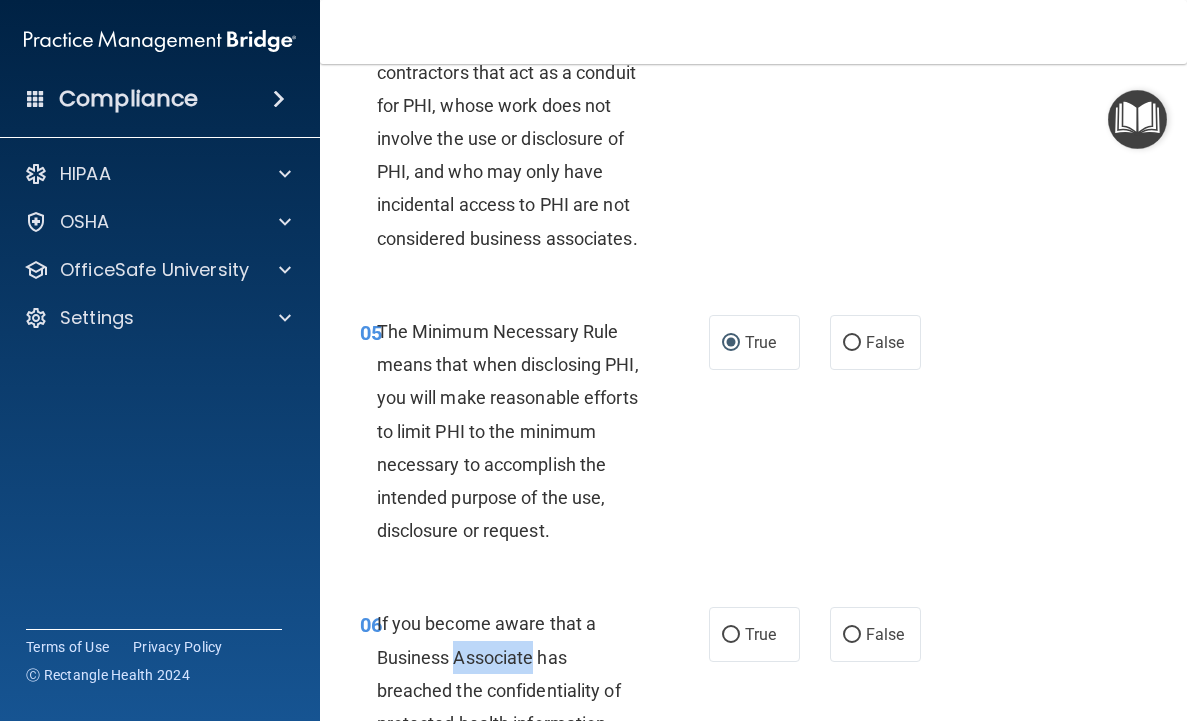 click on "If you become aware that a Business Associate has breached the confidentiality of protected health information (PHI) immediately contact the Department of Health and Human Services and report the breach as required under HIPAA’s Notification Rule." at bounding box center (511, 756) 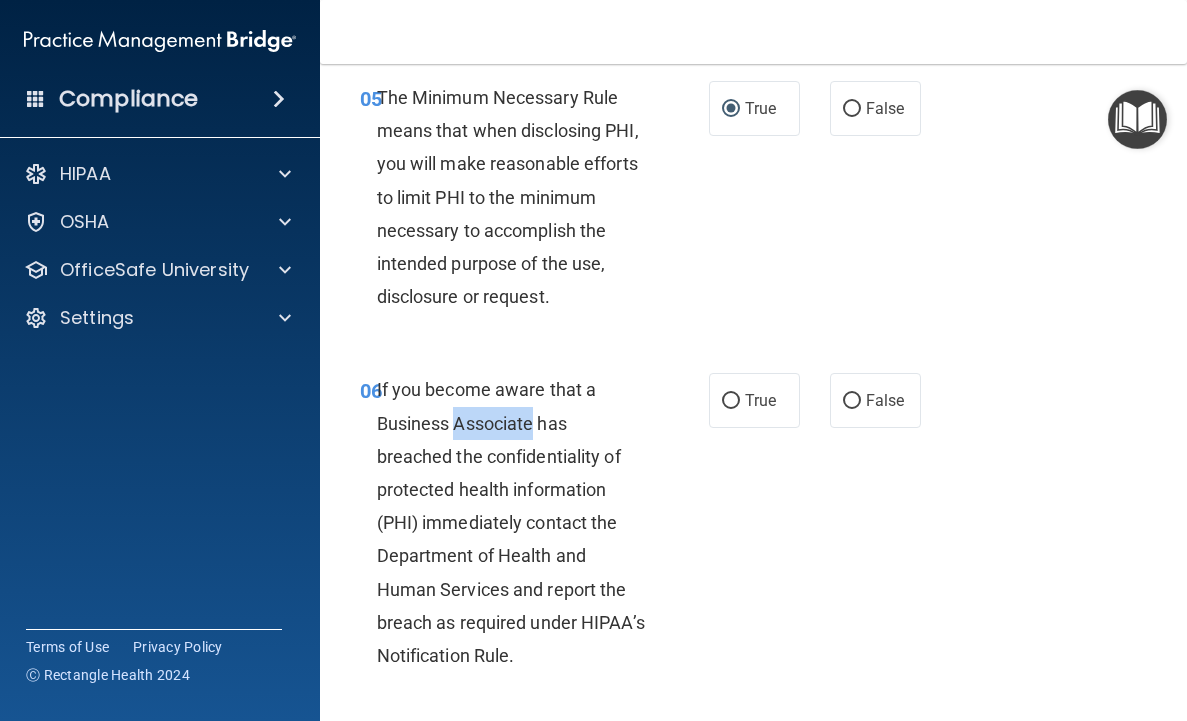 scroll, scrollTop: 1243, scrollLeft: 0, axis: vertical 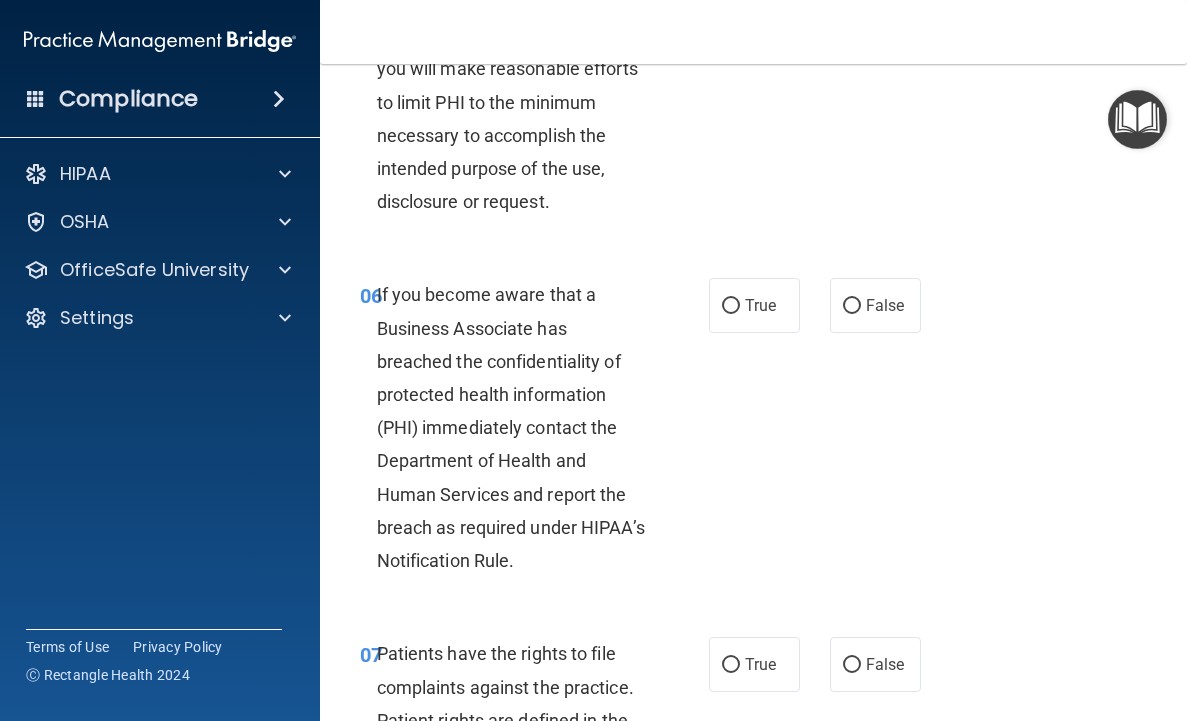 click on "If you become aware that a Business Associate has breached the confidentiality of protected health information (PHI) immediately contact the Department of Health and Human Services and report the breach as required under HIPAA’s Notification Rule." at bounding box center [519, 427] 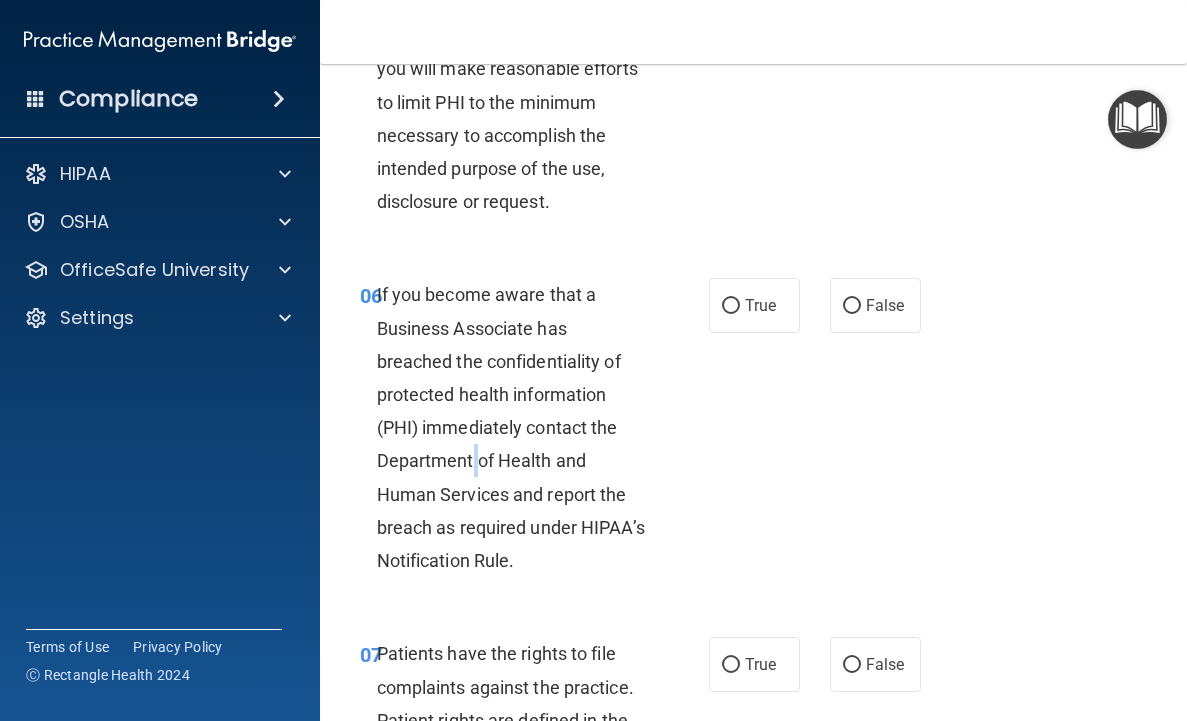 click on "If you become aware that a Business Associate has breached the confidentiality of protected health information (PHI) immediately contact the Department of Health and Human Services and report the breach as required under HIPAA’s Notification Rule." at bounding box center [519, 427] 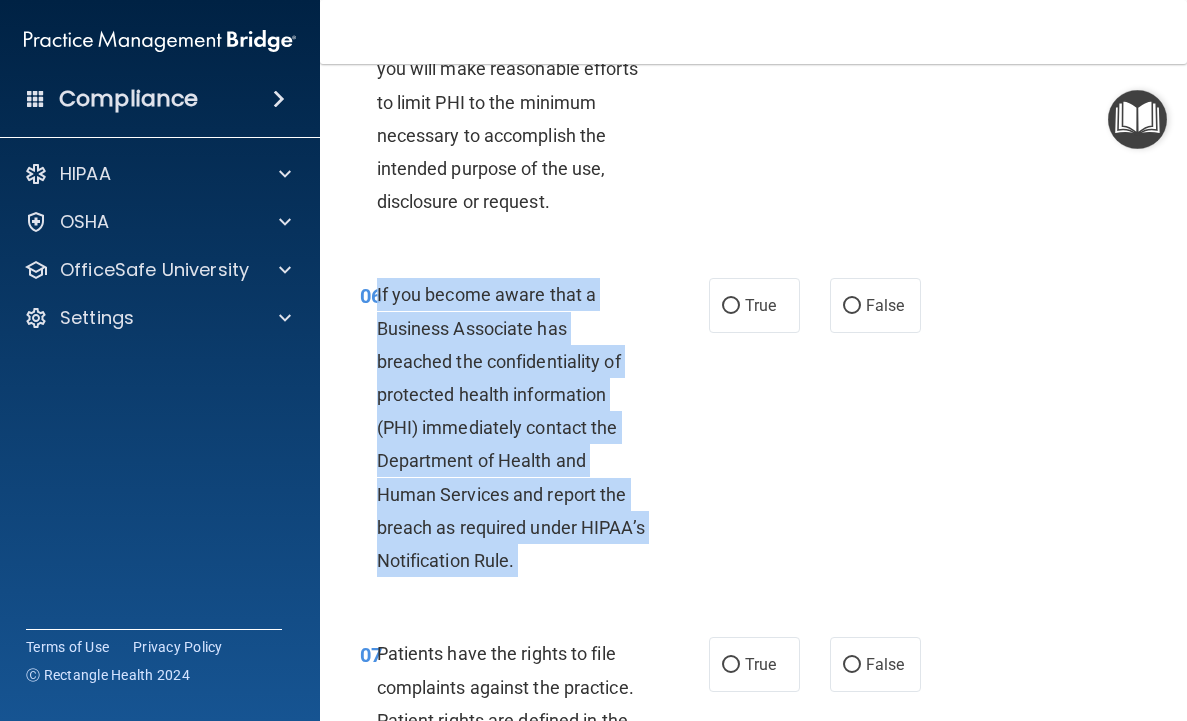 click on "If you become aware that a Business Associate has breached the confidentiality of protected health information (PHI) immediately contact the Department of Health and Human Services and report the breach as required under HIPAA’s Notification Rule." at bounding box center (519, 427) 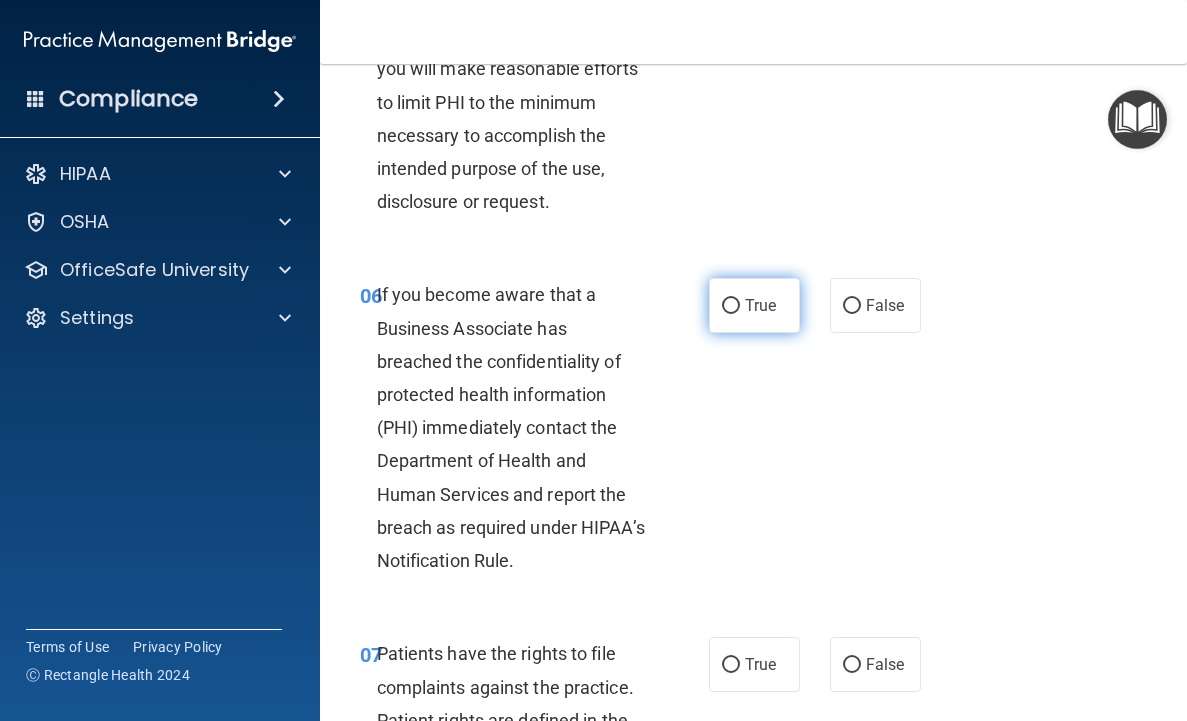 click on "True" at bounding box center [754, 305] 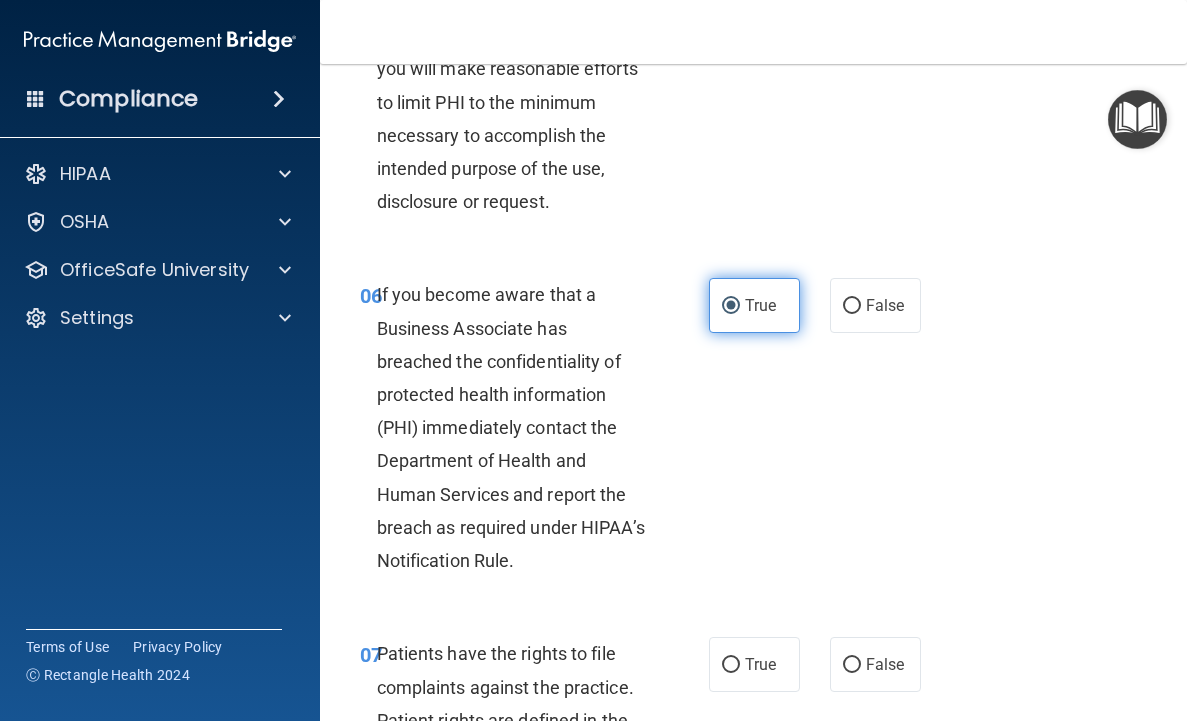 click on "True" at bounding box center (754, 305) 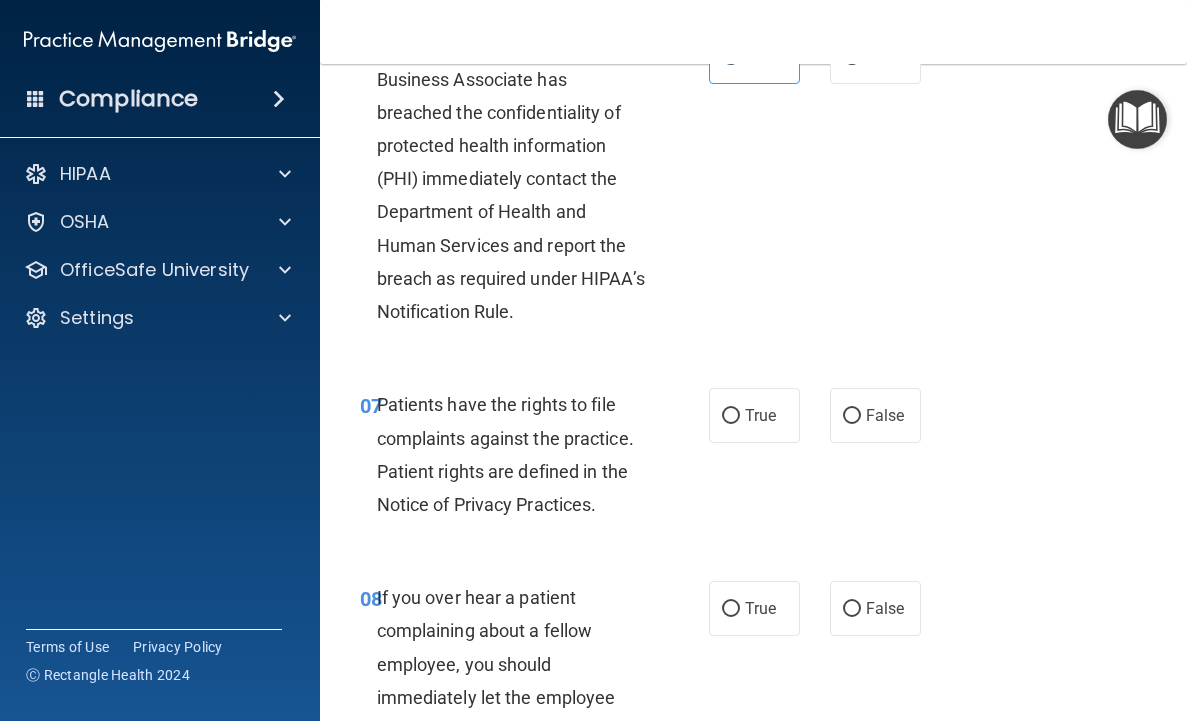 scroll, scrollTop: 1496, scrollLeft: 0, axis: vertical 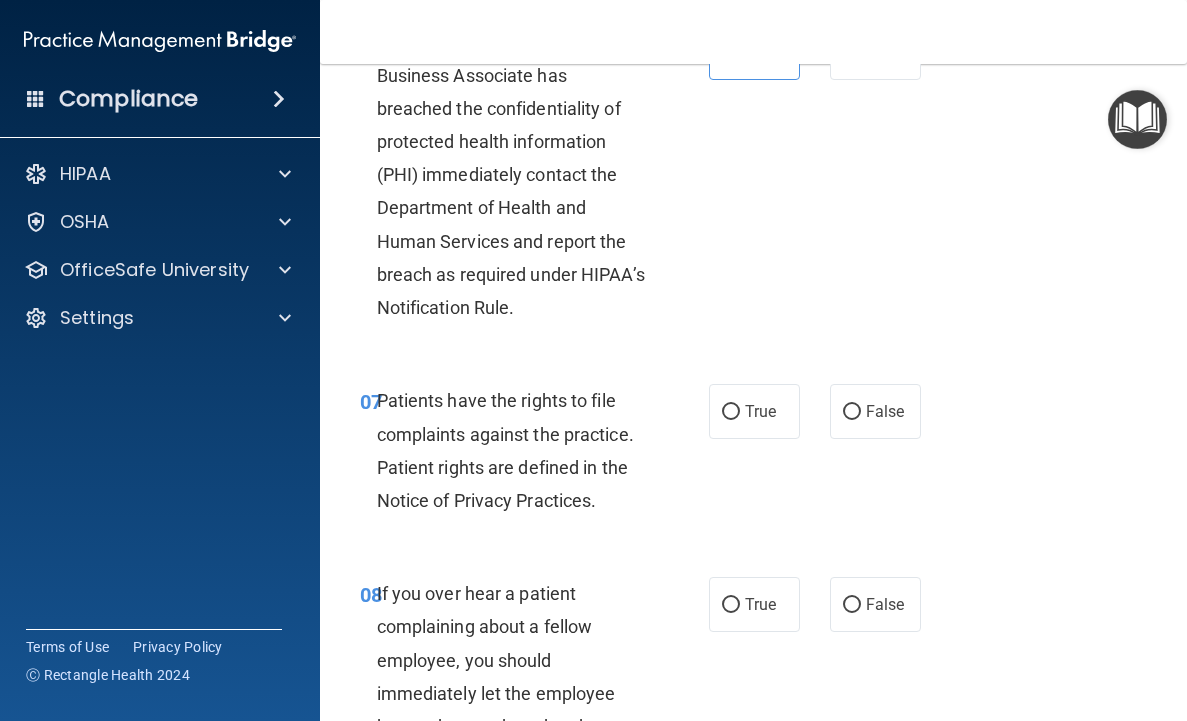 click on "Patients have the rights to file complaints against the practice.  Patient rights are defined in the Notice of Privacy Practices." at bounding box center [505, 450] 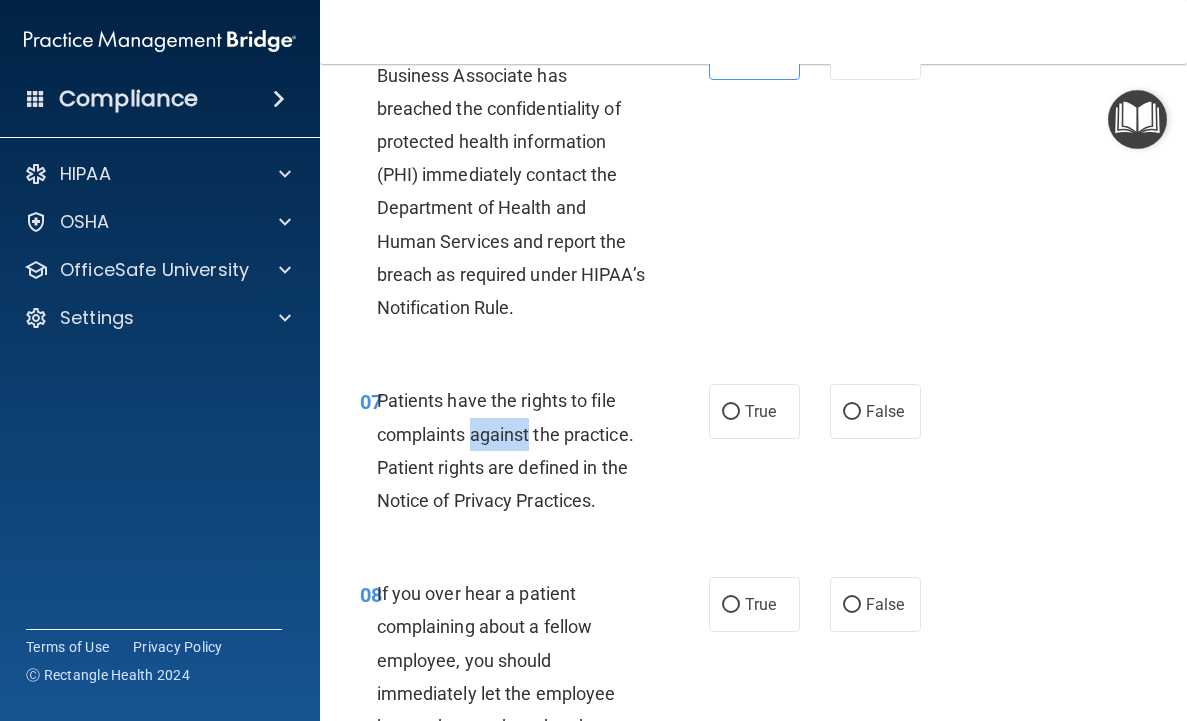 click on "Patients have the rights to file complaints against the practice.  Patient rights are defined in the Notice of Privacy Practices." at bounding box center [505, 450] 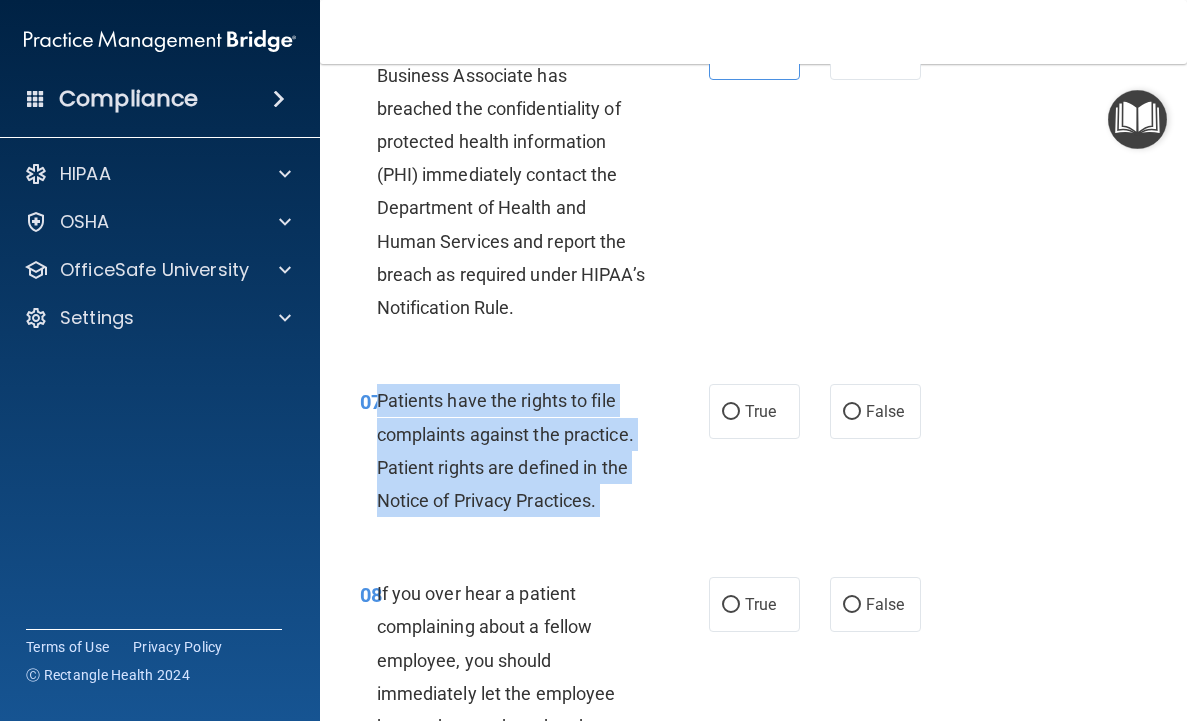 click on "Patients have the rights to file complaints against the practice.  Patient rights are defined in the Notice of Privacy Practices." at bounding box center (505, 450) 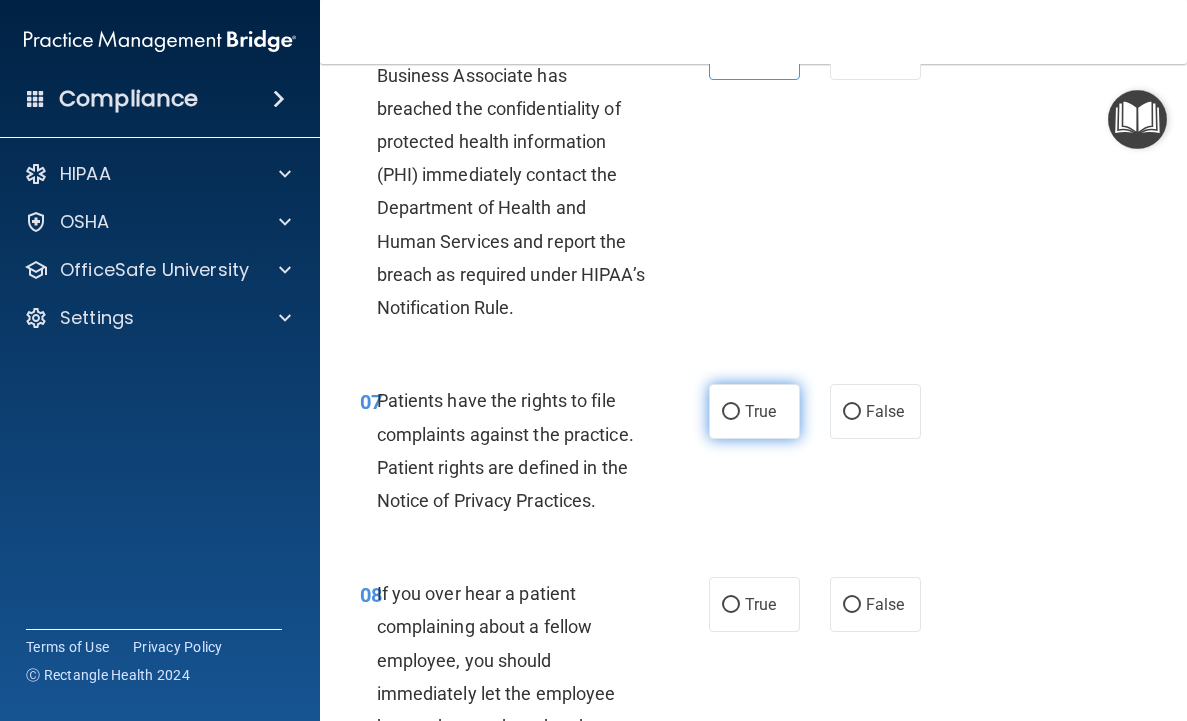 click on "True" at bounding box center [760, 411] 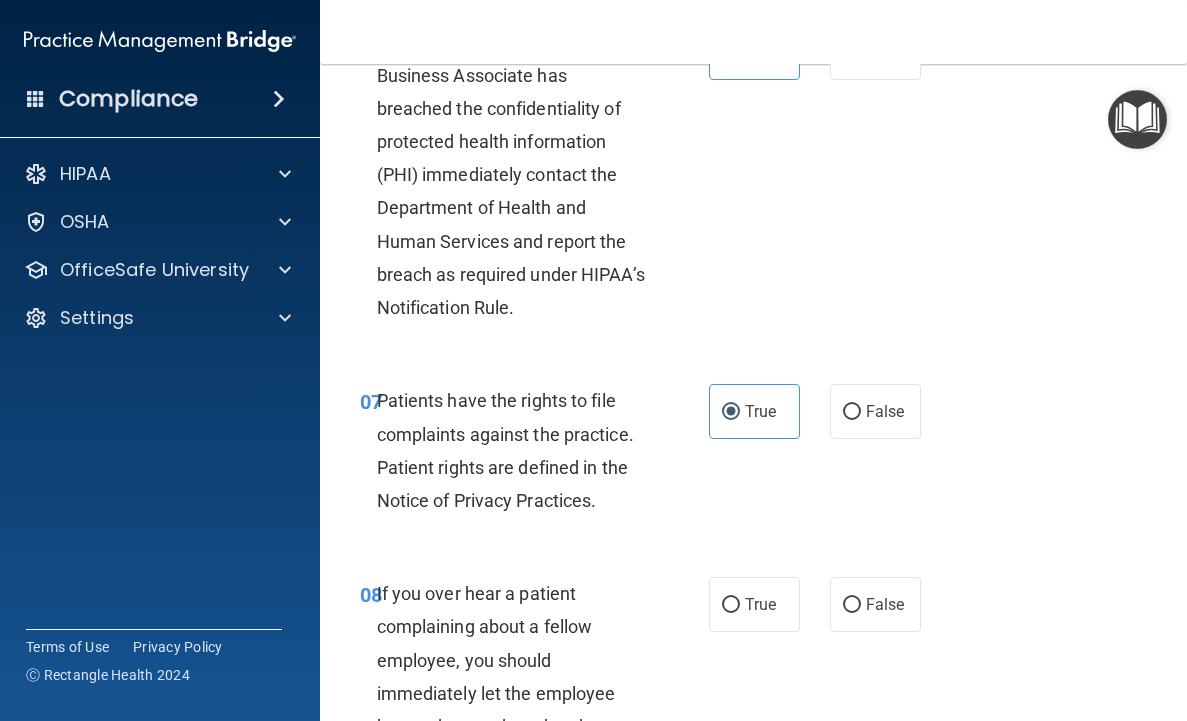 click on "If you over hear a patient complaining about a fellow employee, you should immediately let the employee know what you heard and provide your recommendation as to a quick and reasonable outcome." at bounding box center (519, 710) 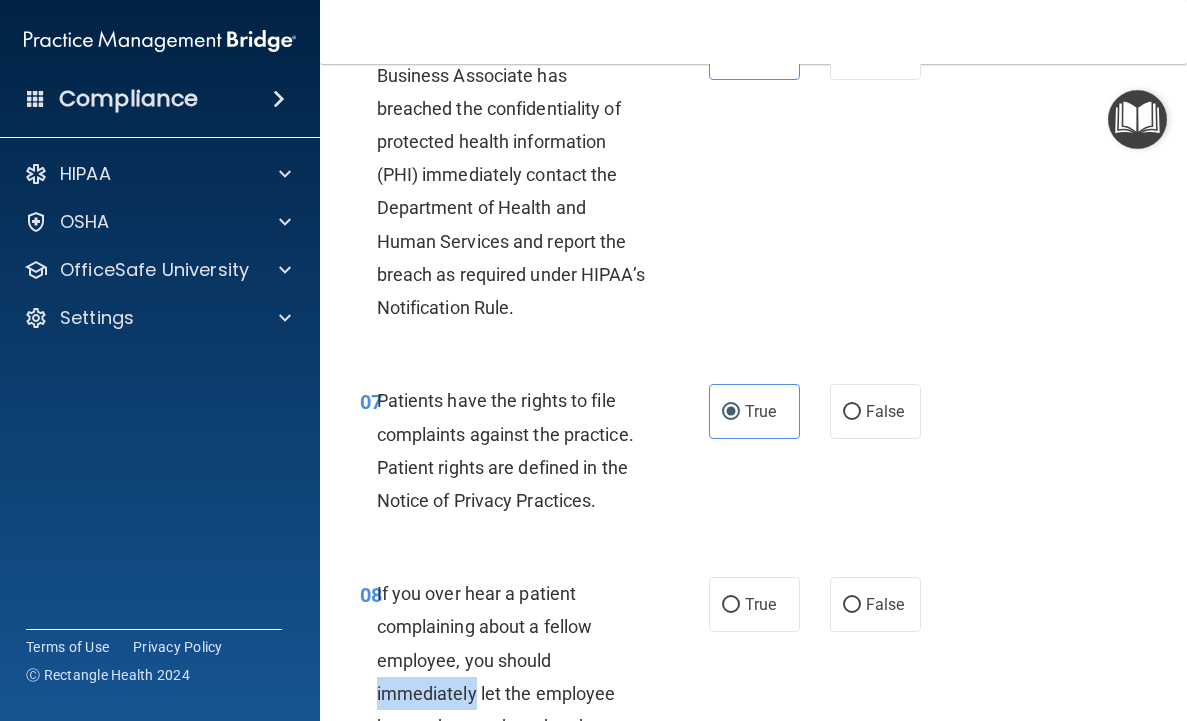 click on "If you over hear a patient complaining about a fellow employee, you should immediately let the employee know what you heard and provide your recommendation as to a quick and reasonable outcome." at bounding box center [519, 710] 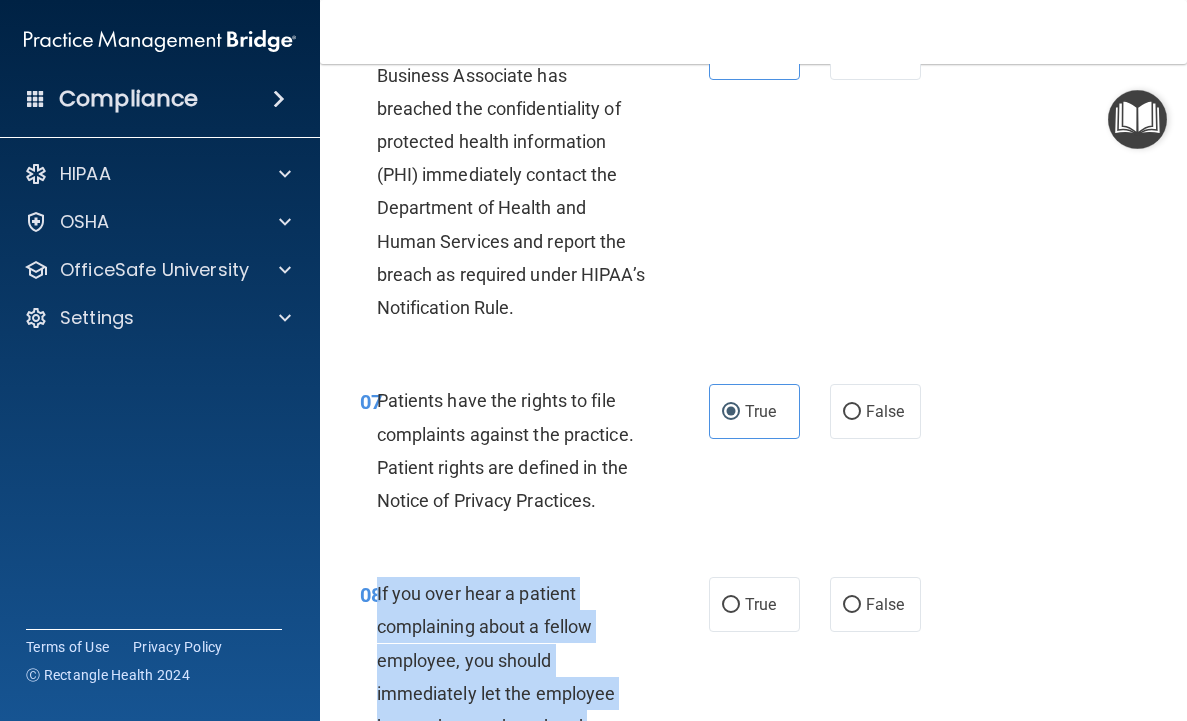 click on "If you over hear a patient complaining about a fellow employee, you should immediately let the employee know what you heard and provide your recommendation as to a quick and reasonable outcome." at bounding box center [519, 710] 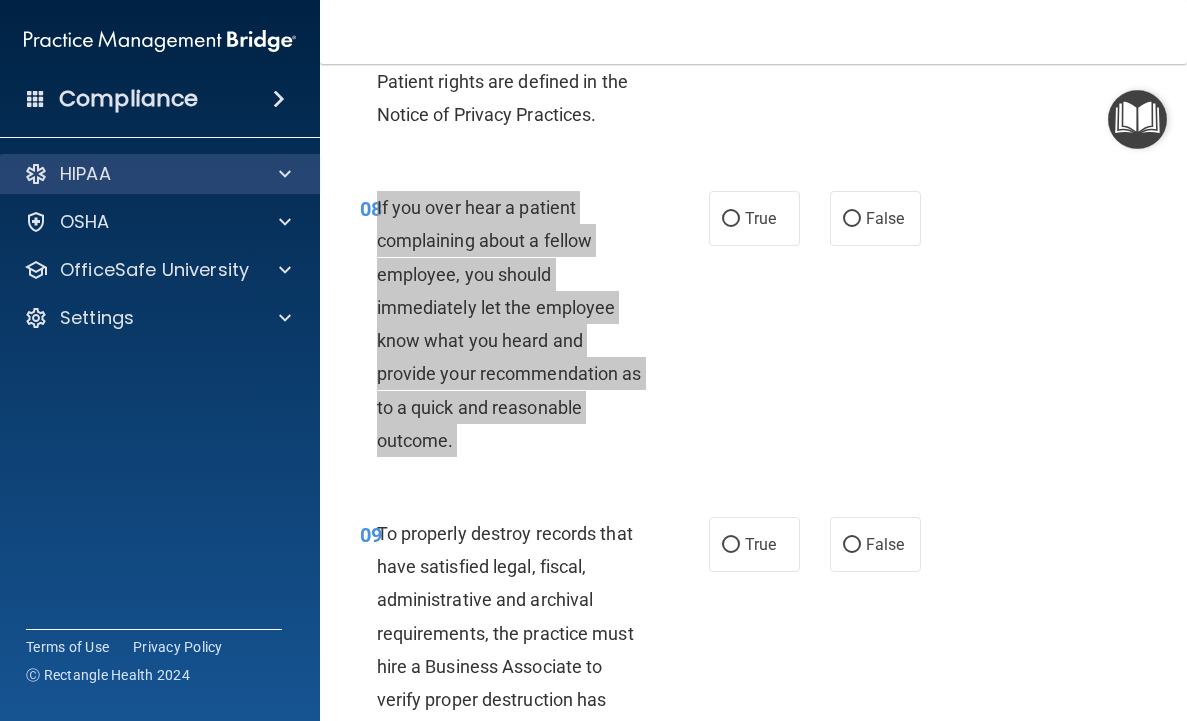 scroll, scrollTop: 1895, scrollLeft: 0, axis: vertical 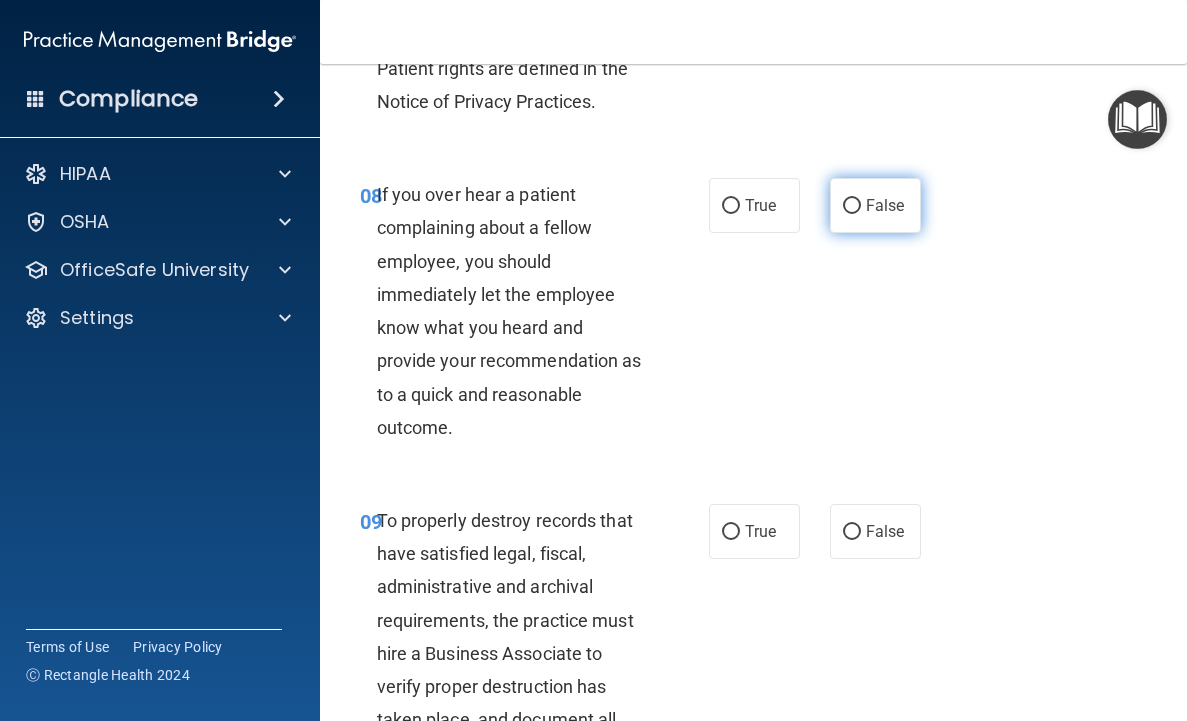 click on "False" at bounding box center (885, 205) 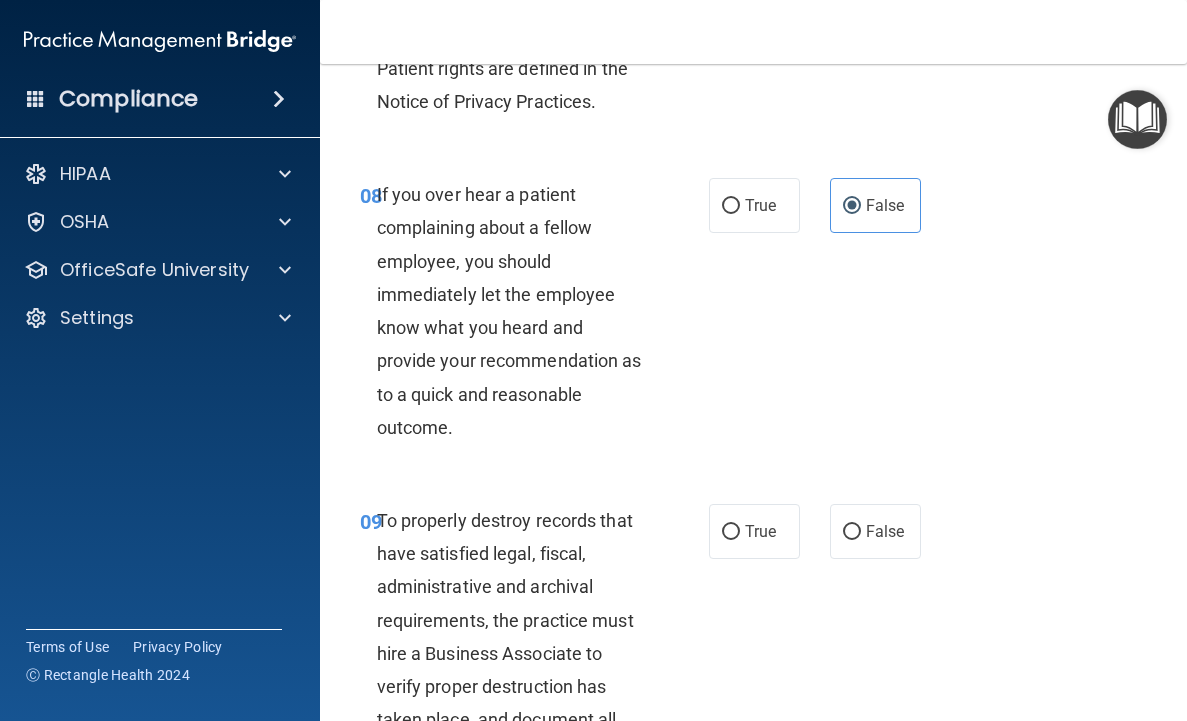 click on "To properly destroy records that have satisfied legal, fiscal, administrative and archival requirements, the practice must hire a Business Associate to verify proper destruction has taken place, and document all destruction procedures." at bounding box center (505, 637) 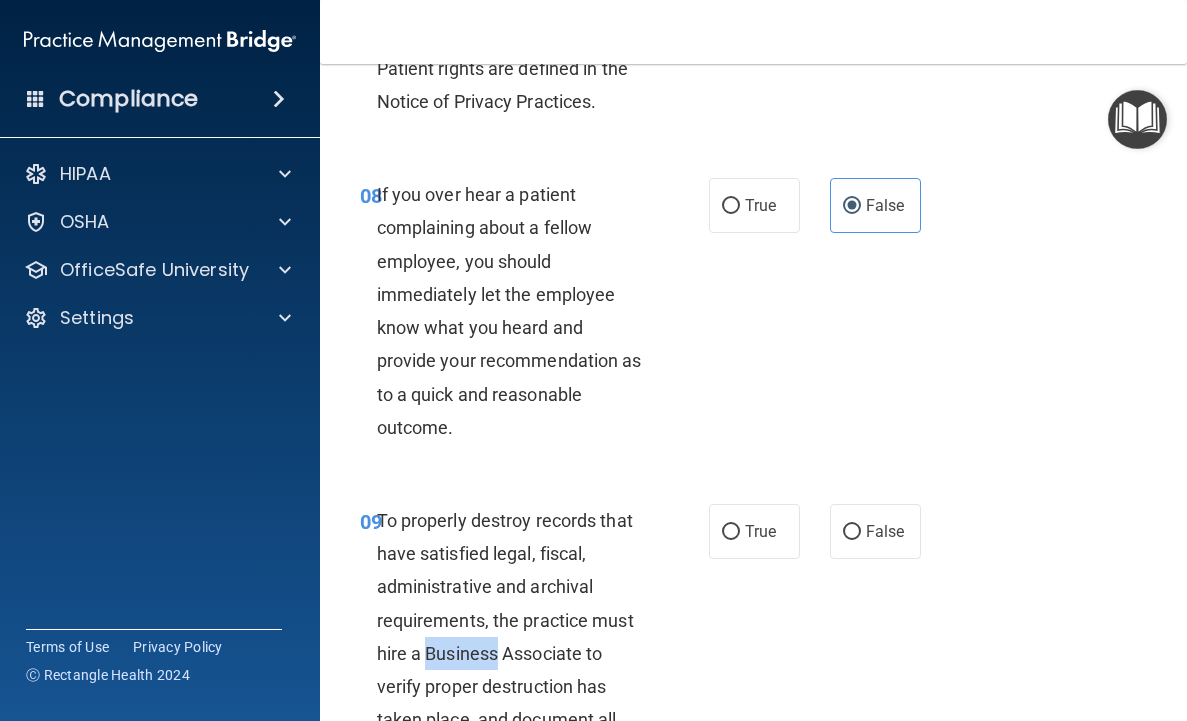 click on "To properly destroy records that have satisfied legal, fiscal, administrative and archival requirements, the practice must hire a Business Associate to verify proper destruction has taken place, and document all destruction procedures." at bounding box center (505, 637) 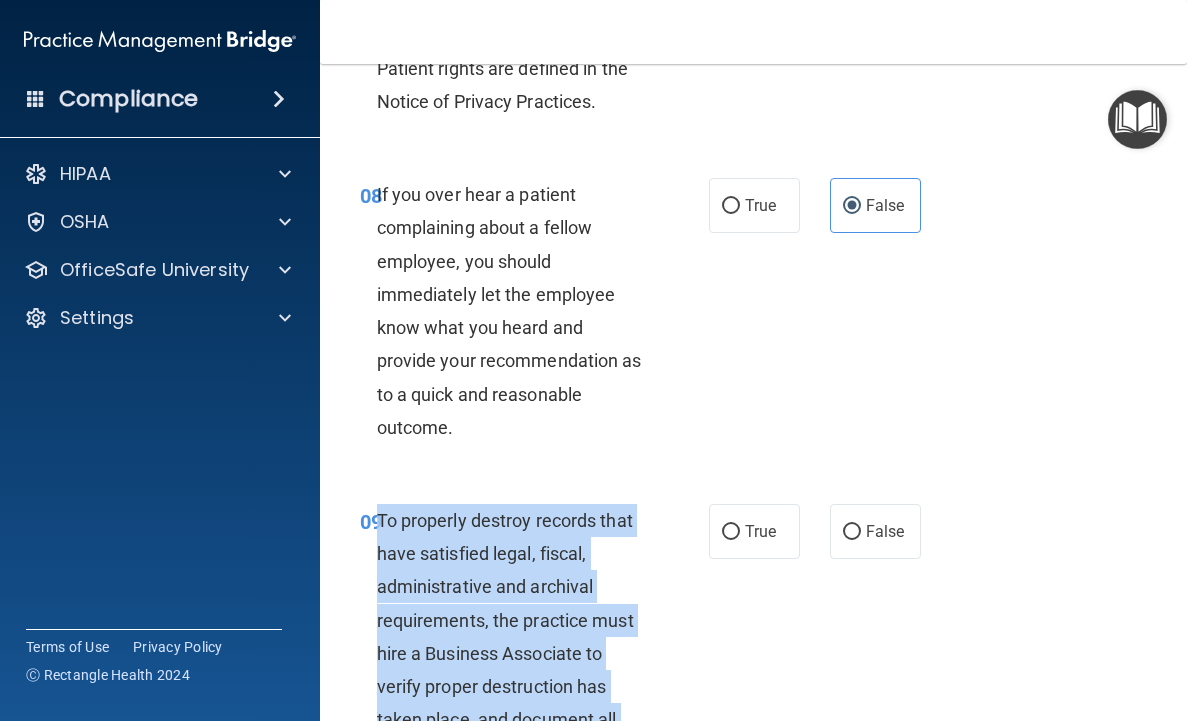 click on "To properly destroy records that have satisfied legal, fiscal, administrative and archival requirements, the practice must hire a Business Associate to verify proper destruction has taken place, and document all destruction procedures." at bounding box center (505, 637) 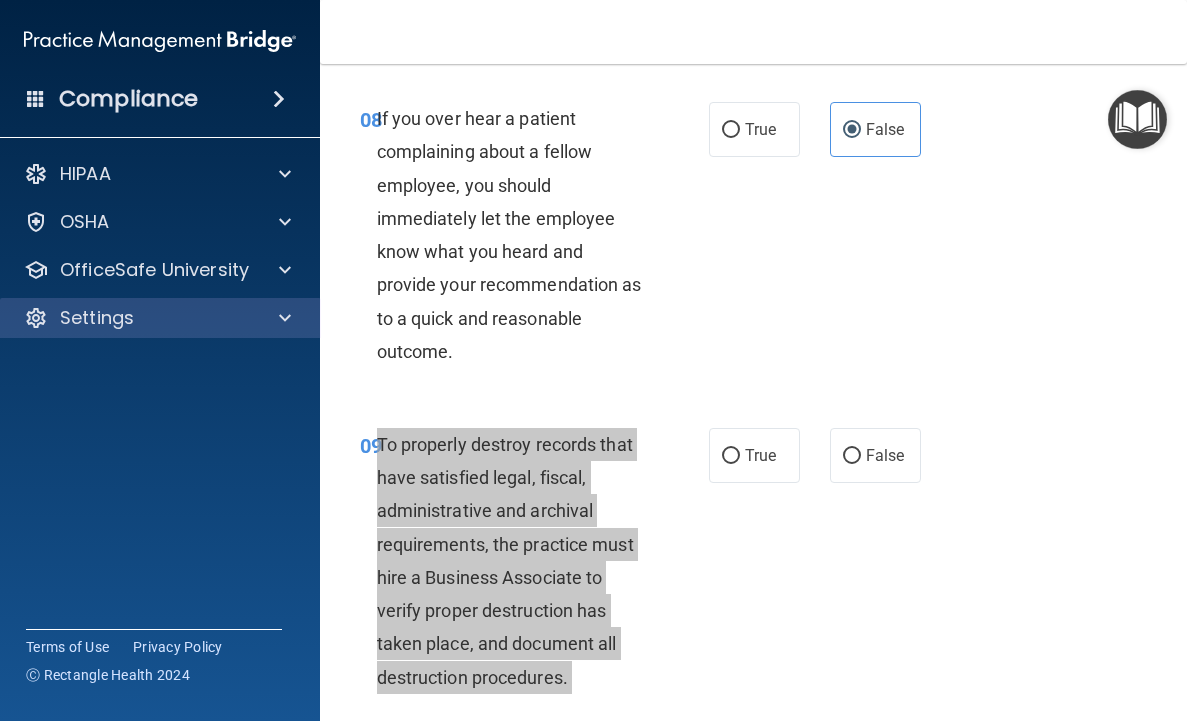 scroll, scrollTop: 1972, scrollLeft: 0, axis: vertical 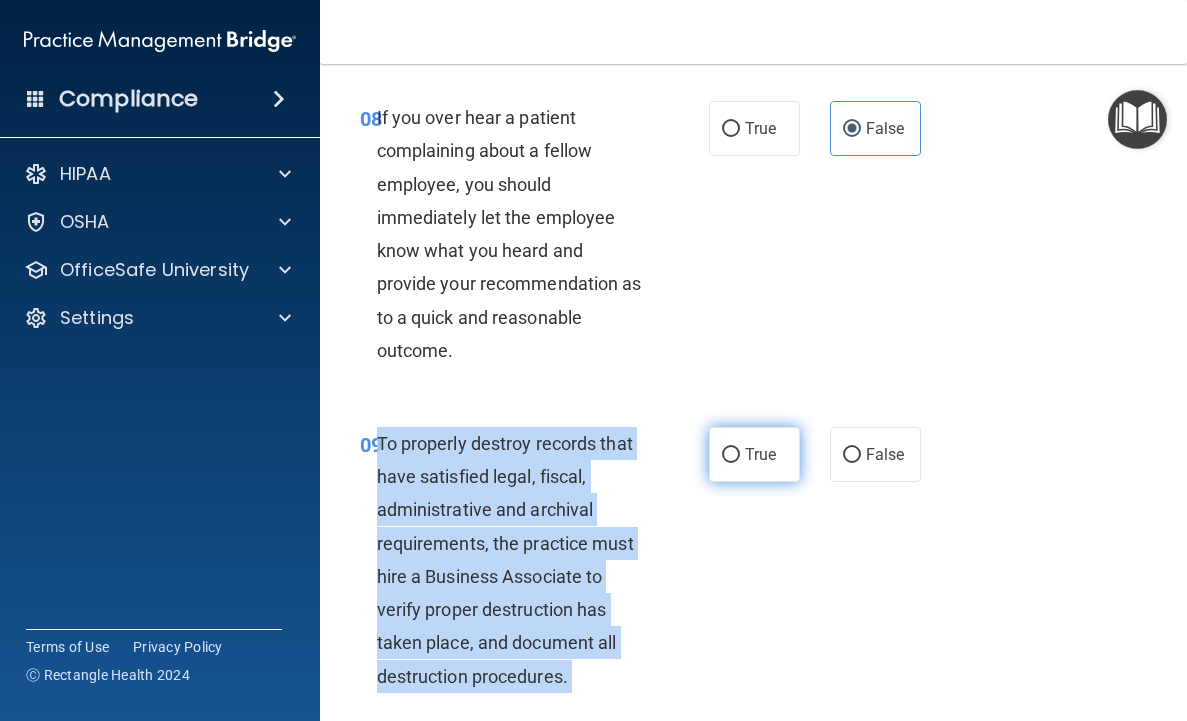 click on "True" at bounding box center [731, 455] 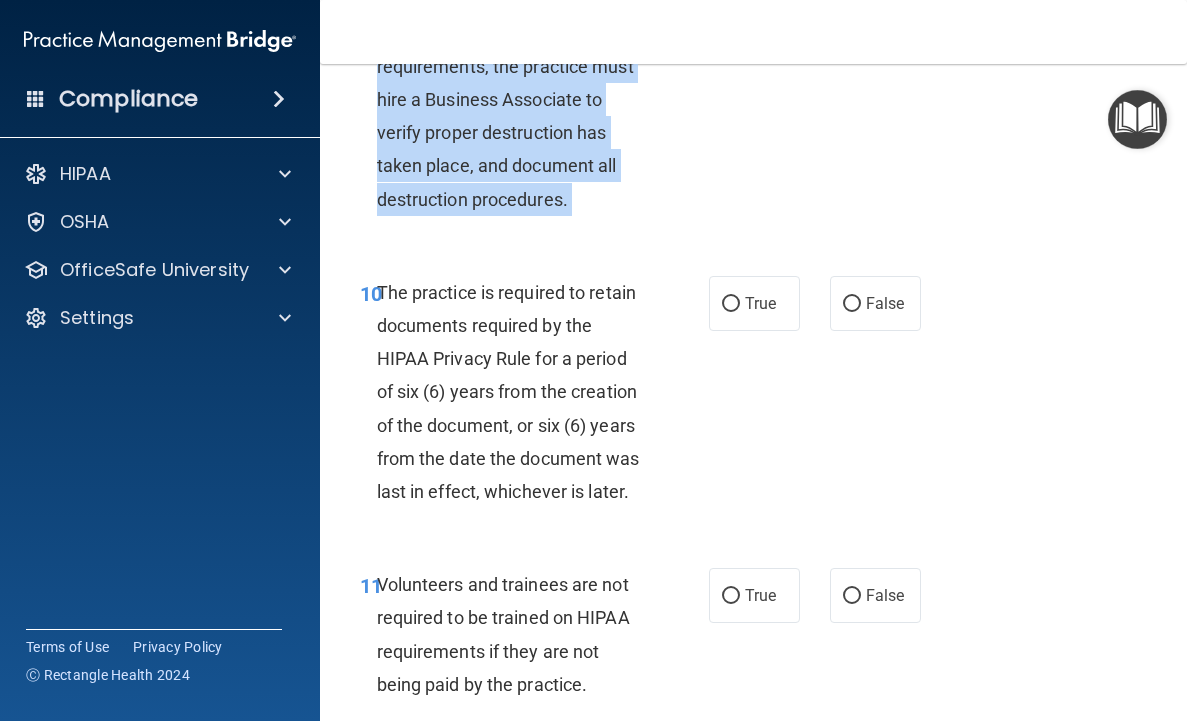 scroll, scrollTop: 2470, scrollLeft: 0, axis: vertical 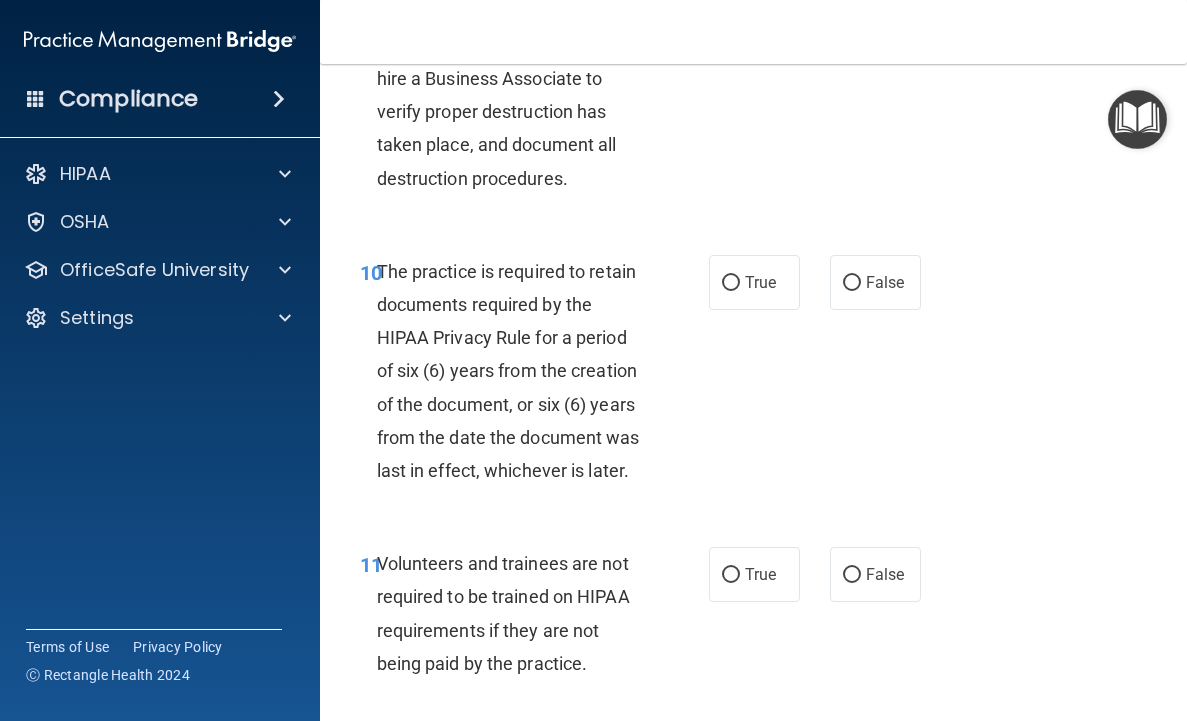 click on "The practice is required to retain documents required by the HIPAA Privacy Rule for a period of six (6) years from the creation of the document, or six (6) years from the date the document was last in effect, whichever is later." at bounding box center (508, 371) 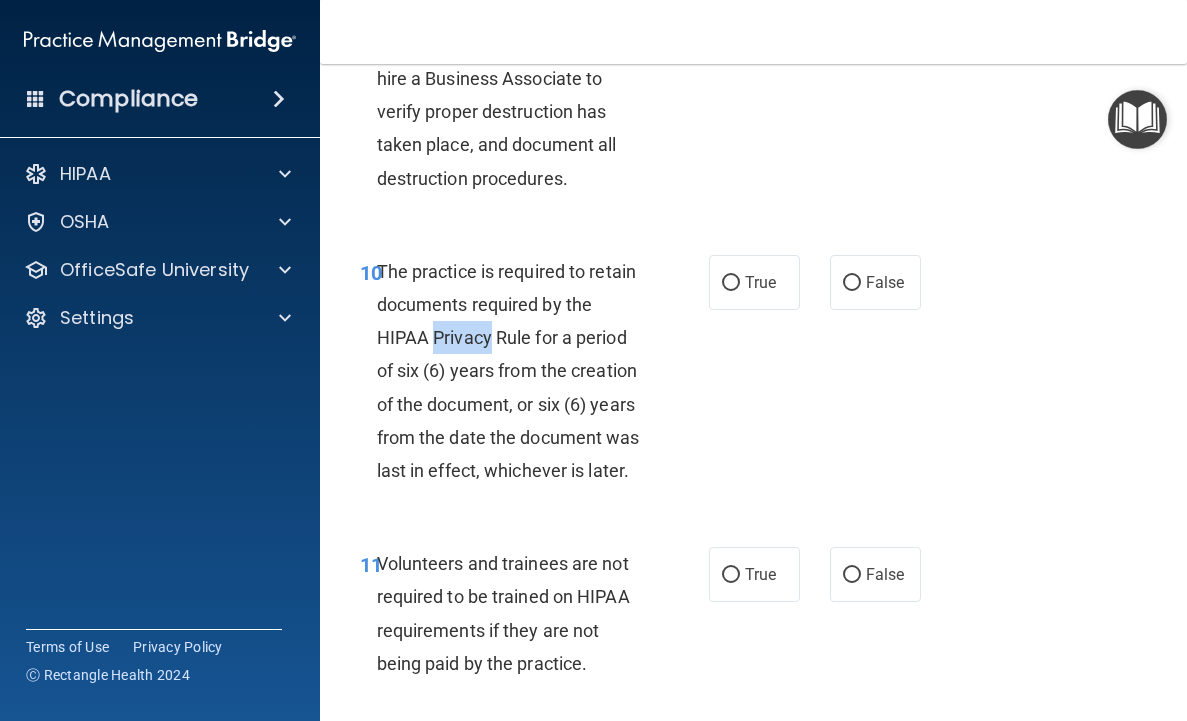 click on "The practice is required to retain documents required by the HIPAA Privacy Rule for a period of six (6) years from the creation of the document, or six (6) years from the date the document was last in effect, whichever is later." at bounding box center [508, 371] 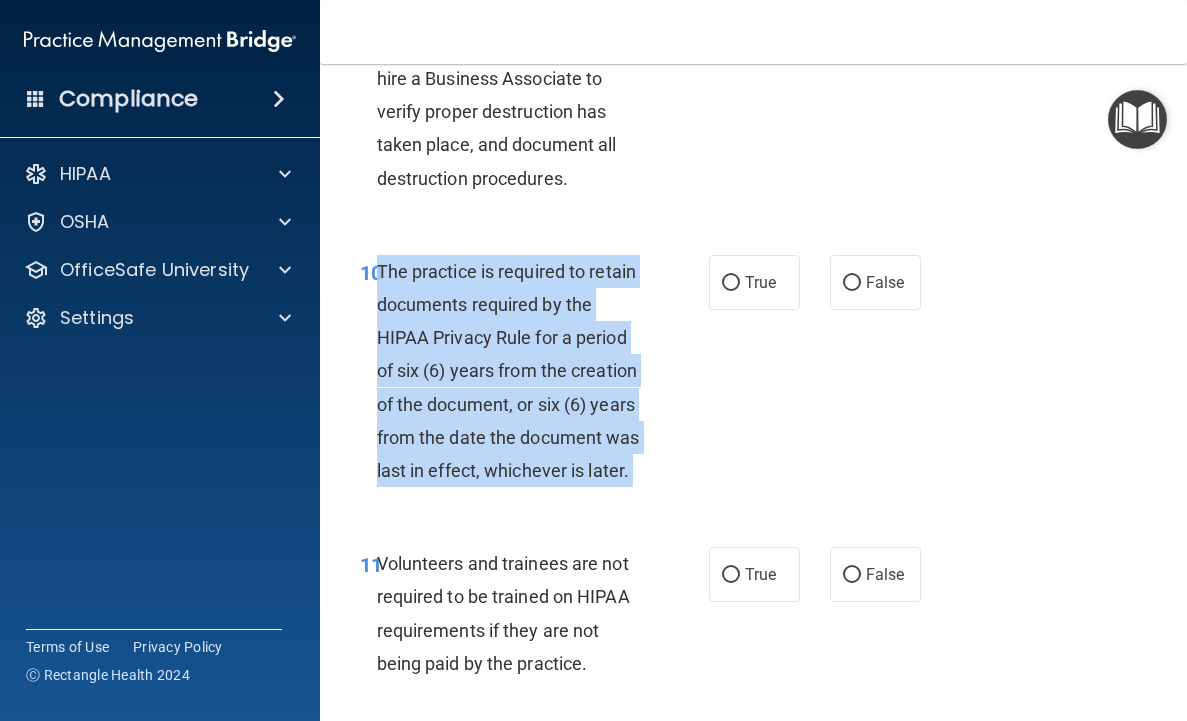 click on "The practice is required to retain documents required by the HIPAA Privacy Rule for a period of six (6) years from the creation of the document, or six (6) years from the date the document was last in effect, whichever is later." at bounding box center (508, 371) 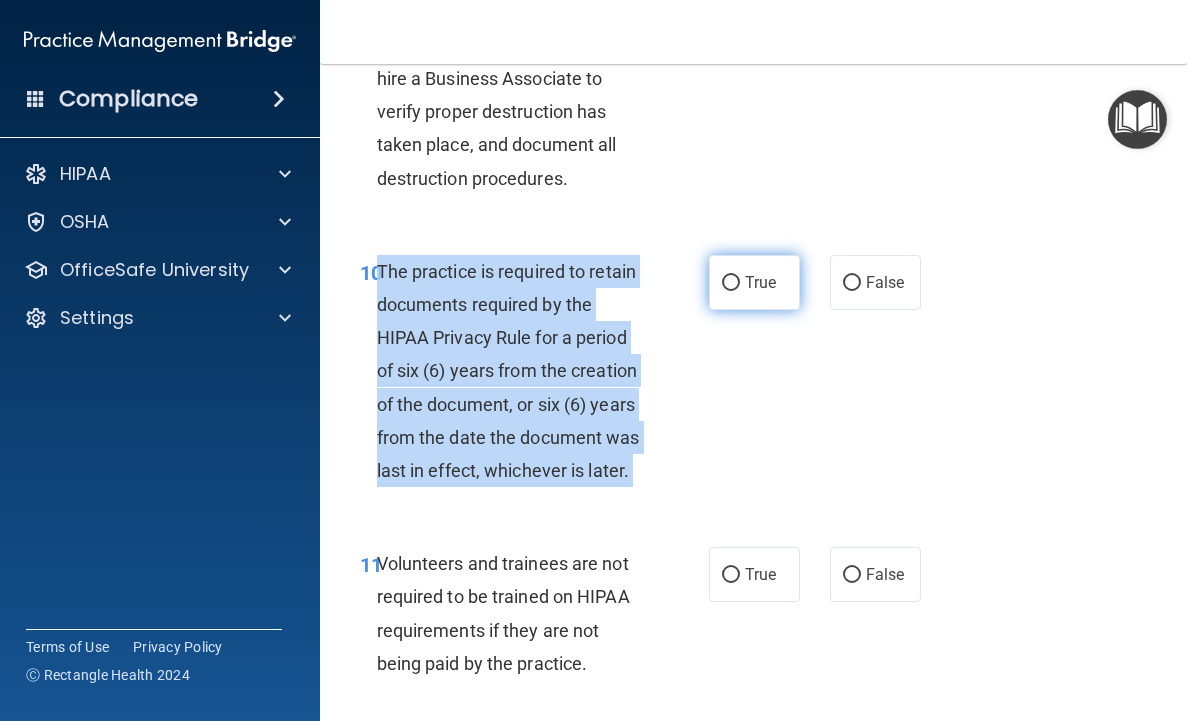 click on "True" at bounding box center [731, 283] 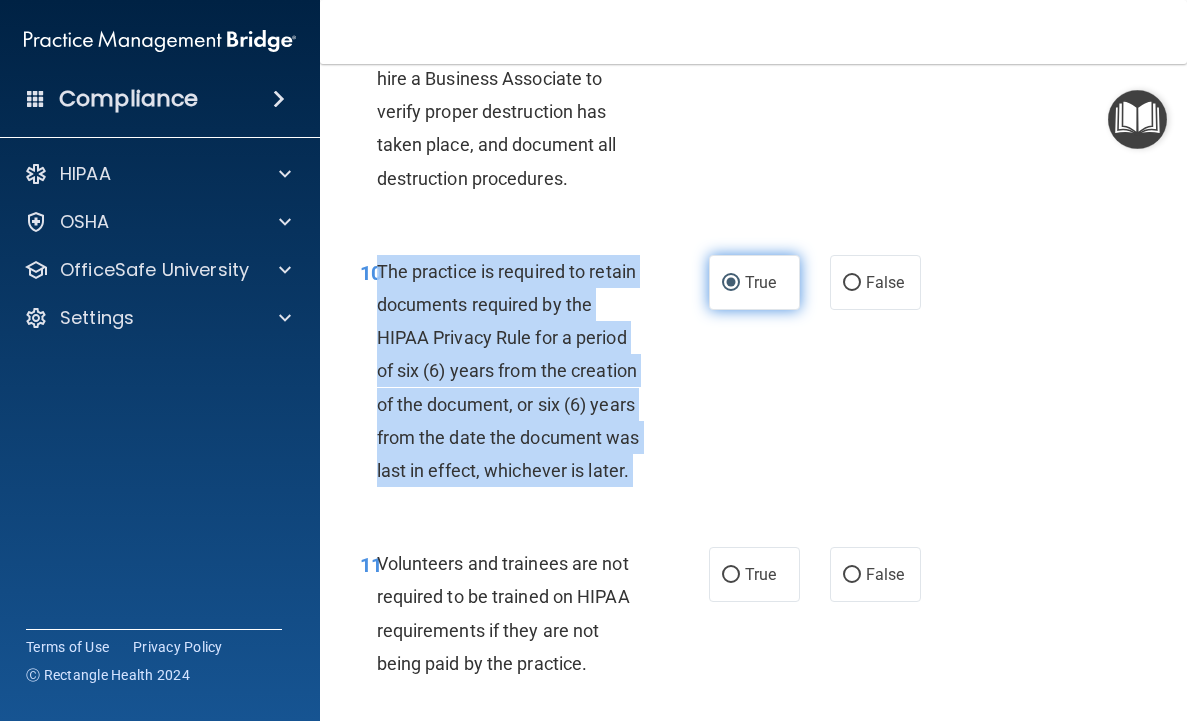 click on "True" at bounding box center [731, 283] 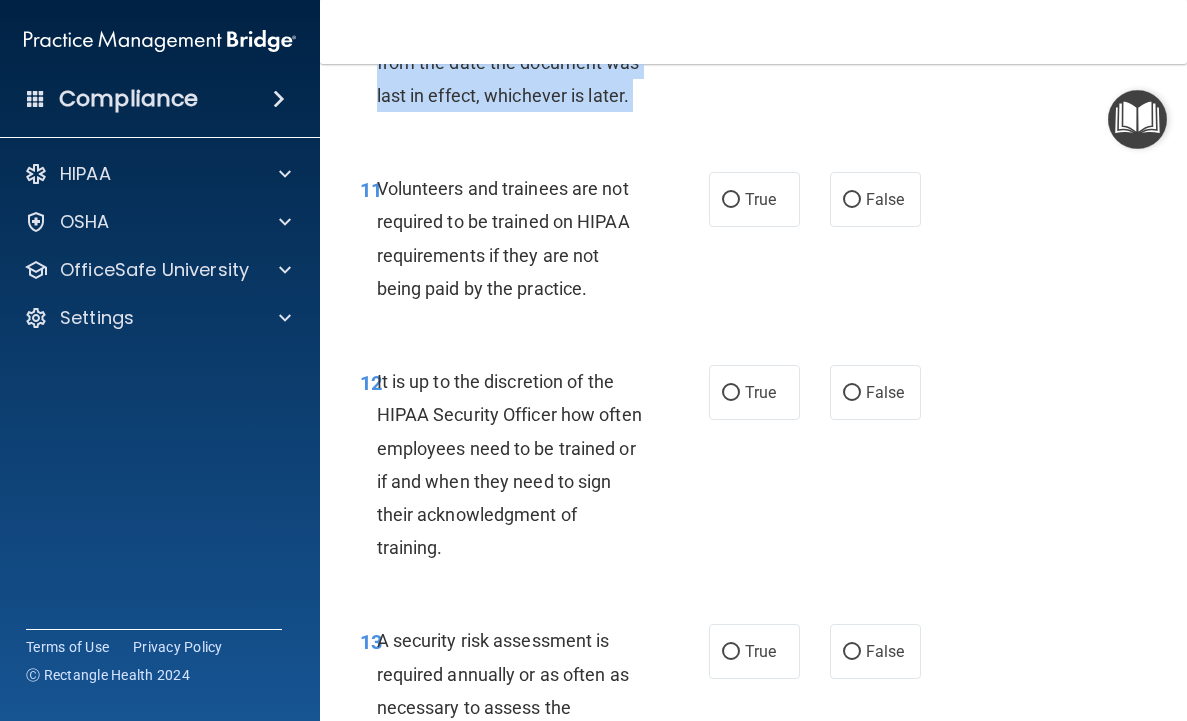 scroll, scrollTop: 2704, scrollLeft: 0, axis: vertical 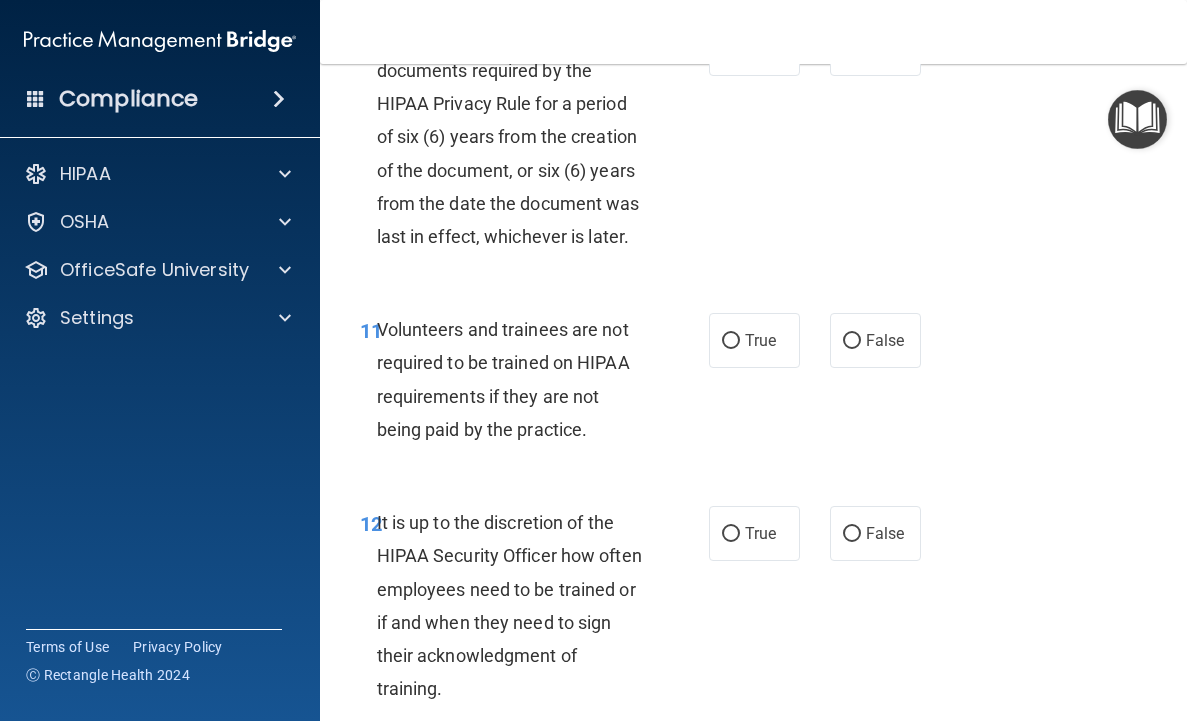 click on "Volunteers and trainees are not required to be trained on HIPAA requirements if they are not being paid by the practice." at bounding box center [503, 379] 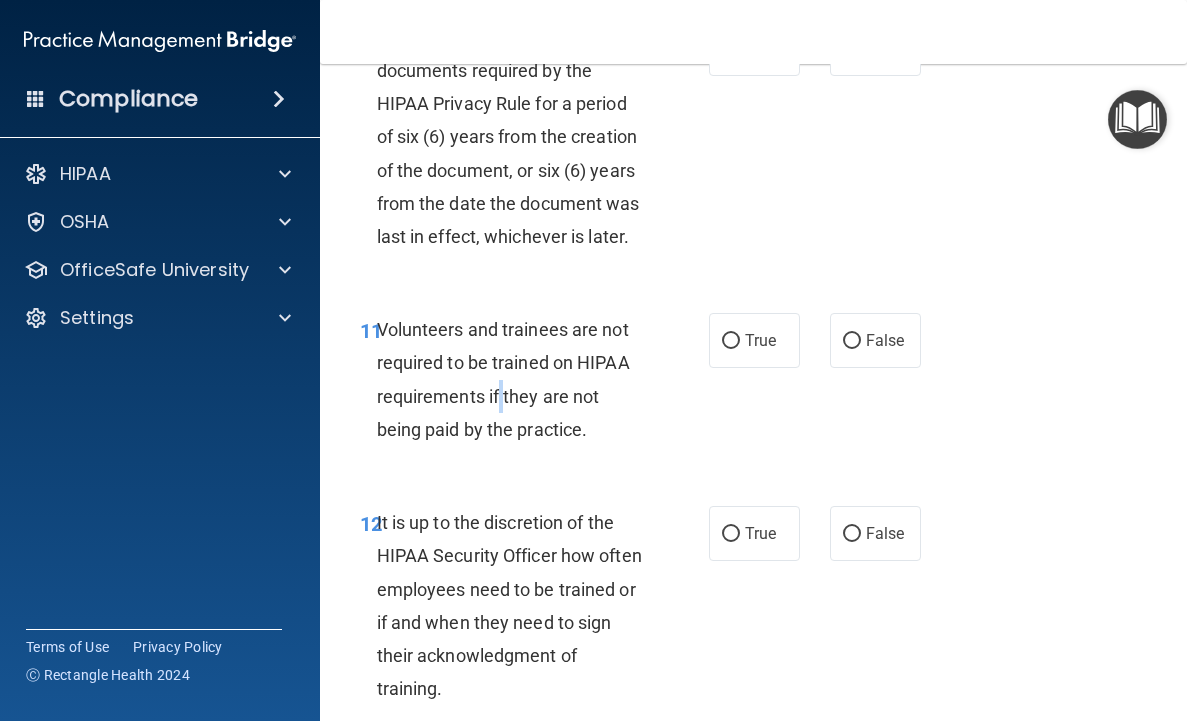 click on "Volunteers and trainees are not required to be trained on HIPAA requirements if they are not being paid by the practice." at bounding box center (503, 379) 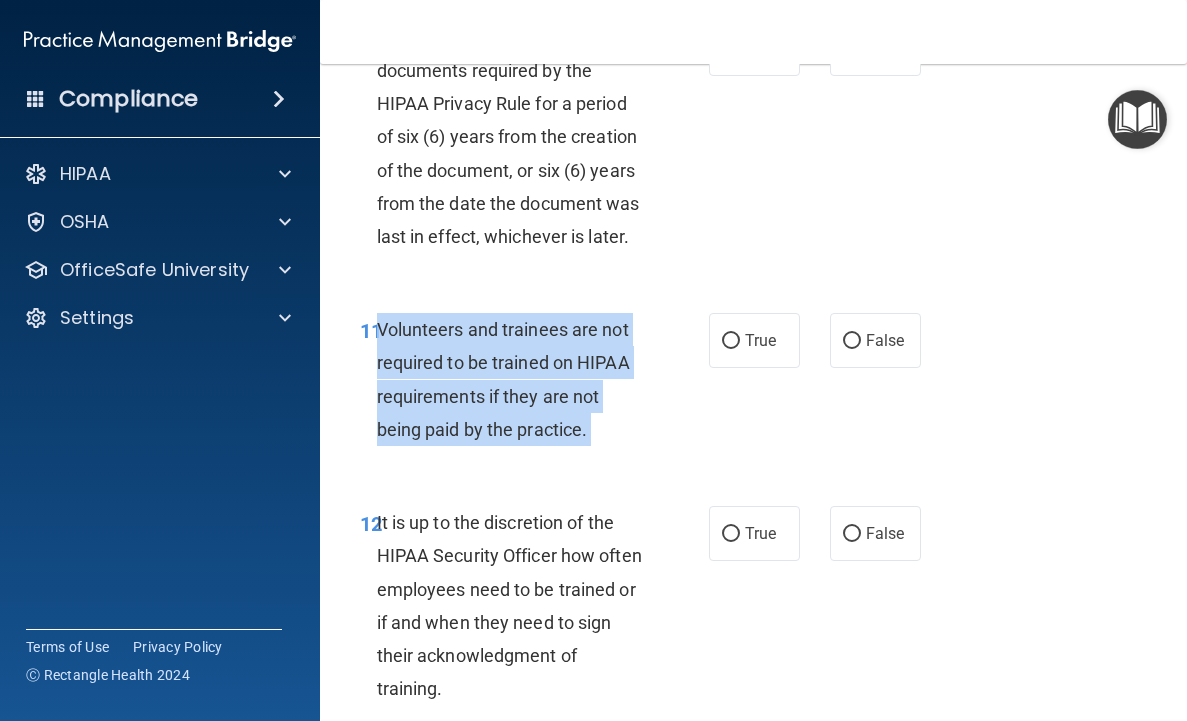 click on "Volunteers and trainees are not required to be trained on HIPAA requirements if they are not being paid by the practice." at bounding box center (503, 379) 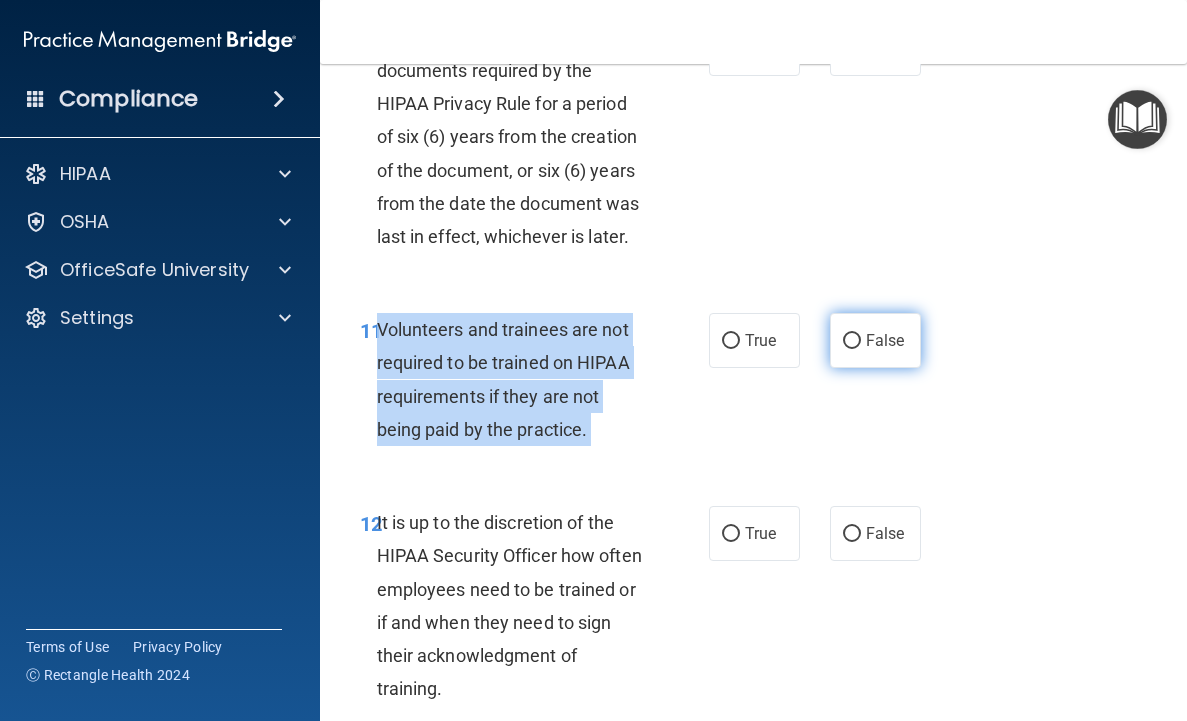 click on "False" at bounding box center [852, 341] 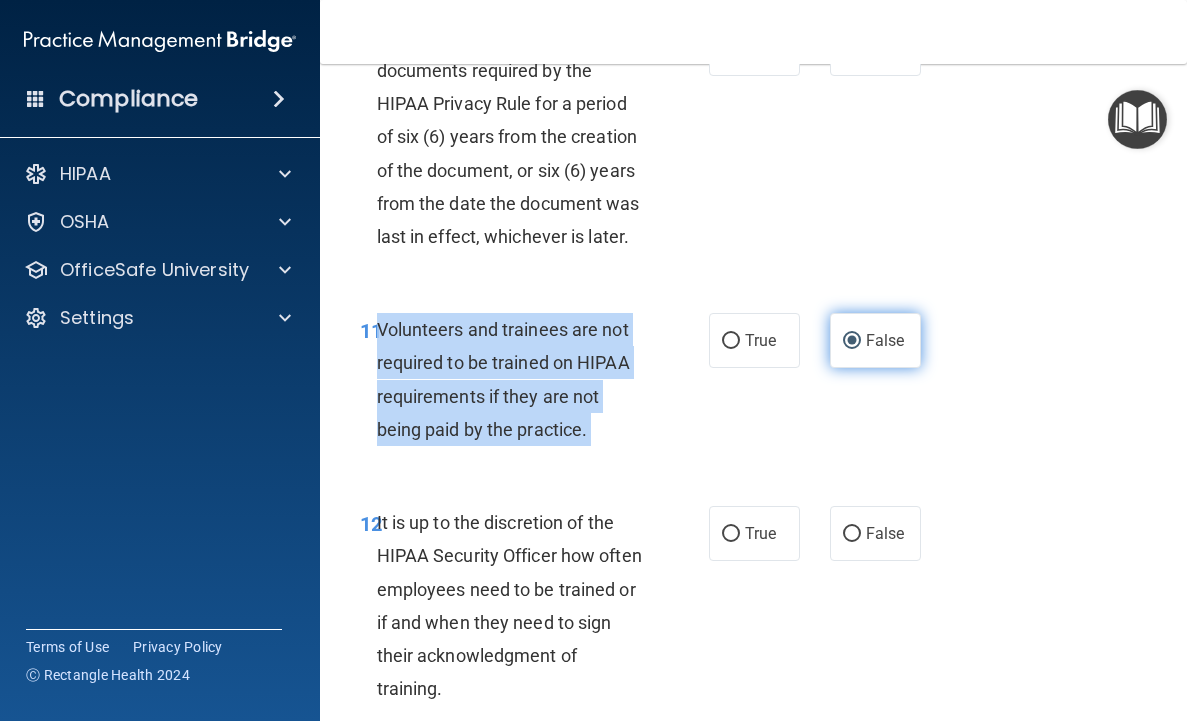 click on "False" at bounding box center [852, 341] 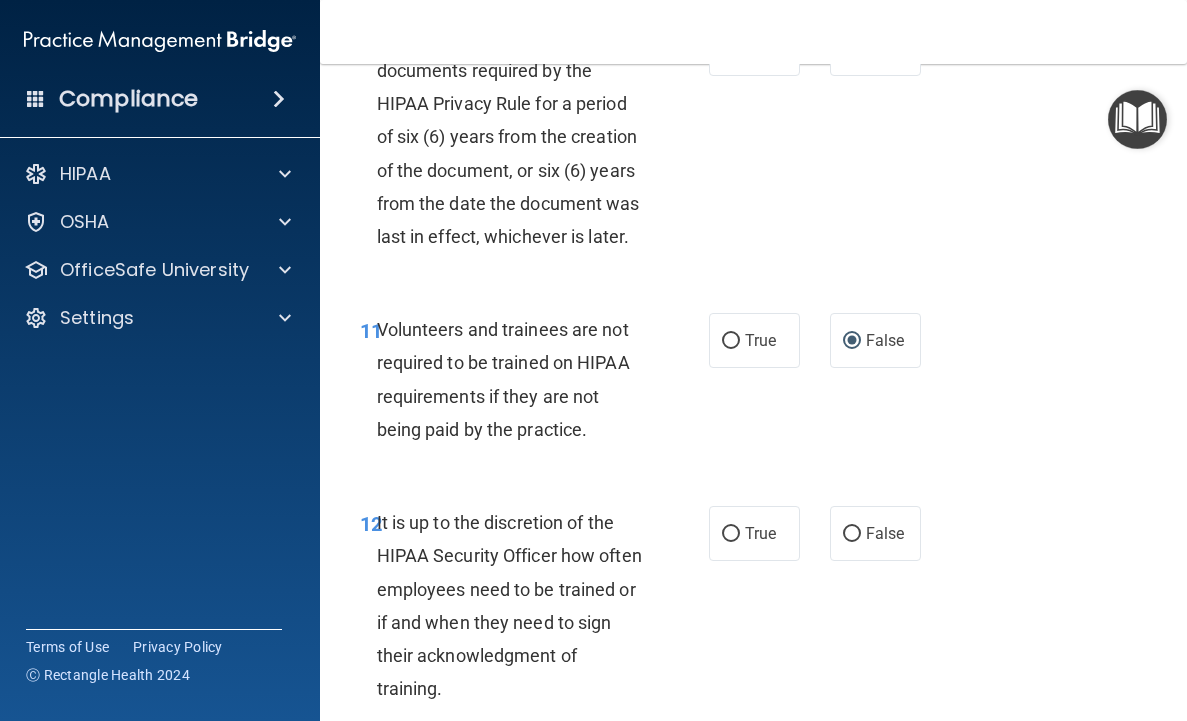 click on "It is up to the discretion of the HIPAA Security Officer how often employees need to be trained or if and when they need to sign their acknowledgment of training." at bounding box center (519, 605) 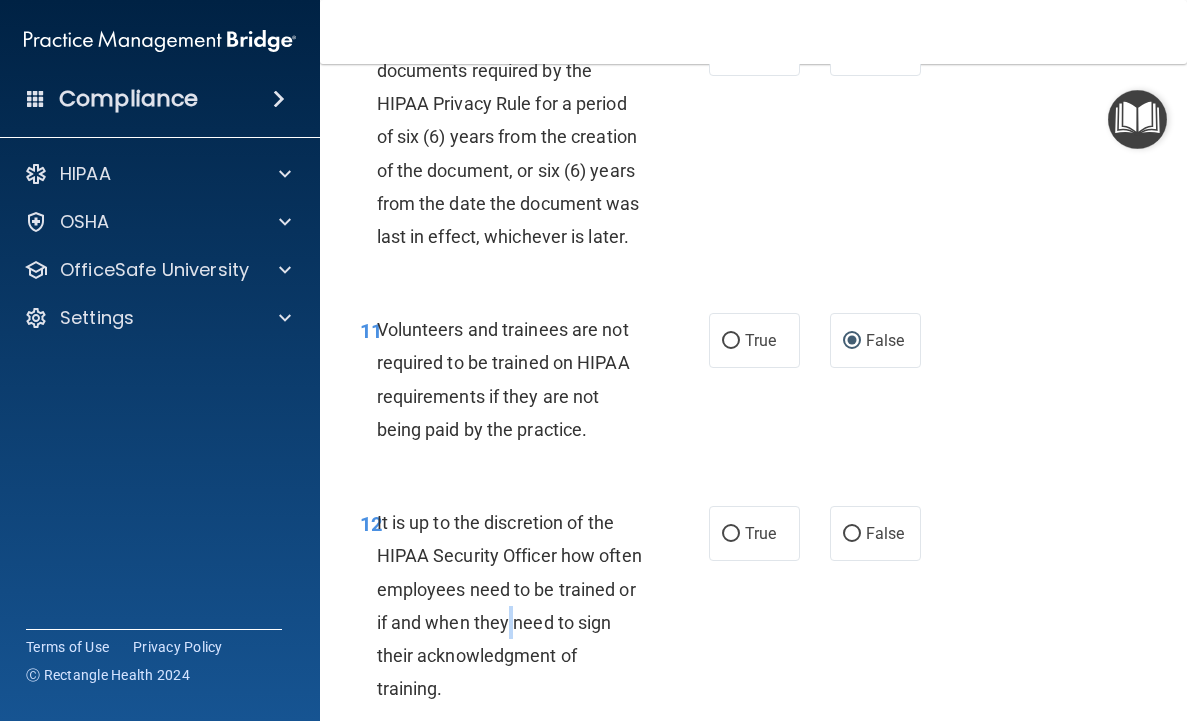 click on "It is up to the discretion of the HIPAA Security Officer how often employees need to be trained or if and when they need to sign their acknowledgment of training." at bounding box center (519, 605) 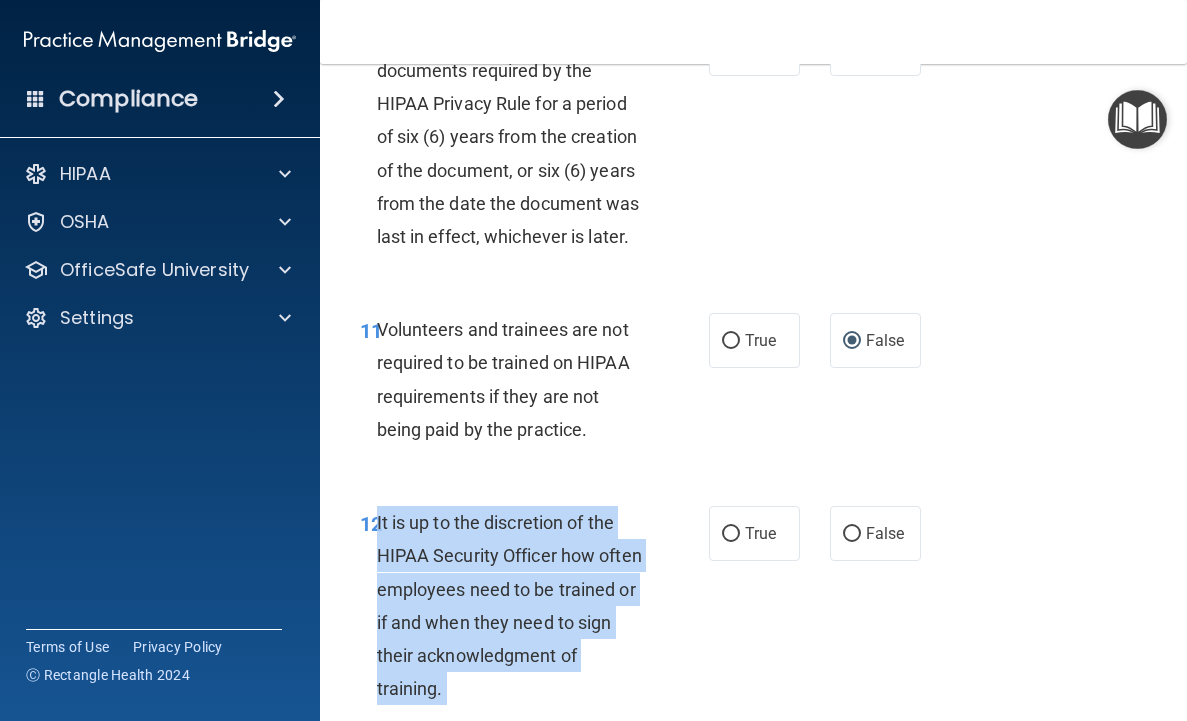 click on "It is up to the discretion of the HIPAA Security Officer how often employees need to be trained or if and when they need to sign their acknowledgment of training." at bounding box center (519, 605) 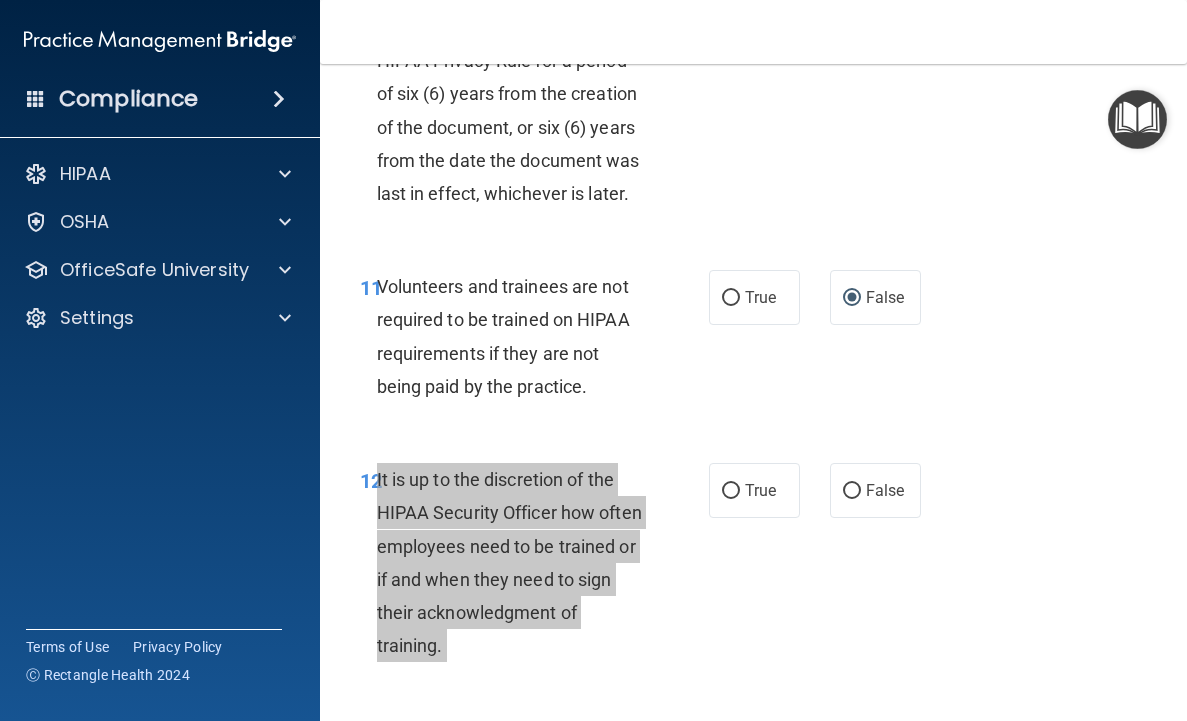 scroll, scrollTop: 2820, scrollLeft: 0, axis: vertical 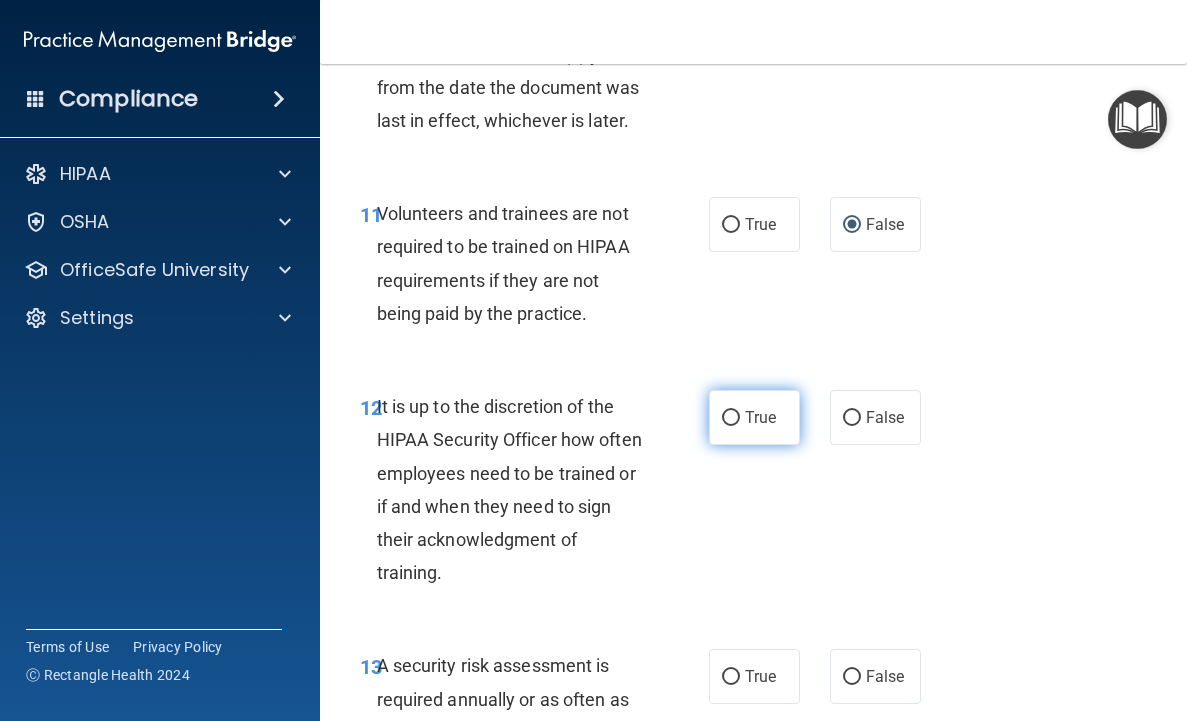 click on "True" at bounding box center [760, 417] 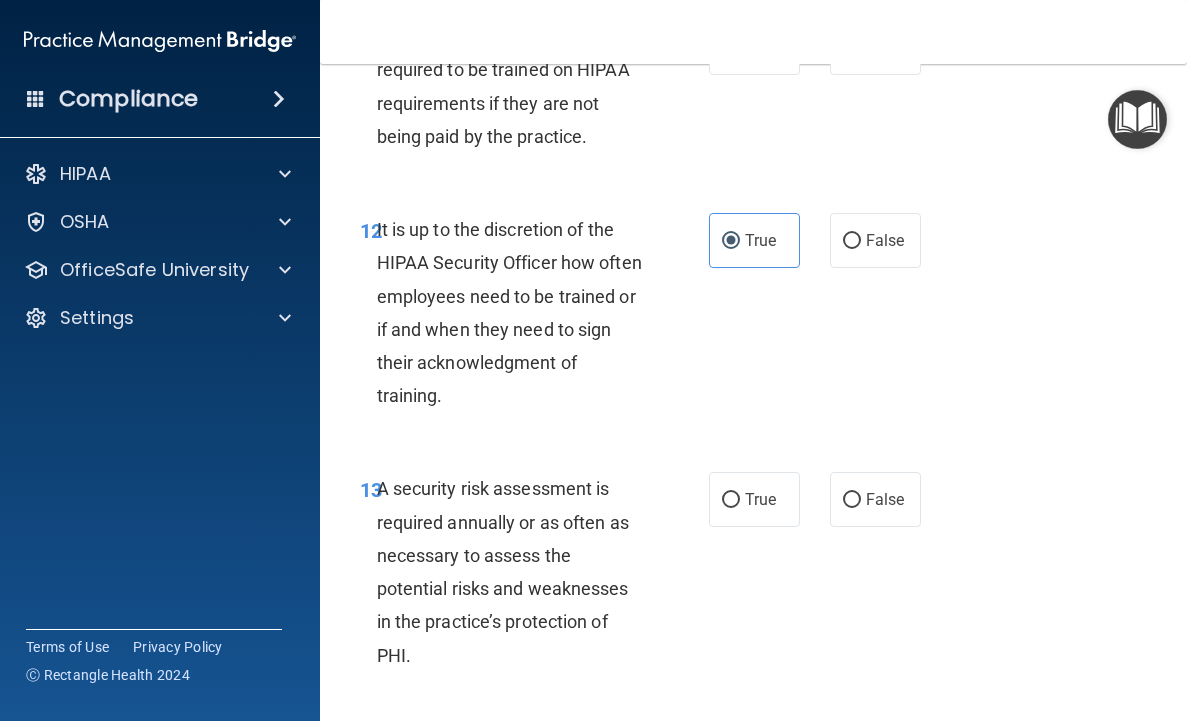 scroll, scrollTop: 3346, scrollLeft: 0, axis: vertical 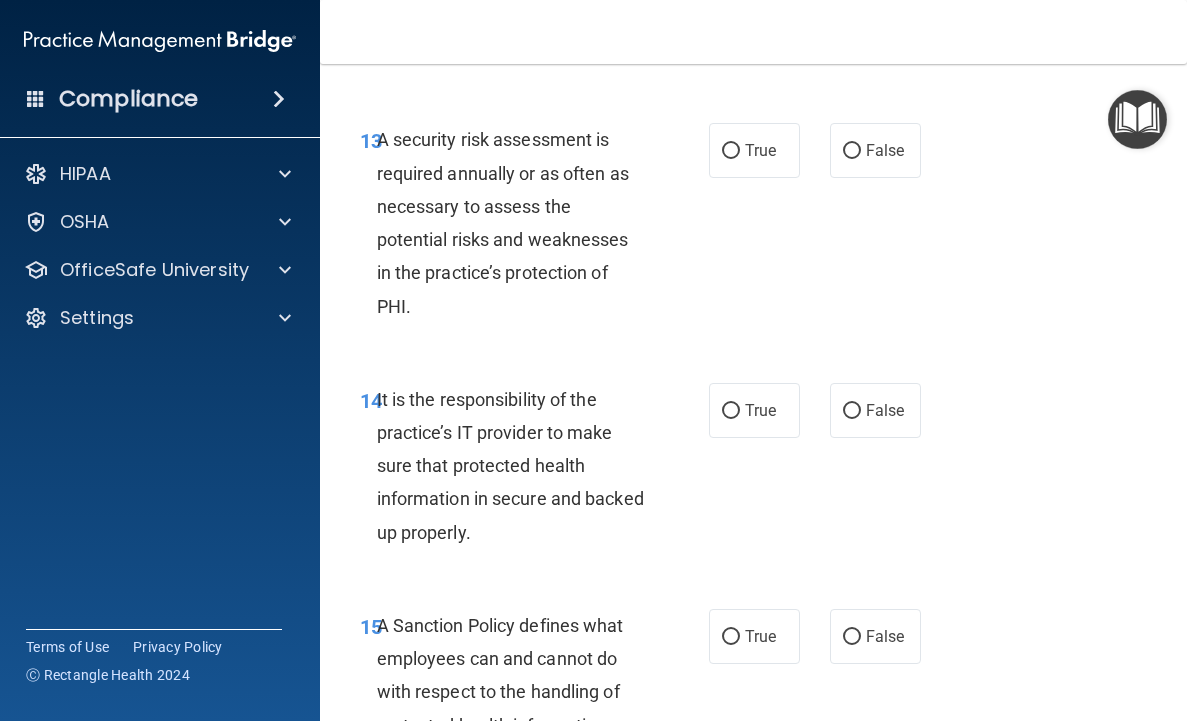 click on "A security risk assessment is required annually or as often as necessary to assess the potential risks and weaknesses in the practice’s protection of PHI." at bounding box center [503, 222] 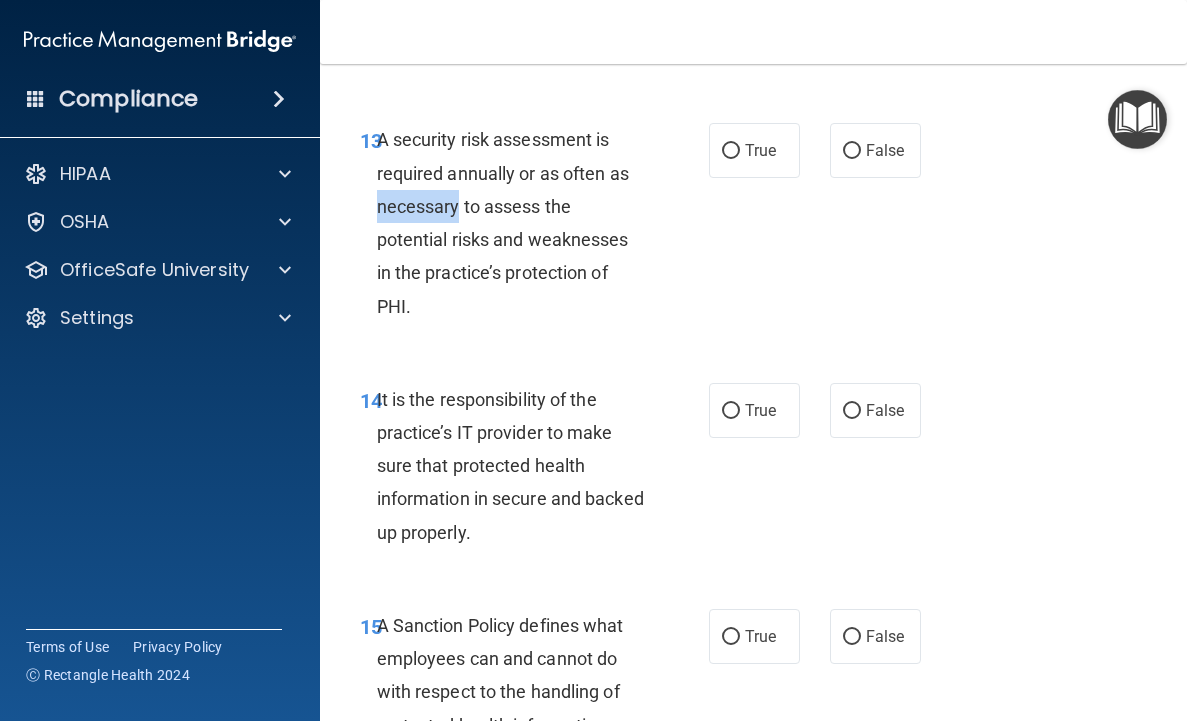 click on "A security risk assessment is required annually or as often as necessary to assess the potential risks and weaknesses in the practice’s protection of PHI." at bounding box center (503, 222) 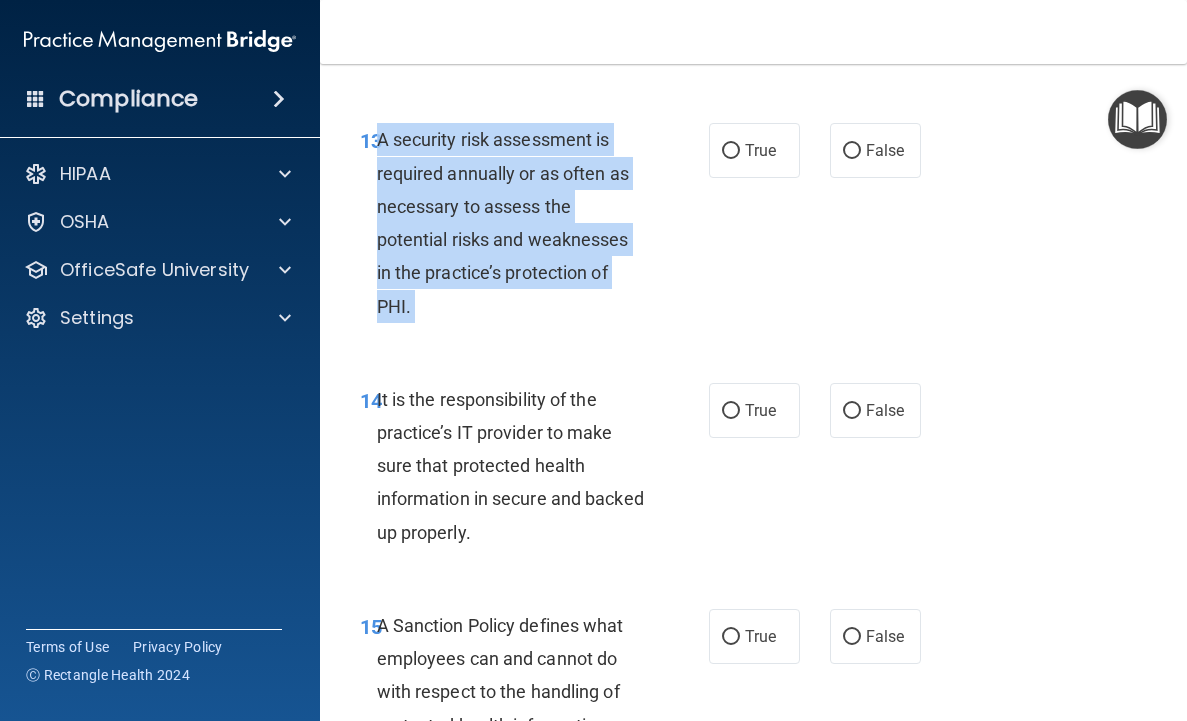 click on "A security risk assessment is required annually or as often as necessary to assess the potential risks and weaknesses in the practice’s protection of PHI." at bounding box center (503, 222) 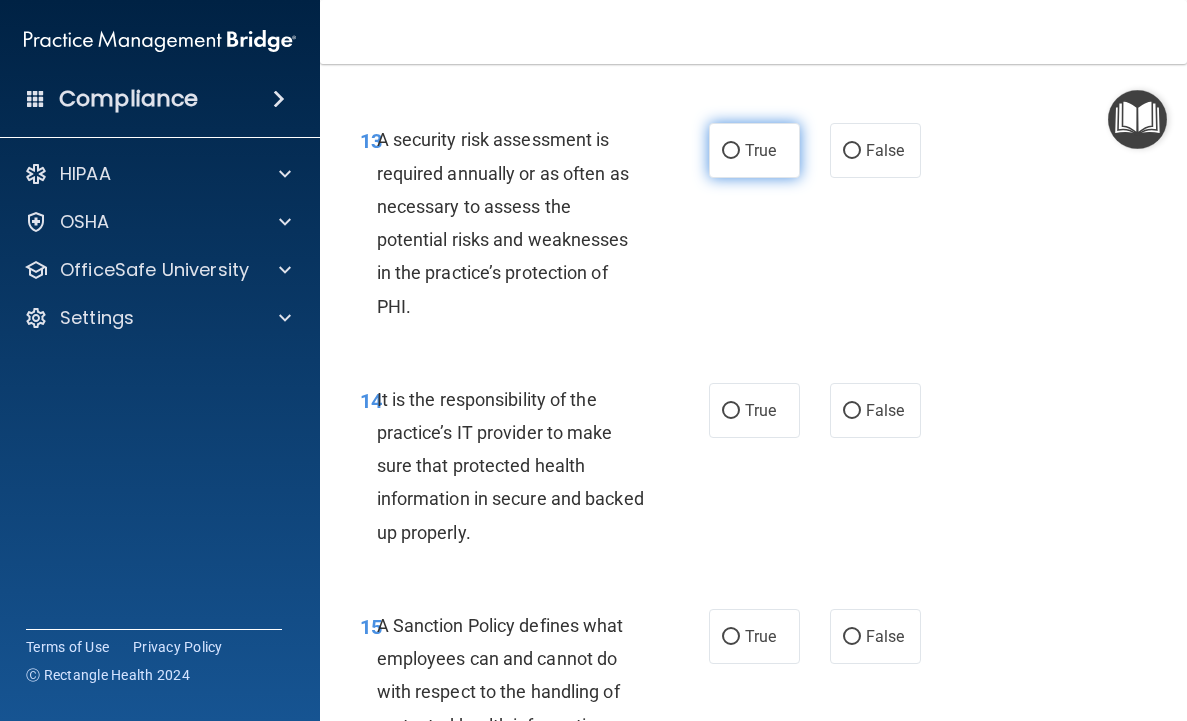 click on "True" at bounding box center (760, 150) 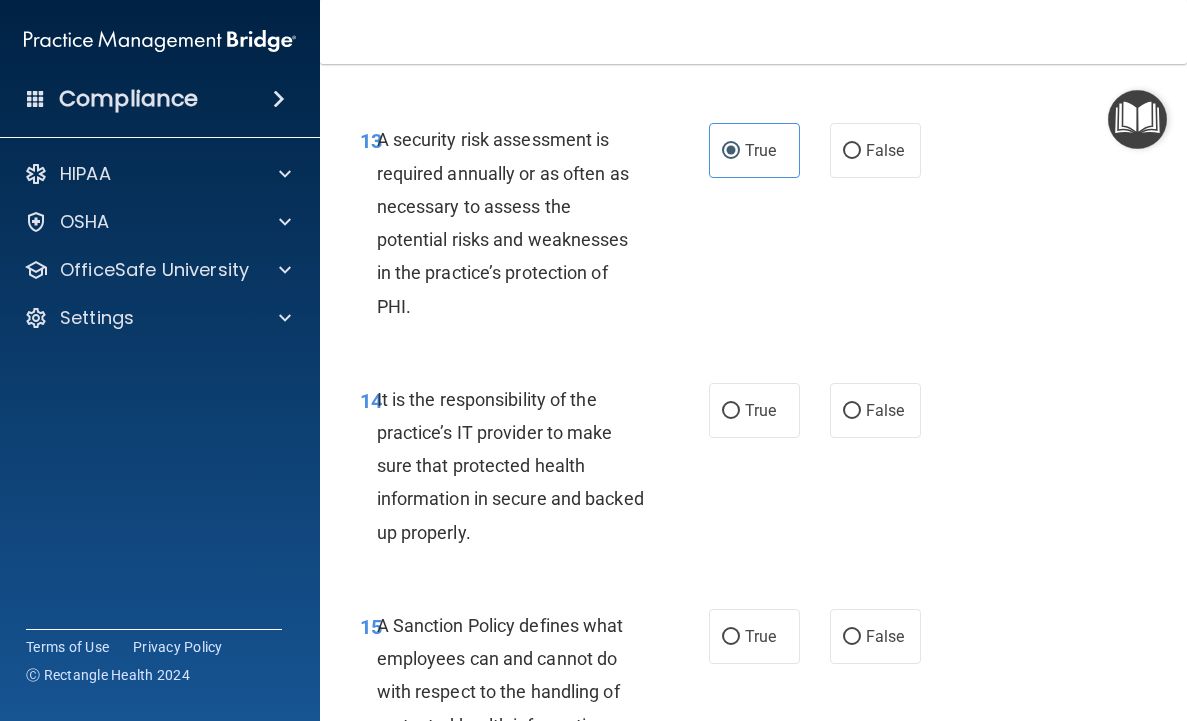 click on "It is the responsibility of the practice’s IT provider to make sure that protected health information in secure and backed up properly." at bounding box center (510, 466) 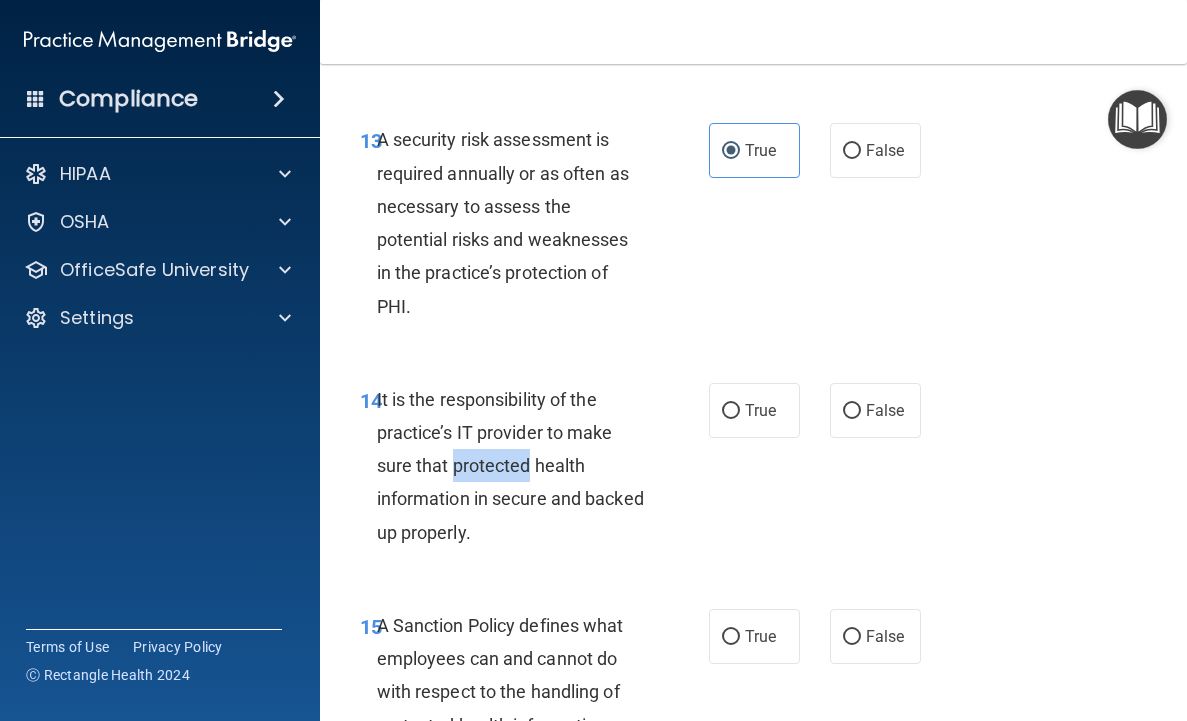 click on "It is the responsibility of the practice’s IT provider to make sure that protected health information in secure and backed up properly." at bounding box center (510, 466) 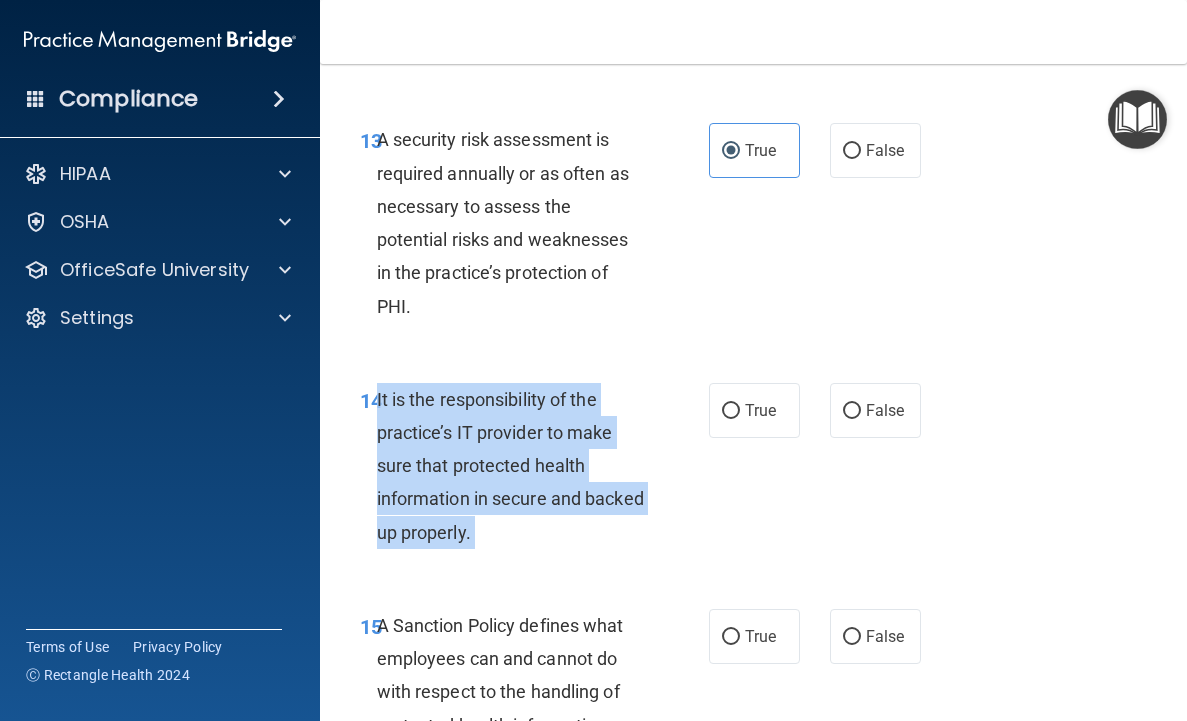 click on "It is the responsibility of the practice’s IT provider to make sure that protected health information in secure and backed up properly." at bounding box center (510, 466) 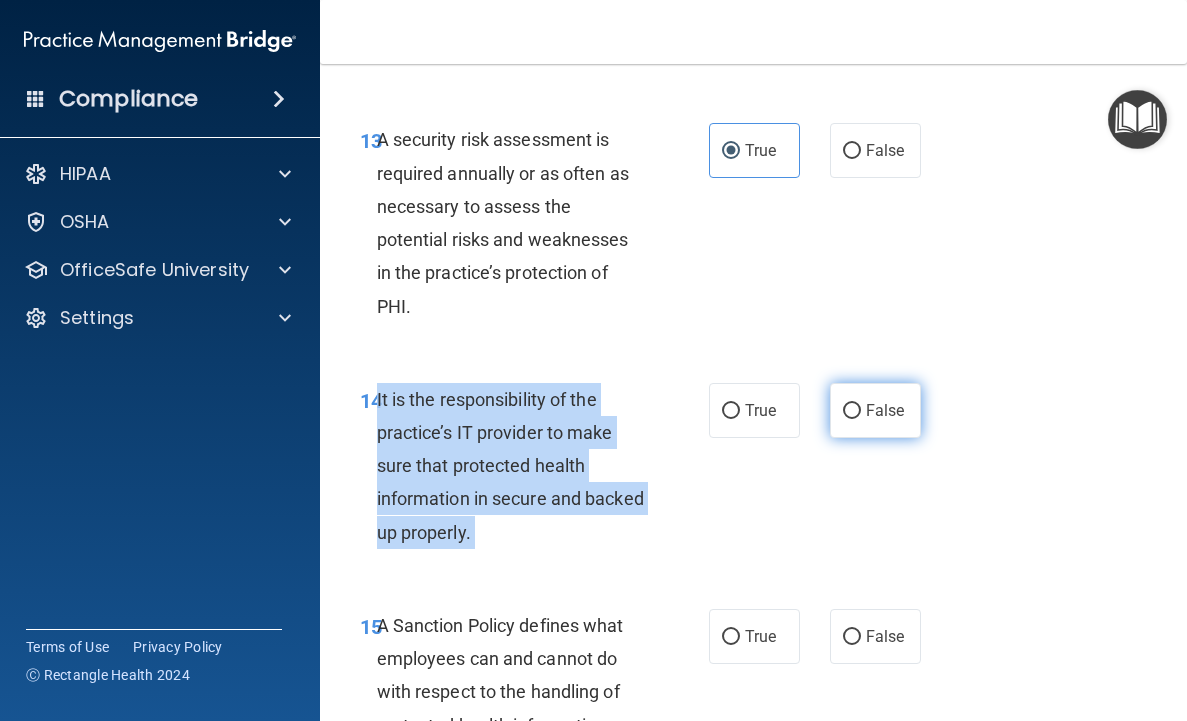 click on "False" at bounding box center [875, 410] 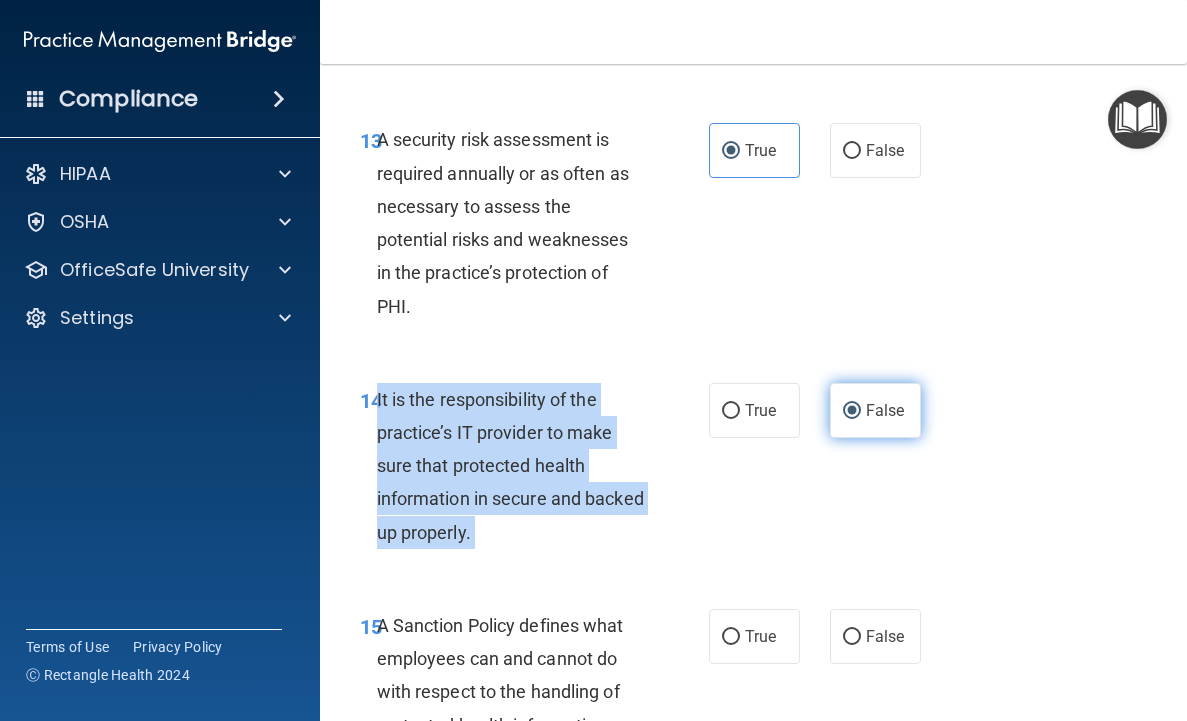 click on "False" at bounding box center [875, 410] 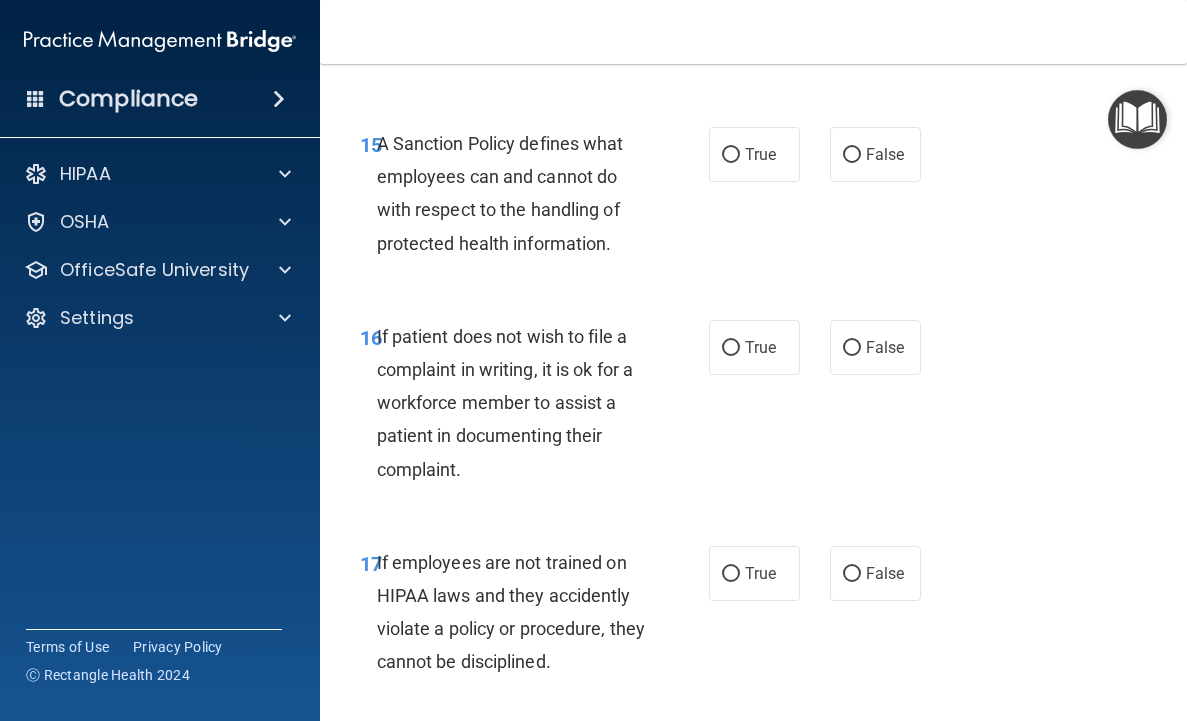 scroll, scrollTop: 3600, scrollLeft: 0, axis: vertical 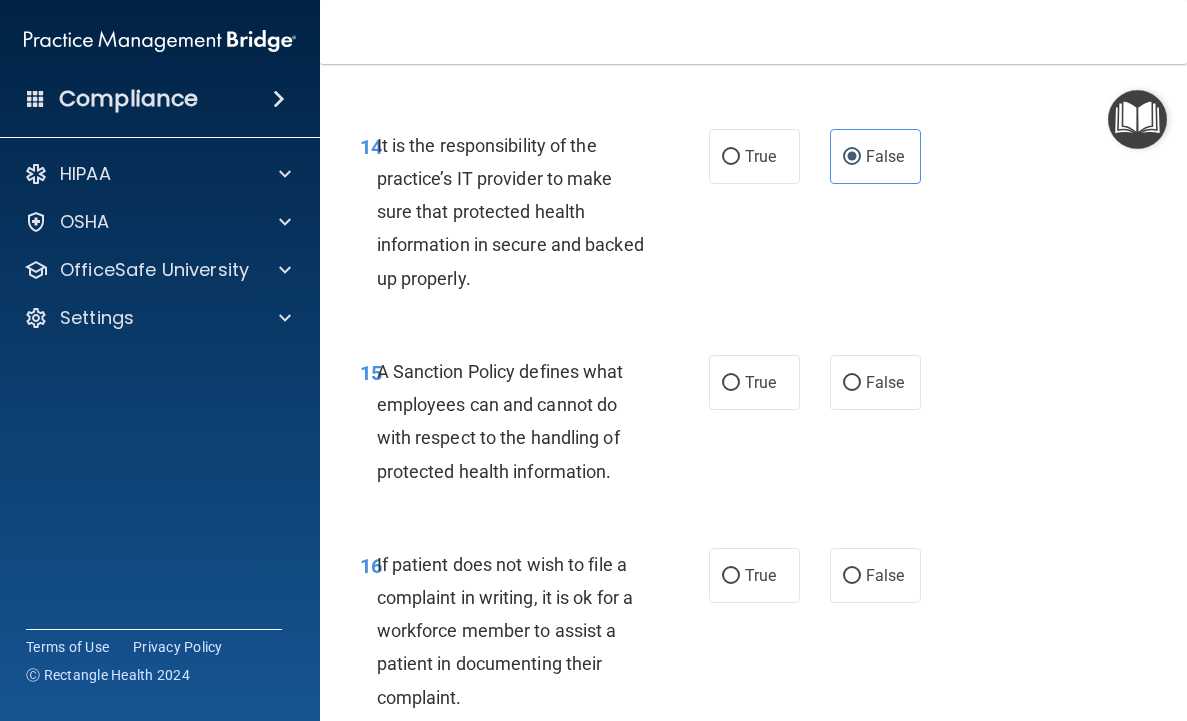 click on "A Sanction Policy defines what employees can and cannot do with respect to the handling of protected health information." at bounding box center (500, 421) 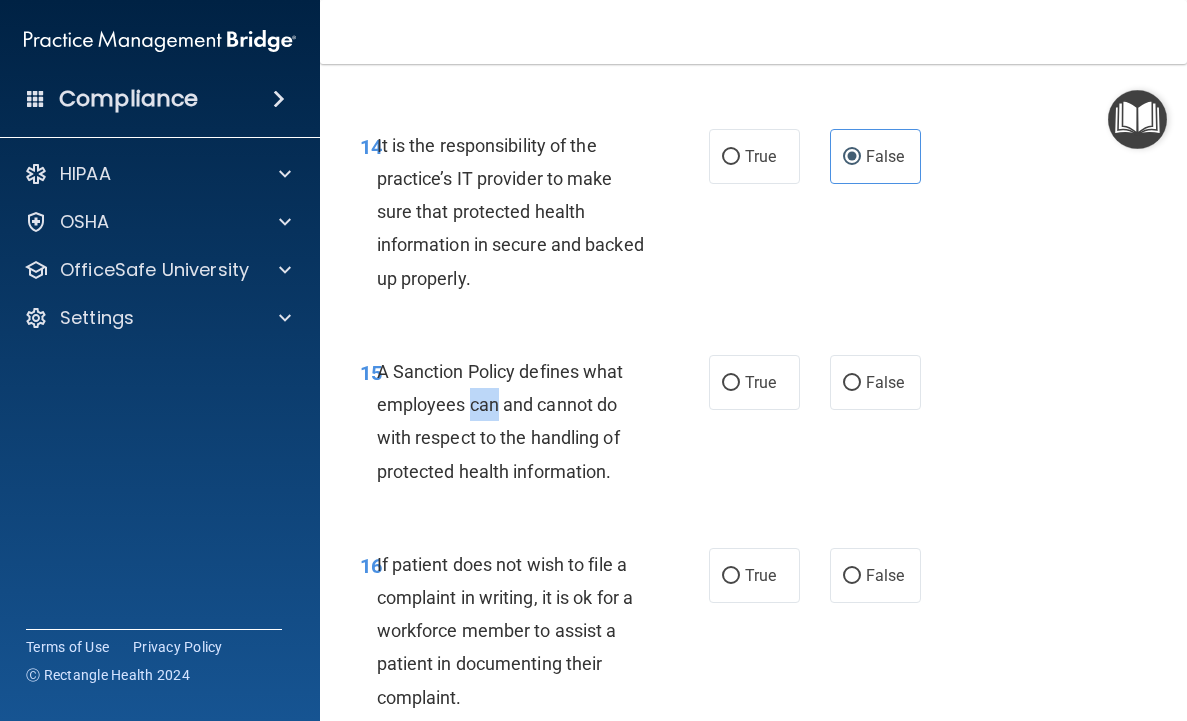 click on "A Sanction Policy defines what employees can and cannot do with respect to the handling of protected health information." at bounding box center [500, 421] 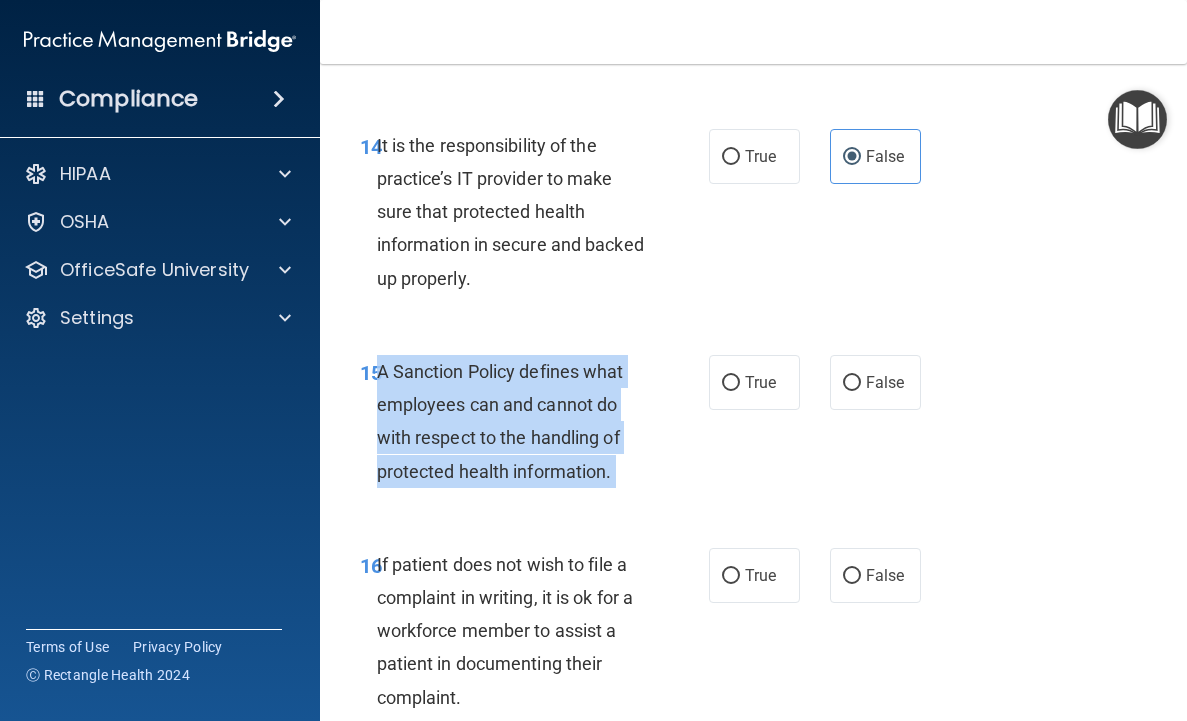 click on "A Sanction Policy defines what employees can and cannot do with respect to the handling of protected health information." at bounding box center [500, 421] 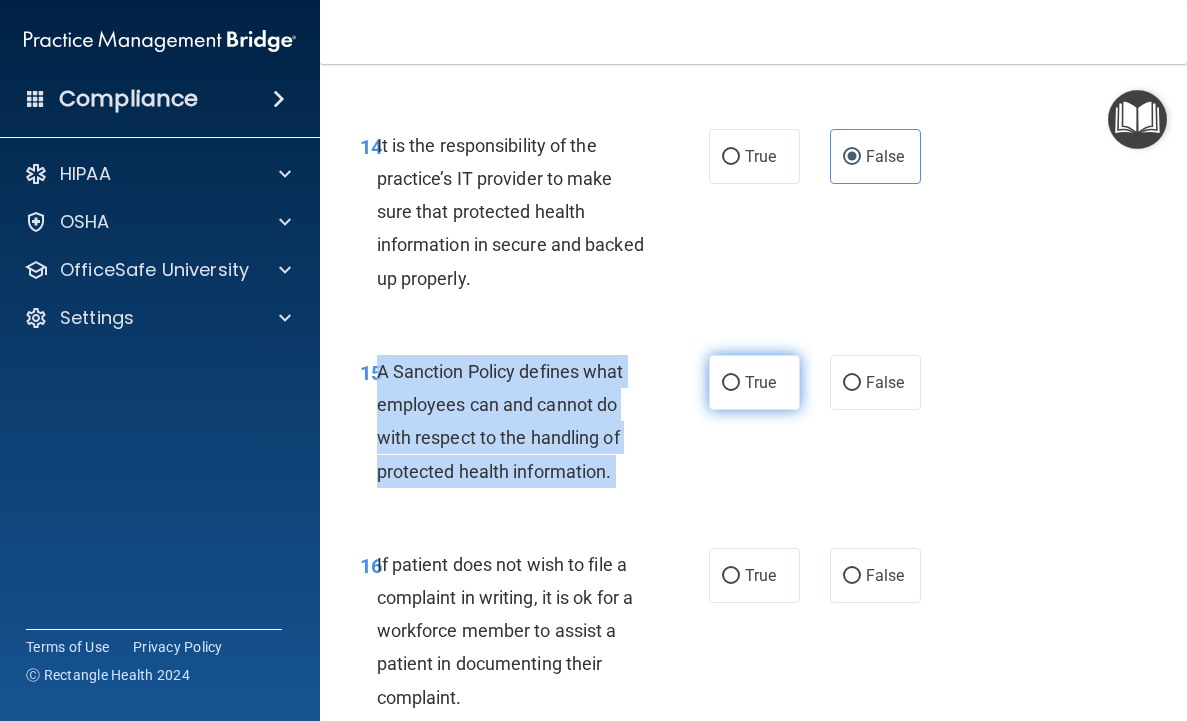 click on "True" at bounding box center [754, 382] 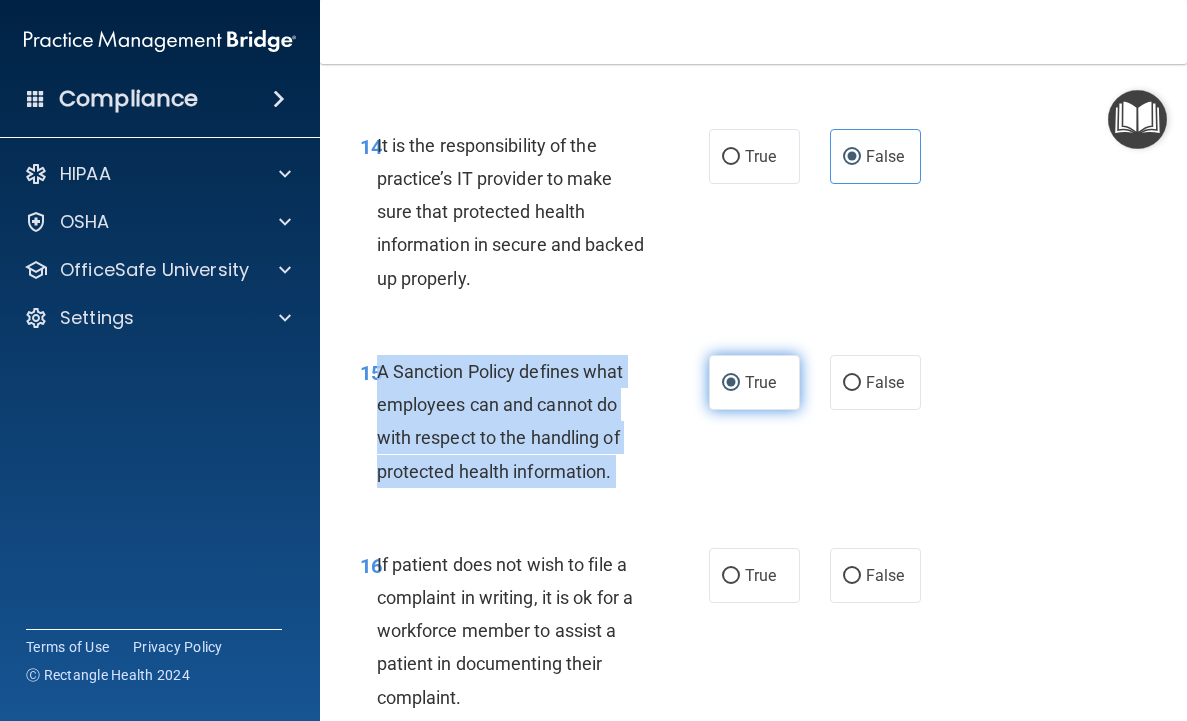 click on "True" at bounding box center (754, 382) 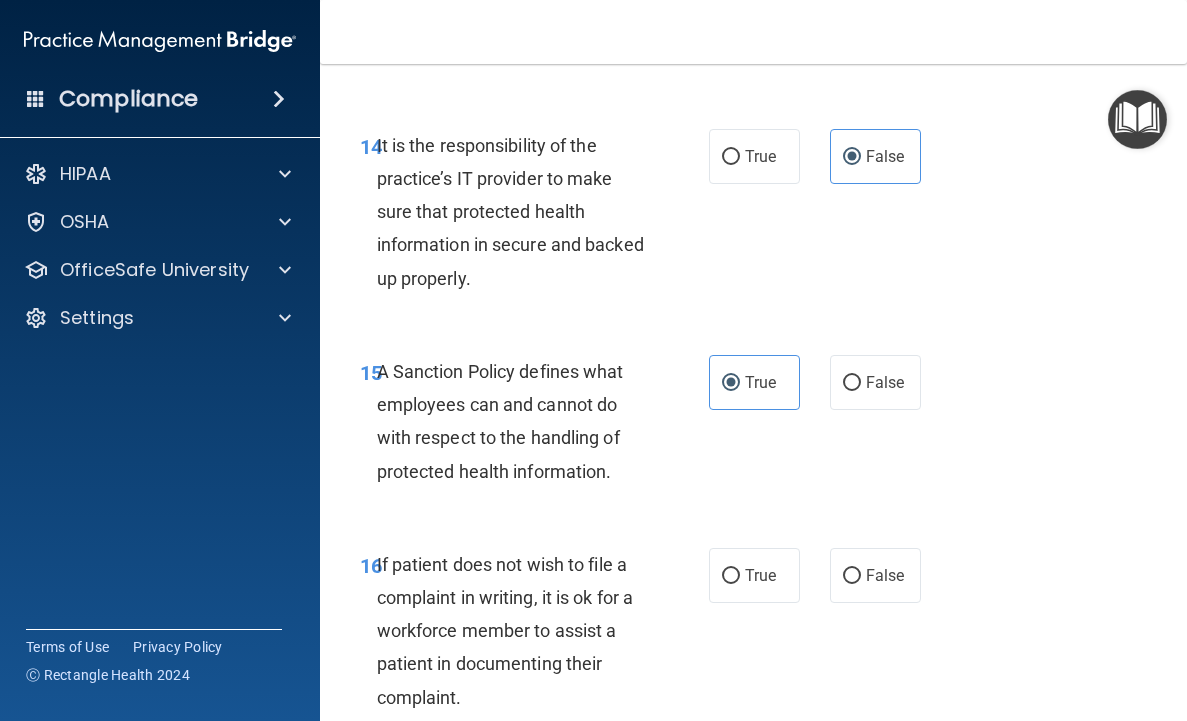 click on "If patient does not wish to file a complaint in writing, it is ok for a workforce member to assist a patient in documenting their complaint." at bounding box center [505, 631] 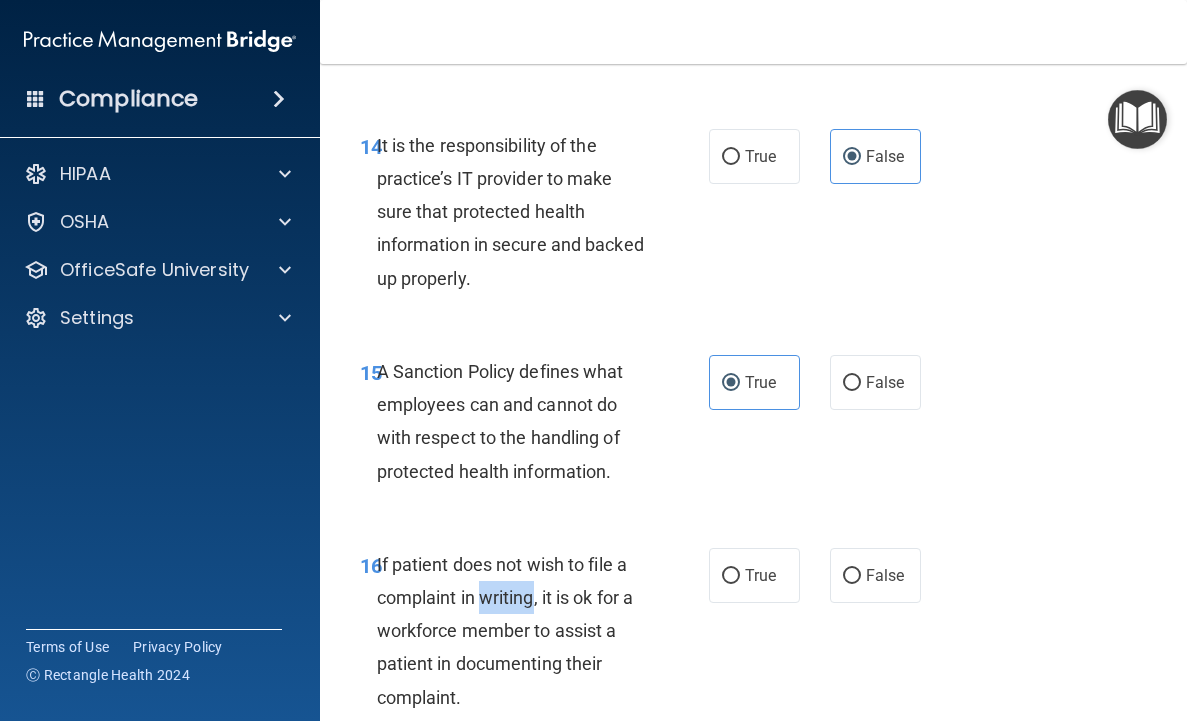 click on "If patient does not wish to file a complaint in writing, it is ok for a workforce member to assist a patient in documenting their complaint." at bounding box center [505, 631] 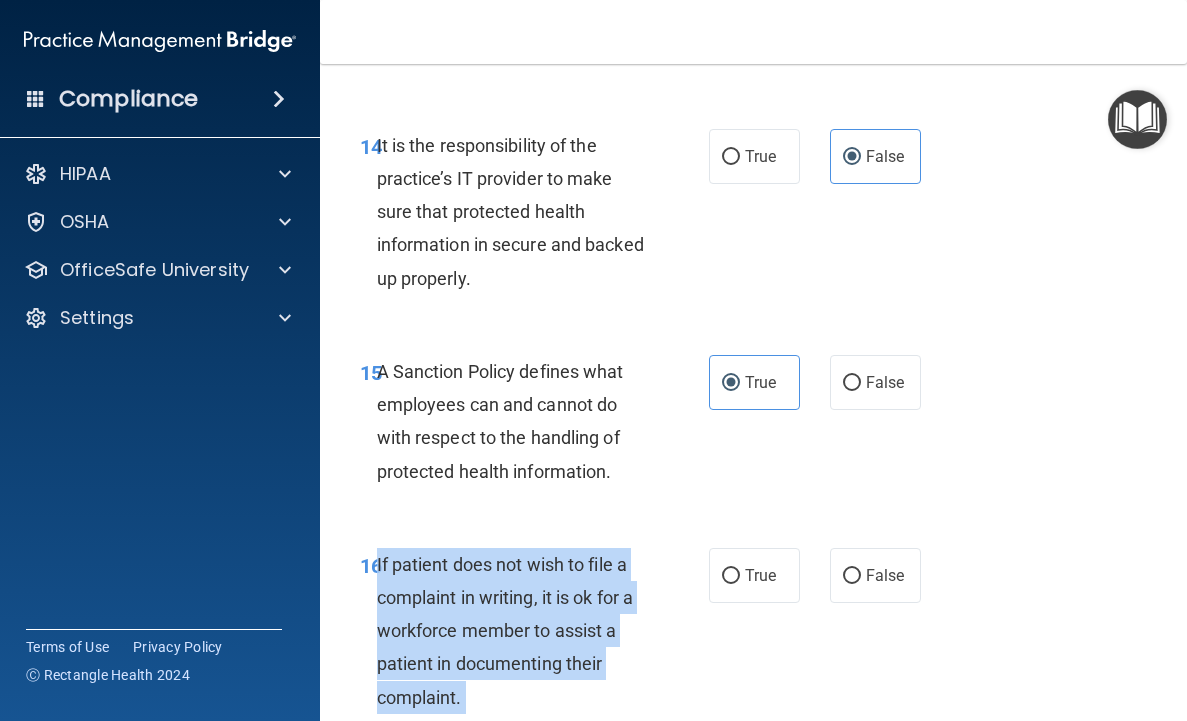 click on "If patient does not wish to file a complaint in writing, it is ok for a workforce member to assist a patient in documenting their complaint." at bounding box center (505, 631) 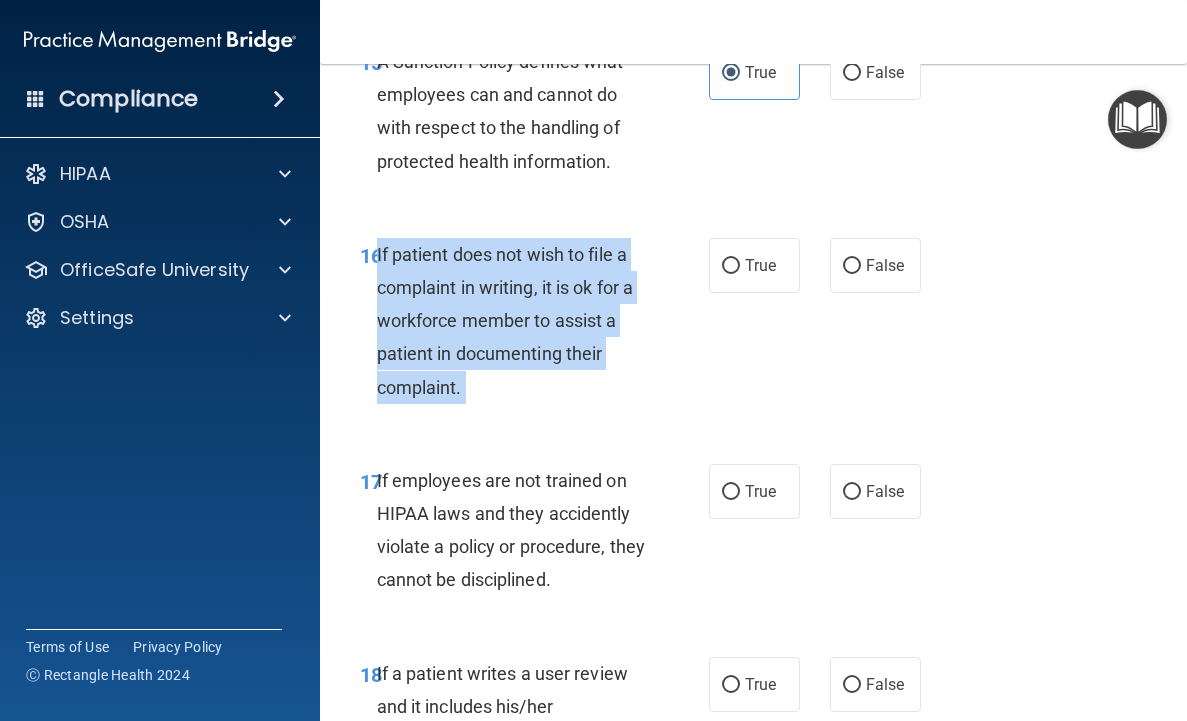 scroll, scrollTop: 3988, scrollLeft: 0, axis: vertical 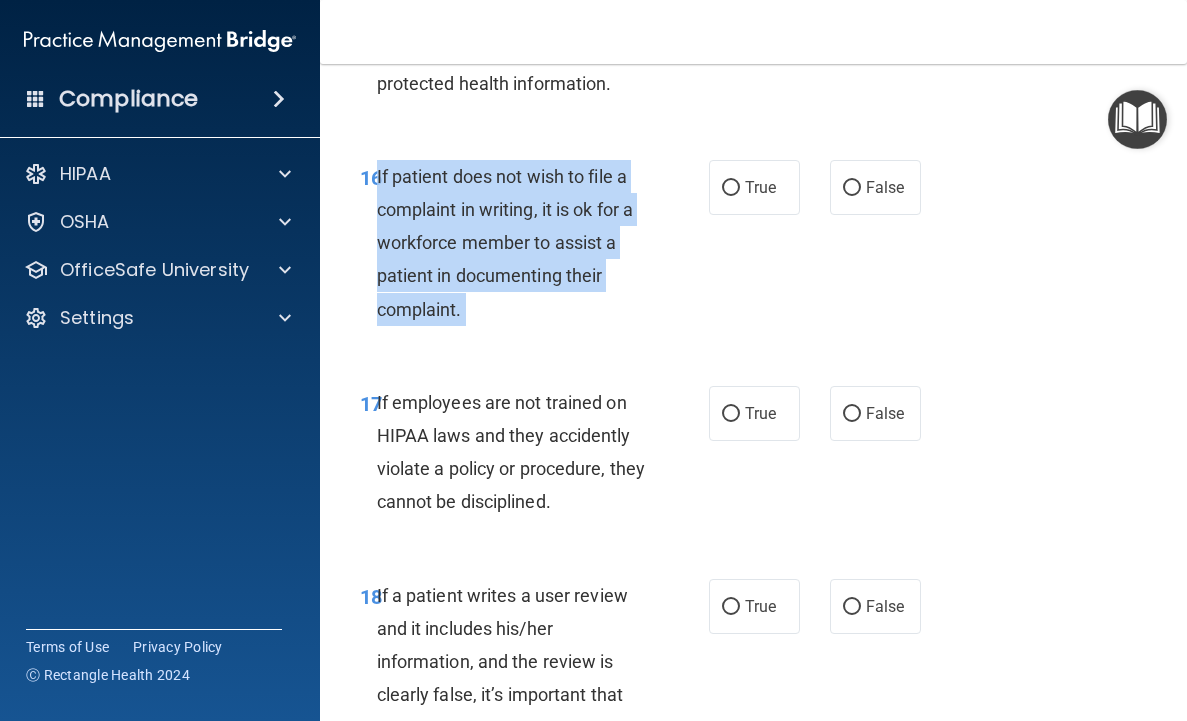 click on "True" at bounding box center [760, 187] 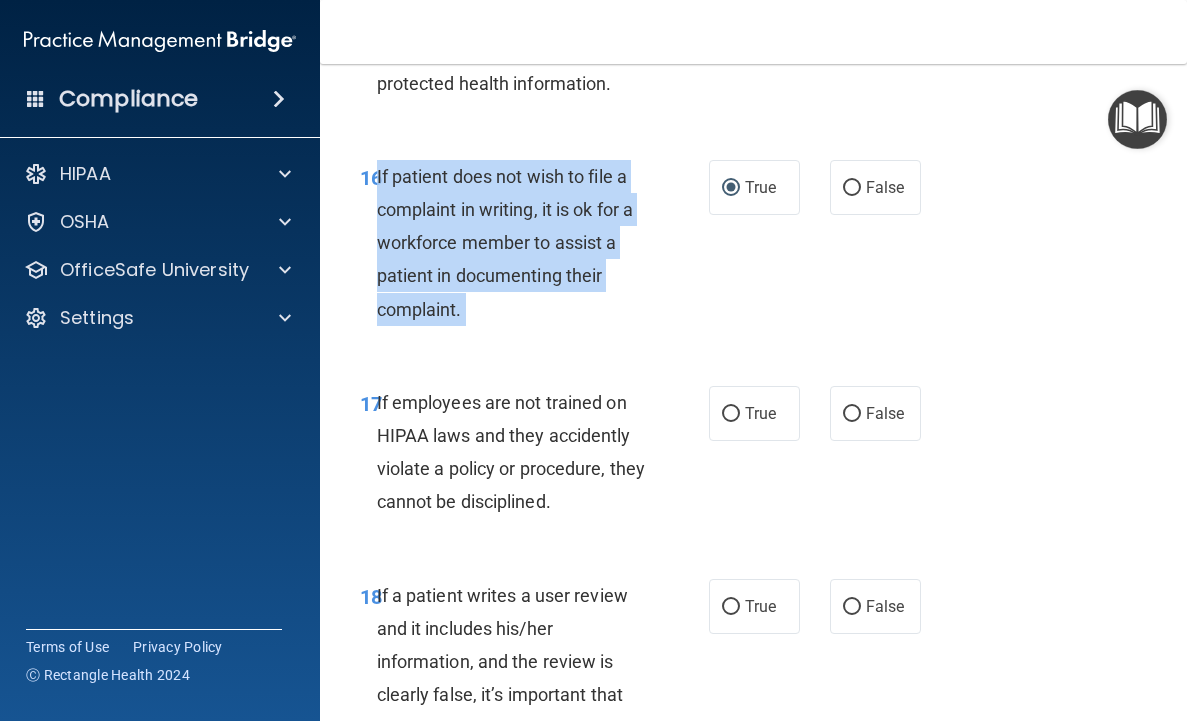 click on "True" at bounding box center [760, 187] 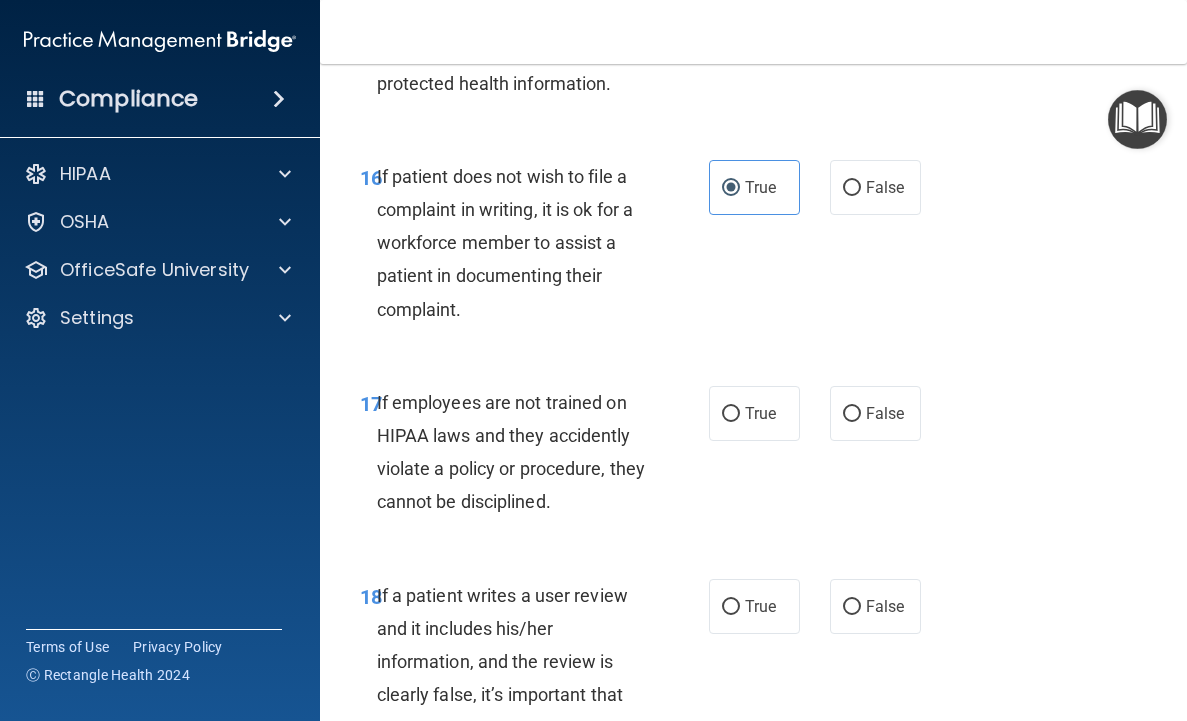 click on "If employees are not trained on HIPAA laws and they accidently violate a policy or procedure, they cannot be disciplined." at bounding box center (511, 452) 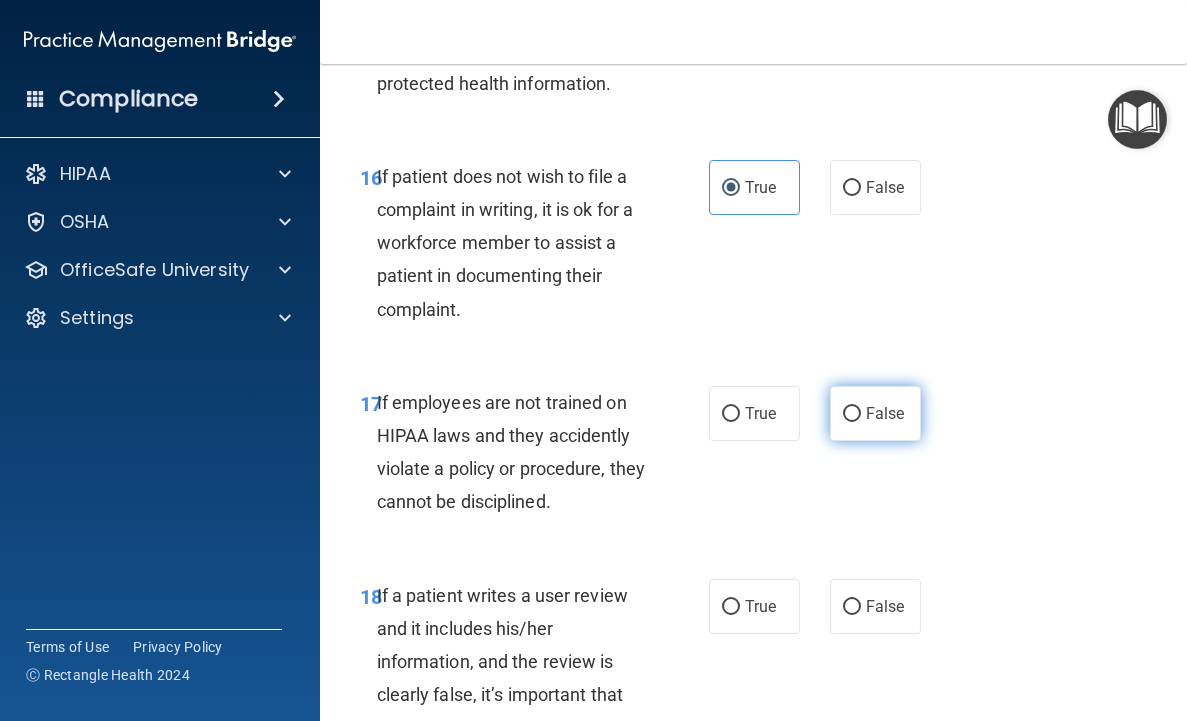click on "False" at bounding box center (885, 413) 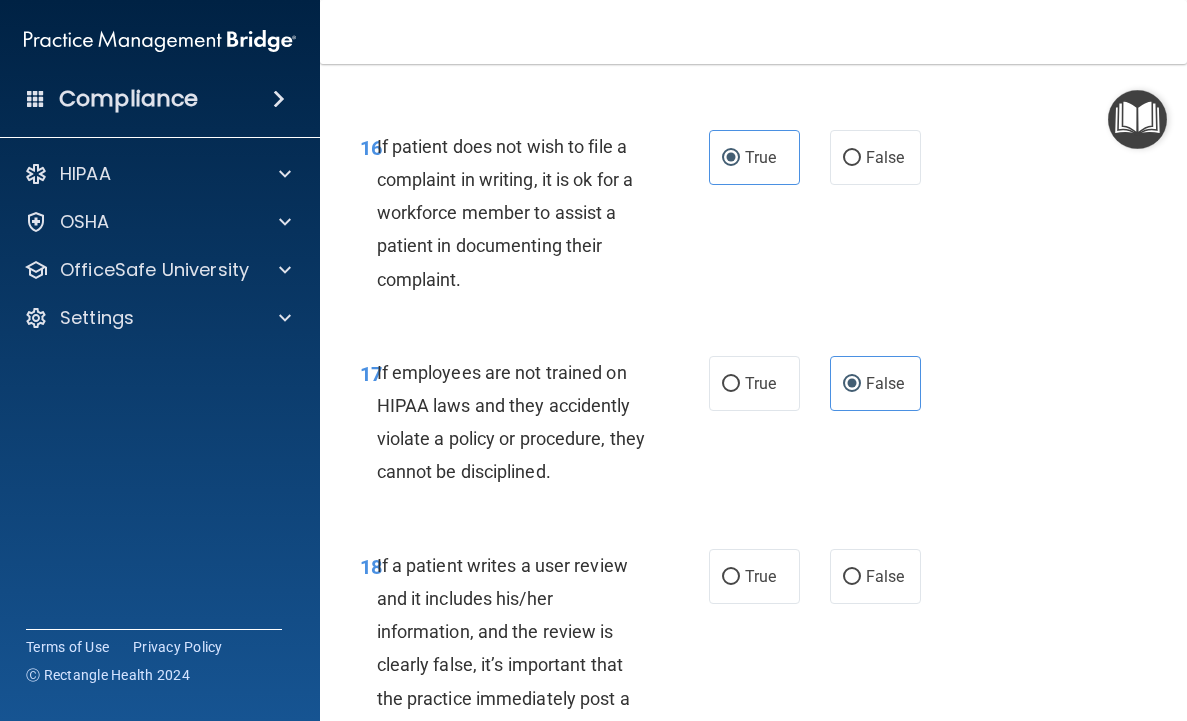 scroll, scrollTop: 4189, scrollLeft: 0, axis: vertical 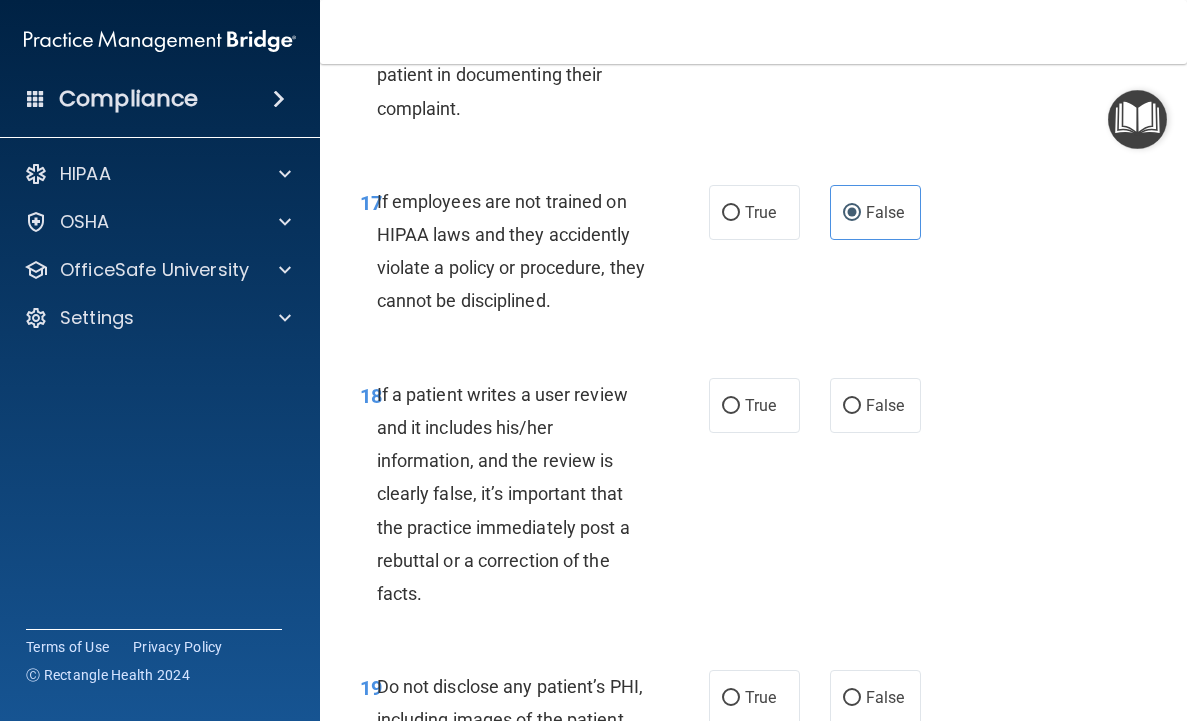 click on "If a patient writes a user review and it includes his/her information, and the review is clearly false, it’s important that the practice immediately post a rebuttal or a correction of the facts." at bounding box center (503, 494) 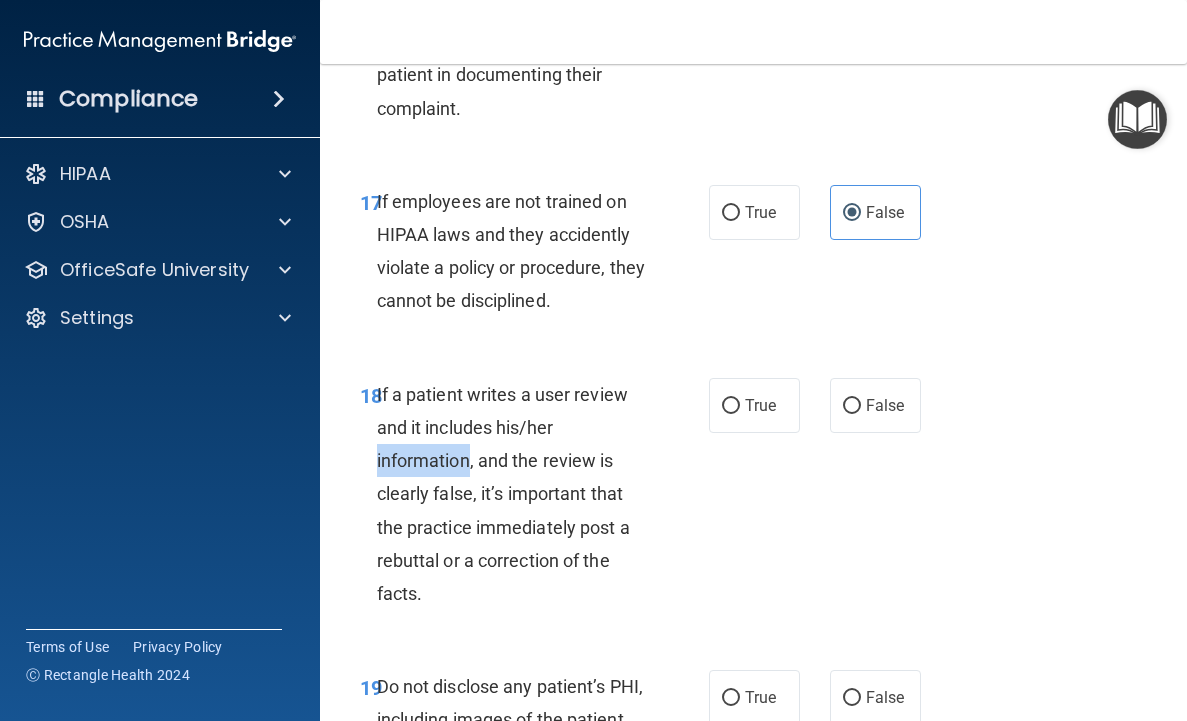 click on "If a patient writes a user review and it includes his/her information, and the review is clearly false, it’s important that the practice immediately post a rebuttal or a correction of the facts." at bounding box center (503, 494) 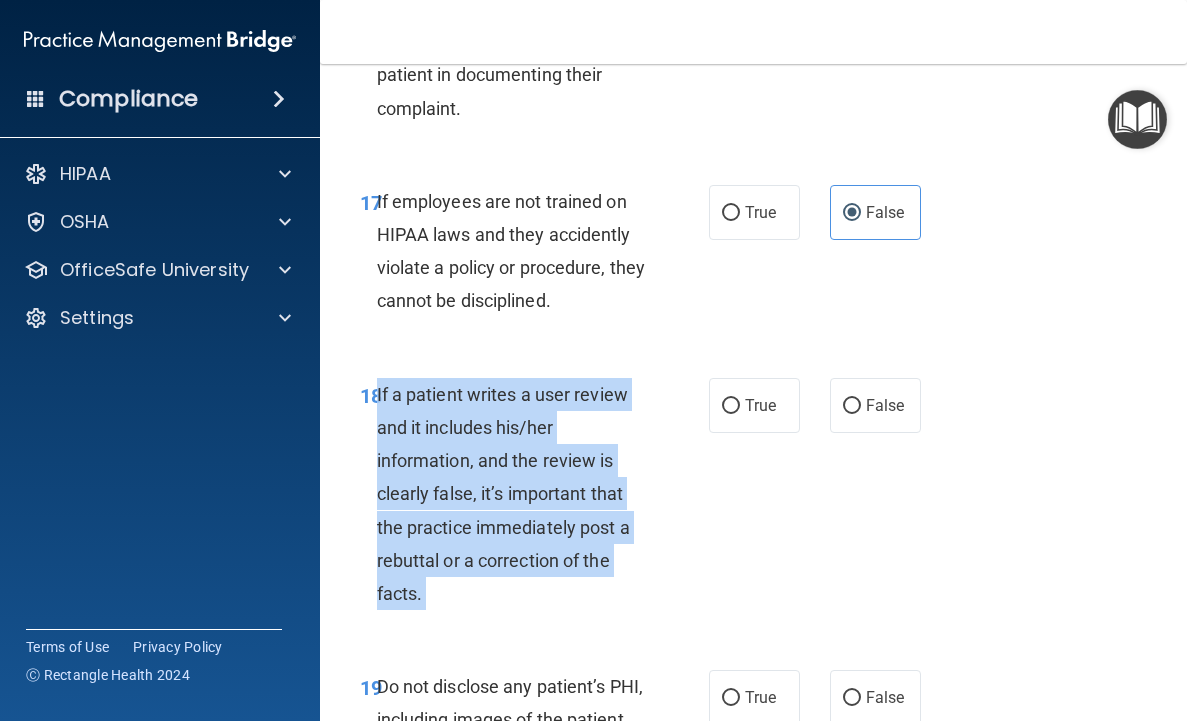 click on "If a patient writes a user review and it includes his/her information, and the review is clearly false, it’s important that the practice immediately post a rebuttal or a correction of the facts." at bounding box center (503, 494) 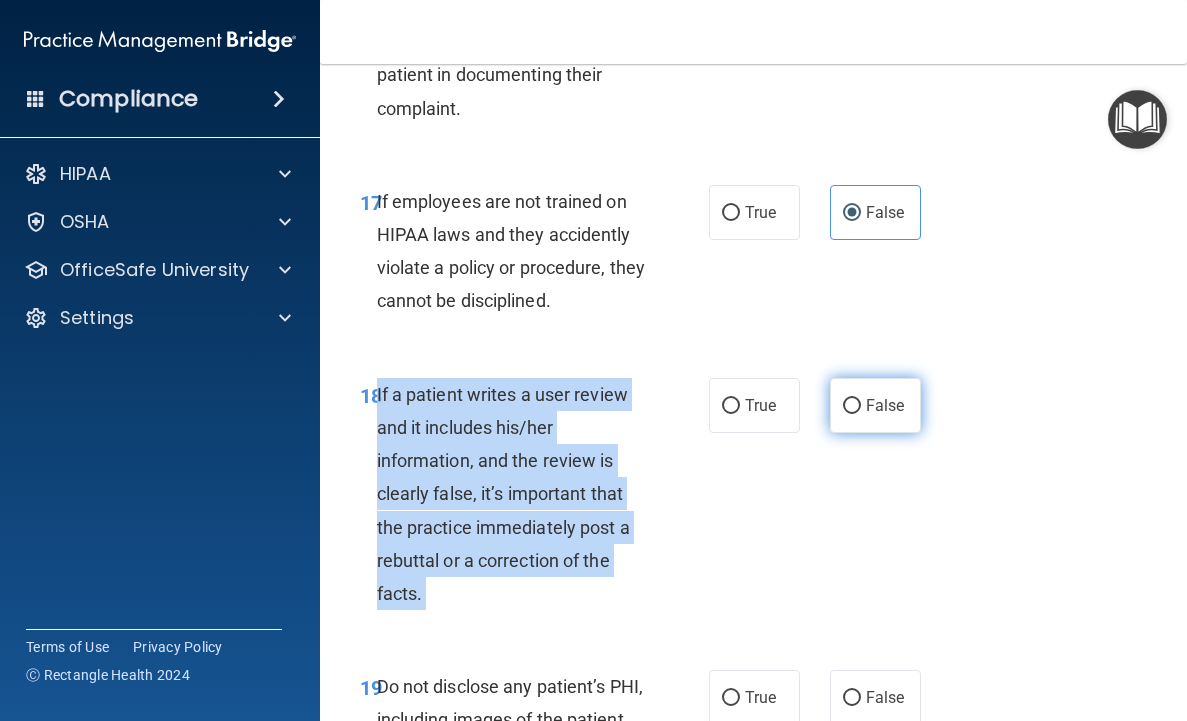 click on "False" at bounding box center [885, 405] 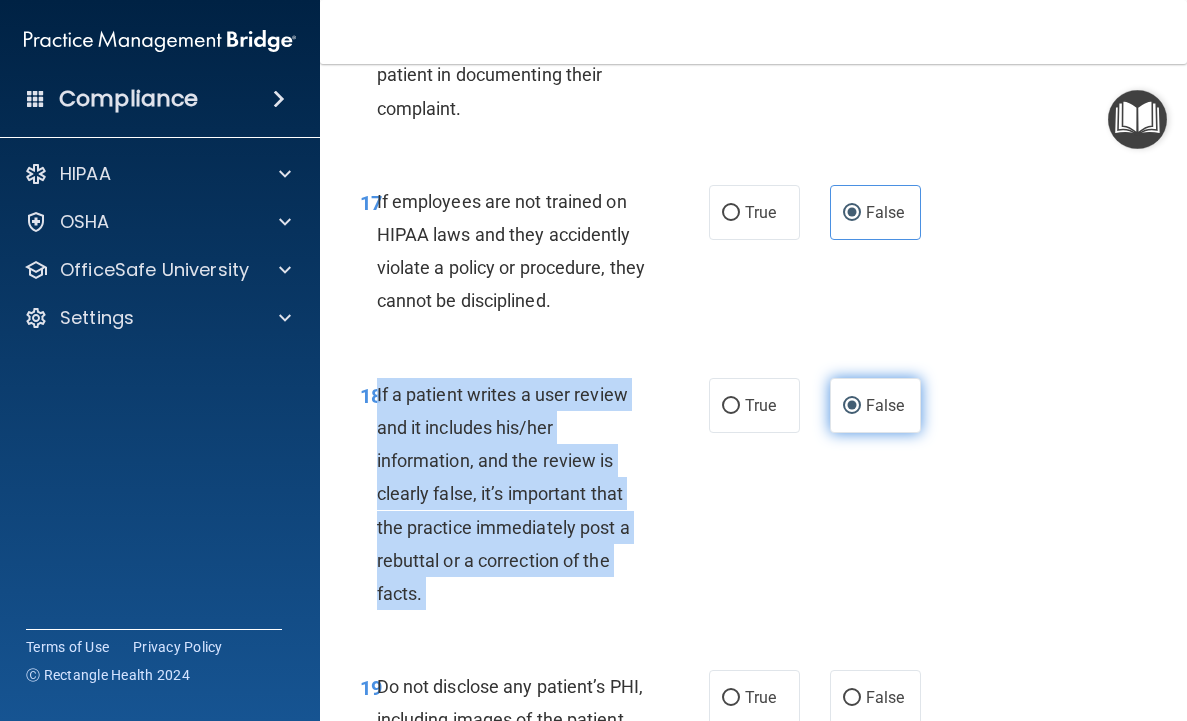click on "False" at bounding box center (885, 405) 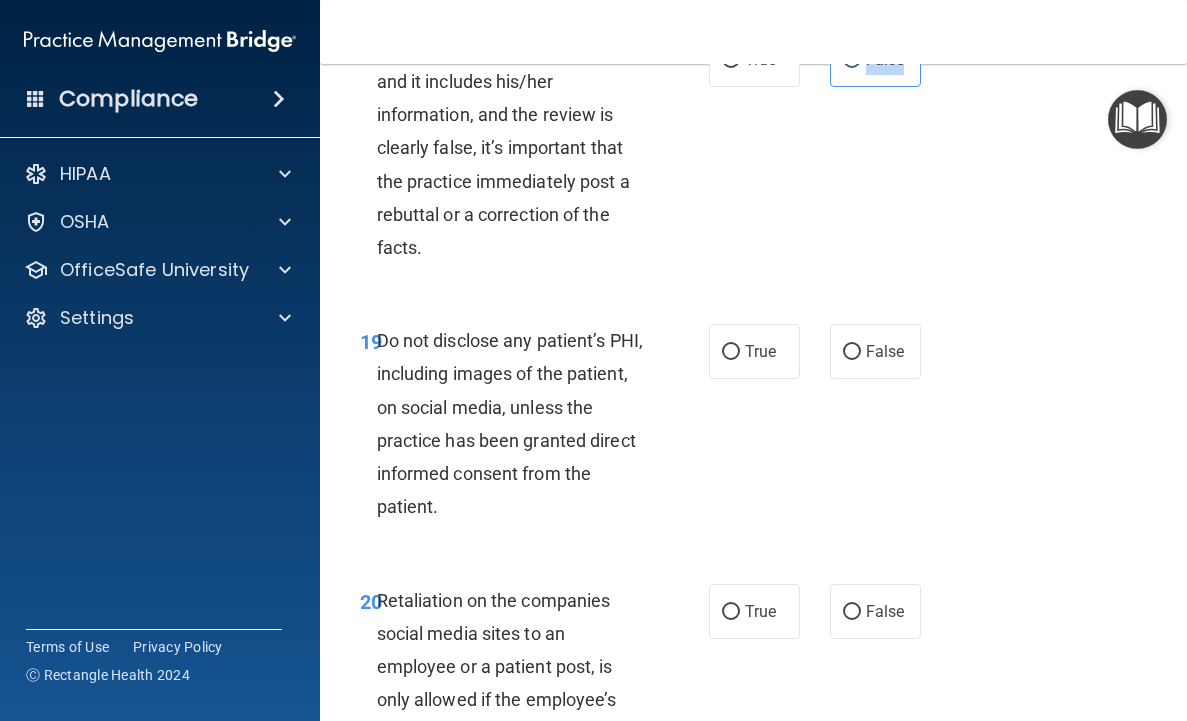 scroll, scrollTop: 4546, scrollLeft: 0, axis: vertical 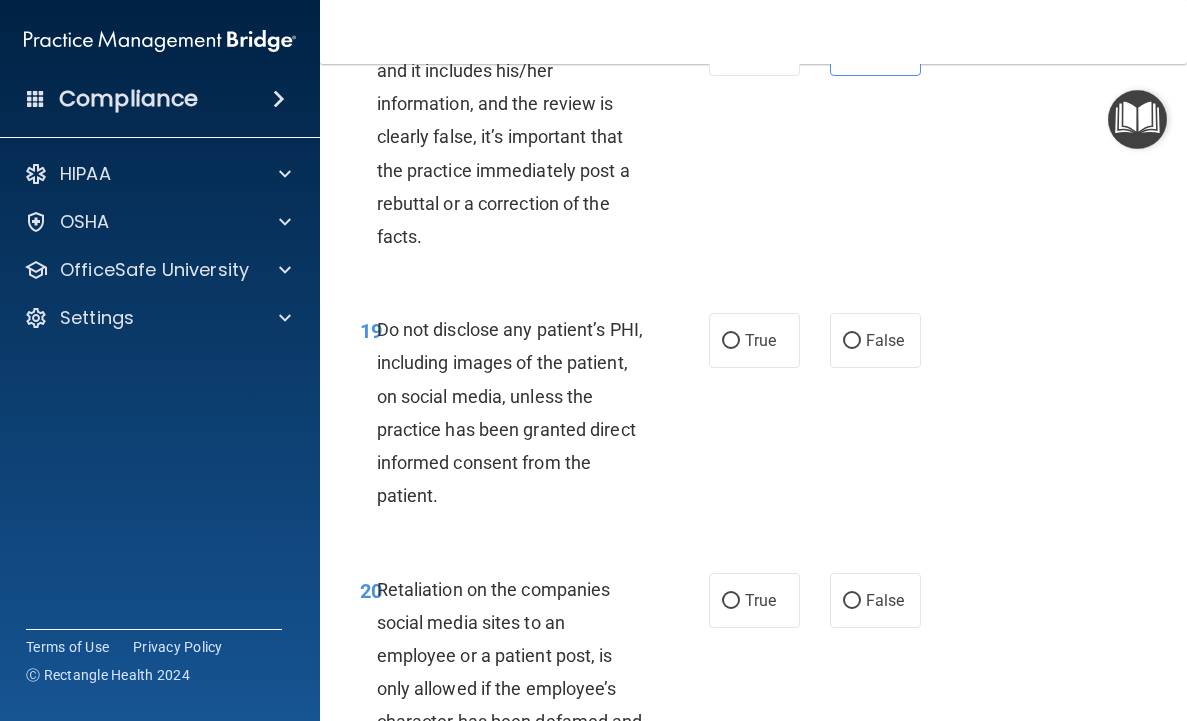 click on "Do not disclose any patient’s PHI, including images of the patient, on social media, unless the practice has been granted direct informed consent from the patient." at bounding box center (519, 412) 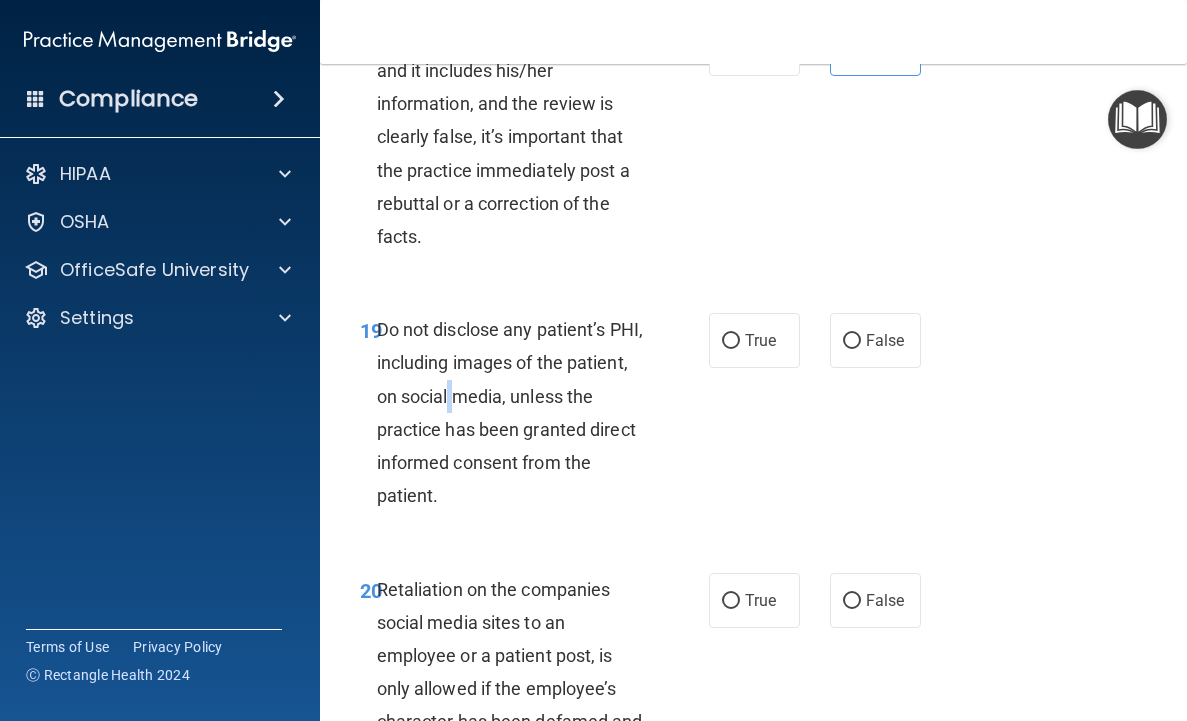 click on "Do not disclose any patient’s PHI, including images of the patient, on social media, unless the practice has been granted direct informed consent from the patient." at bounding box center [519, 412] 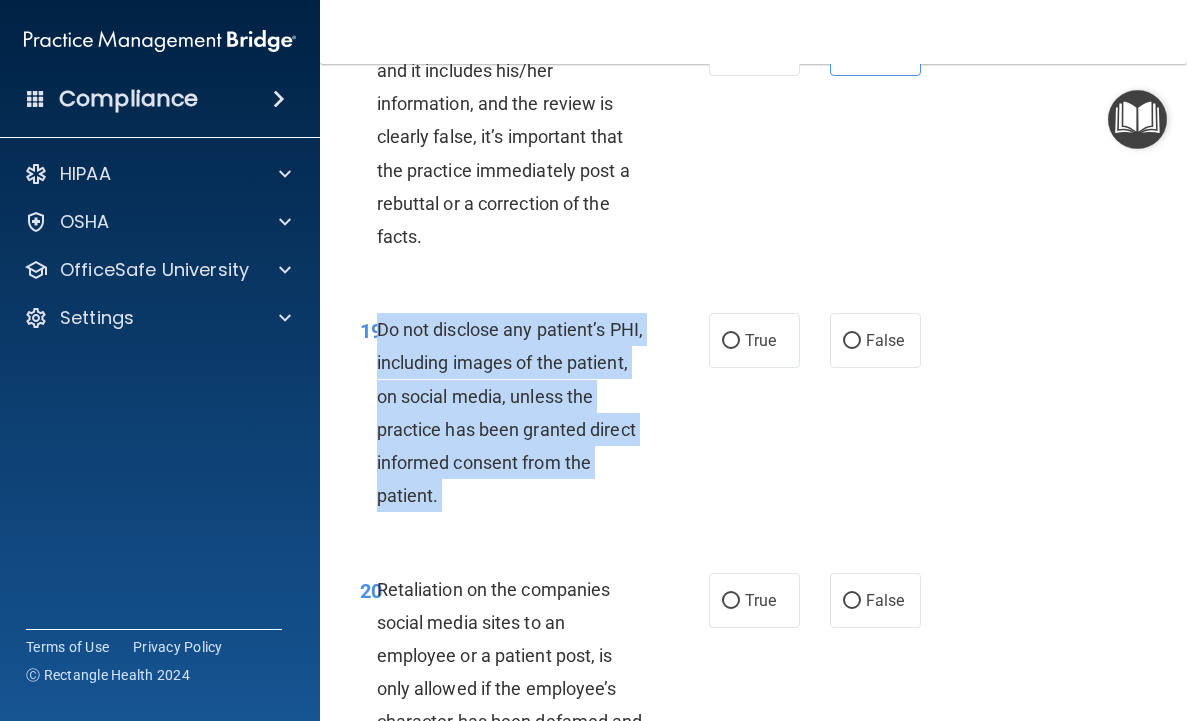 click on "Do not disclose any patient’s PHI, including images of the patient, on social media, unless the practice has been granted direct informed consent from the patient." at bounding box center (519, 412) 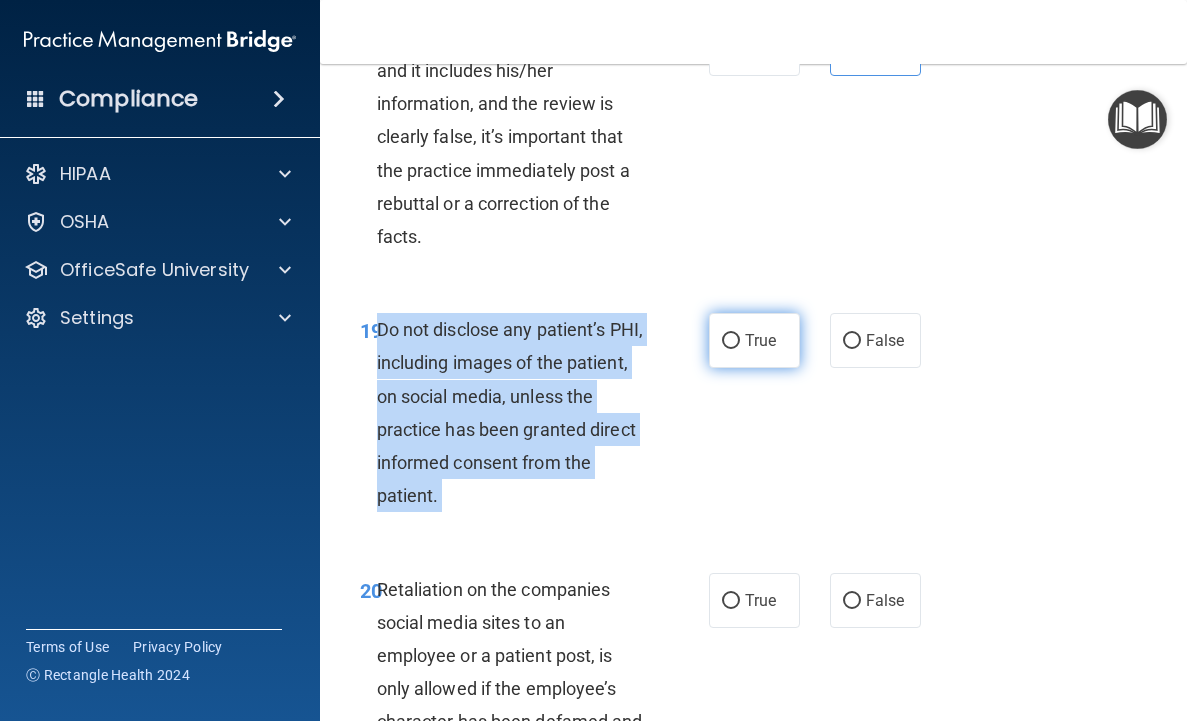 click on "True" at bounding box center (731, 341) 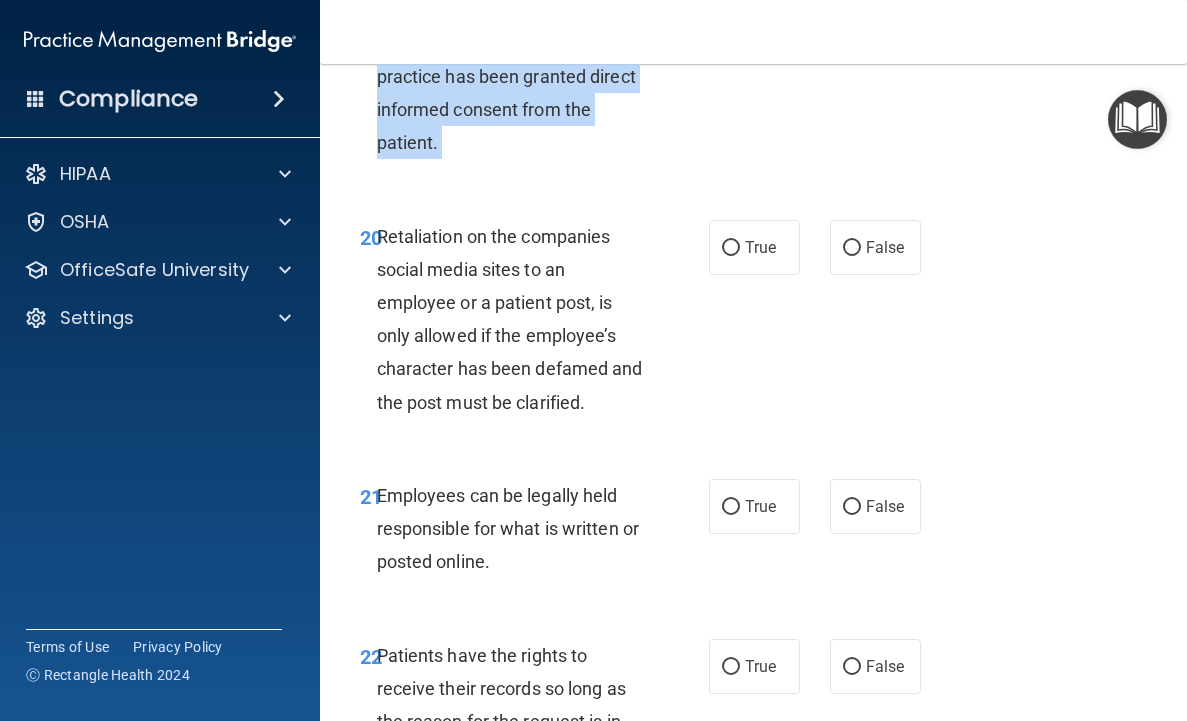 scroll, scrollTop: 4908, scrollLeft: 0, axis: vertical 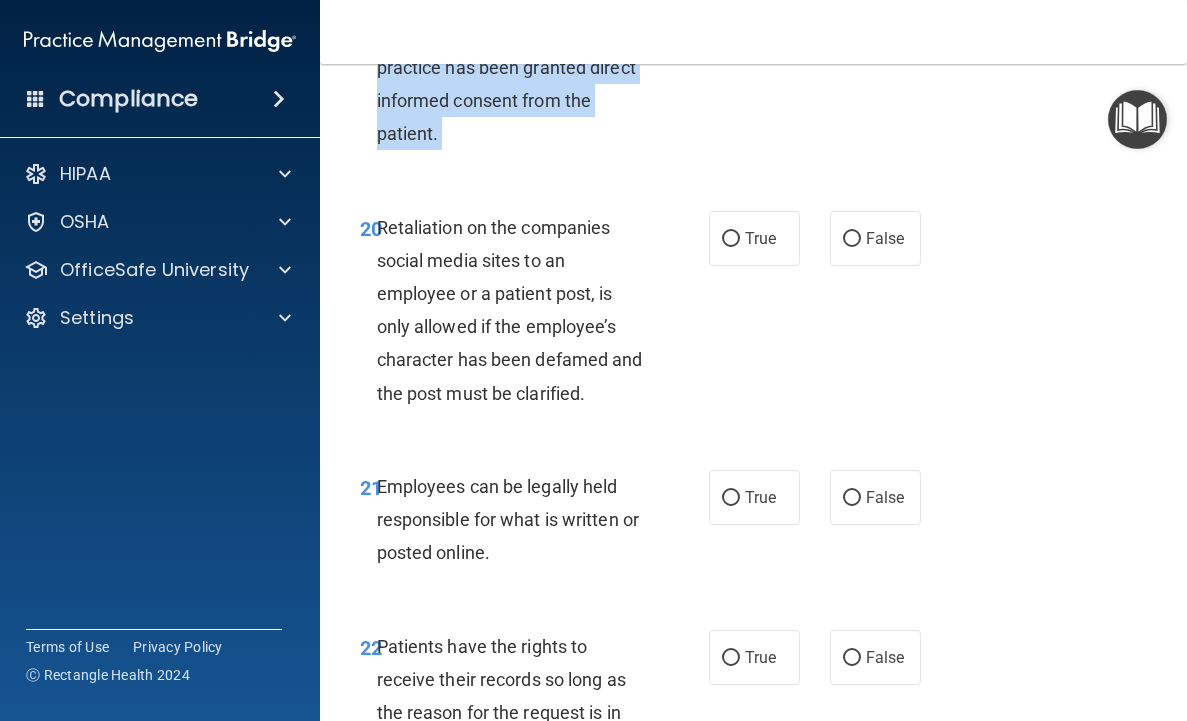 click on "Retaliation on the companies social media sites to an employee or a patient post, is only allowed if the employee’s character has been defamed and the post must be clarified." at bounding box center [519, 310] 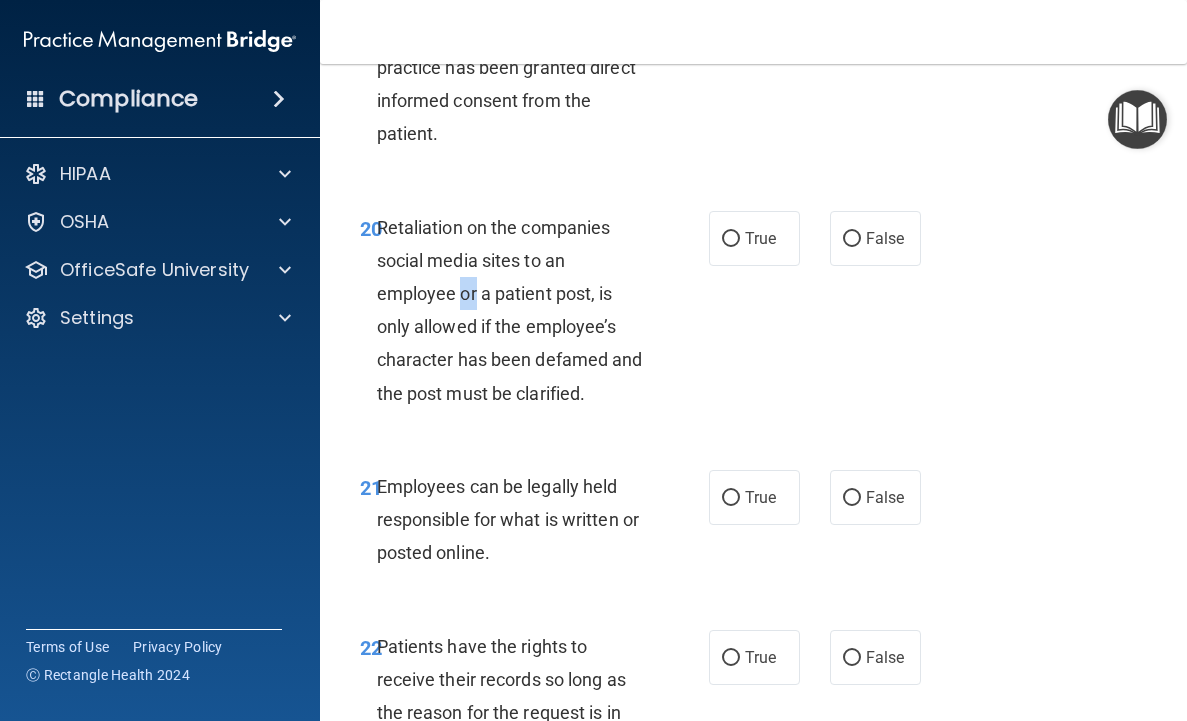 click on "Retaliation on the companies social media sites to an employee or a patient post, is only allowed if the employee’s character has been defamed and the post must be clarified." at bounding box center (519, 310) 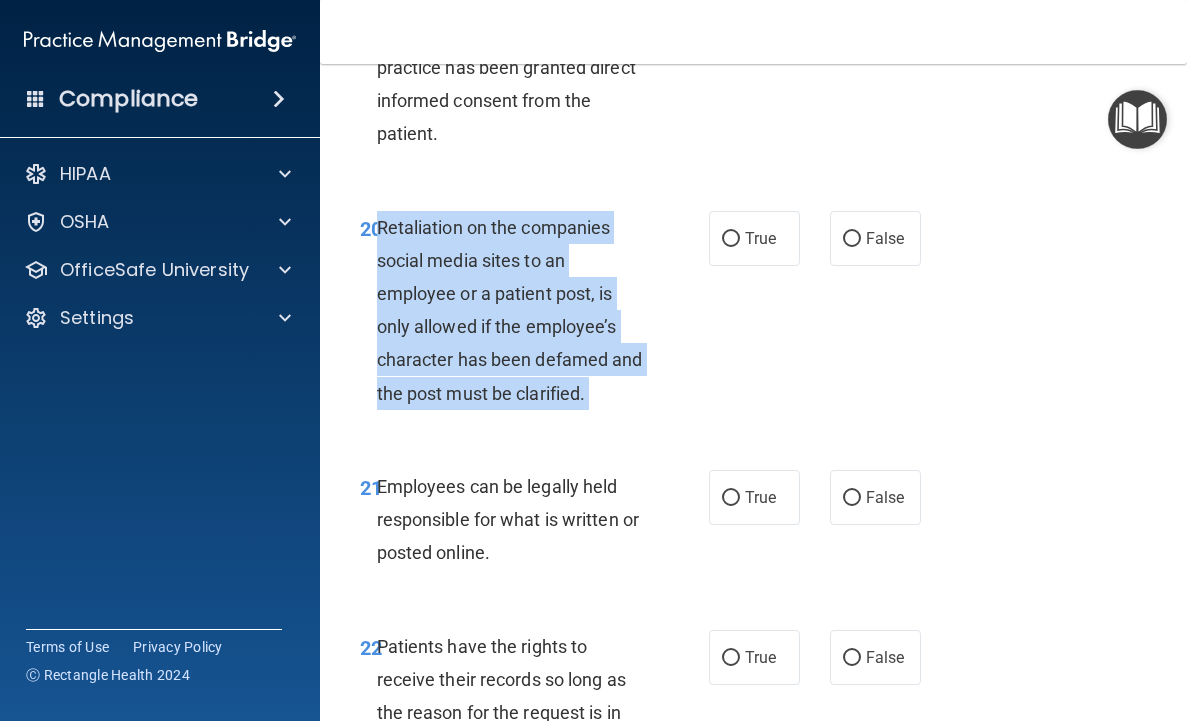 click on "Retaliation on the companies social media sites to an employee or a patient post, is only allowed if the employee’s character has been defamed and the post must be clarified." at bounding box center (519, 310) 